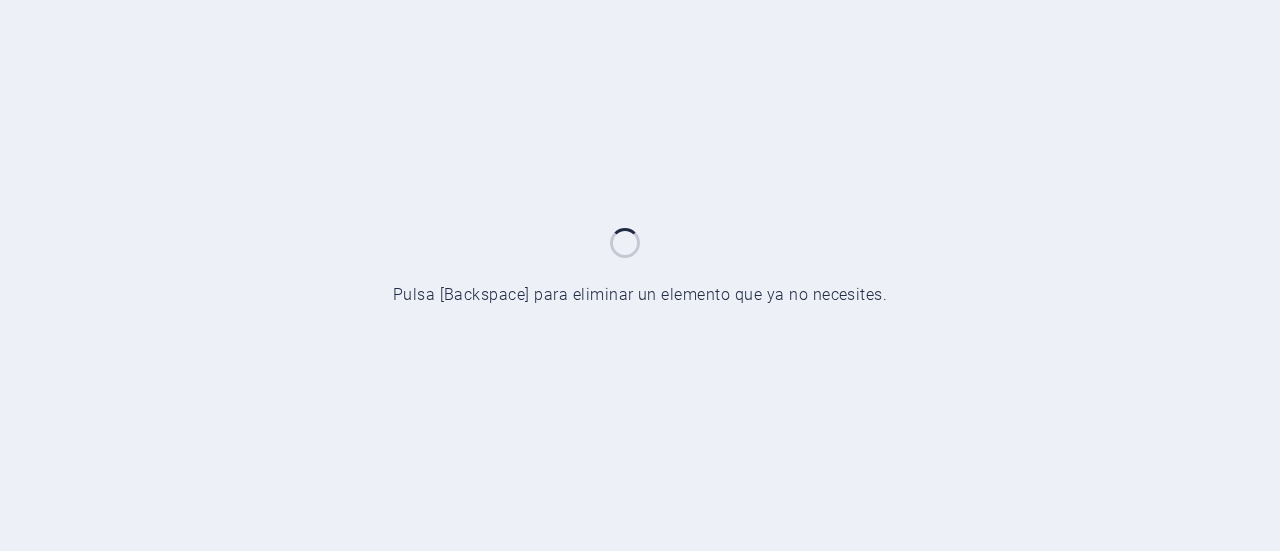 scroll, scrollTop: 0, scrollLeft: 0, axis: both 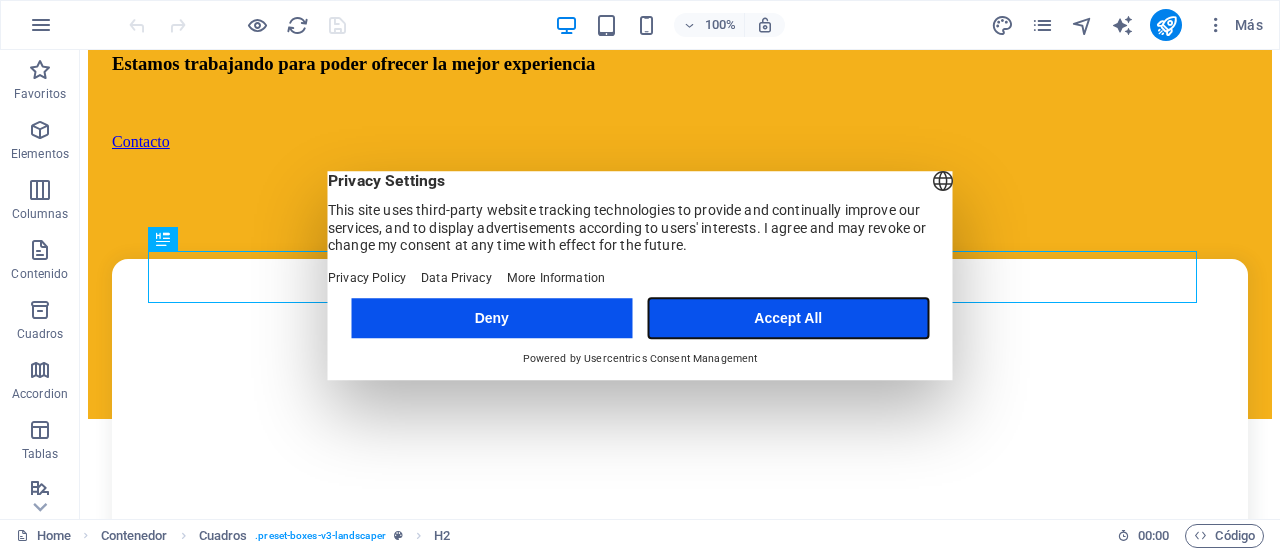 click on "Accept All" at bounding box center (788, 318) 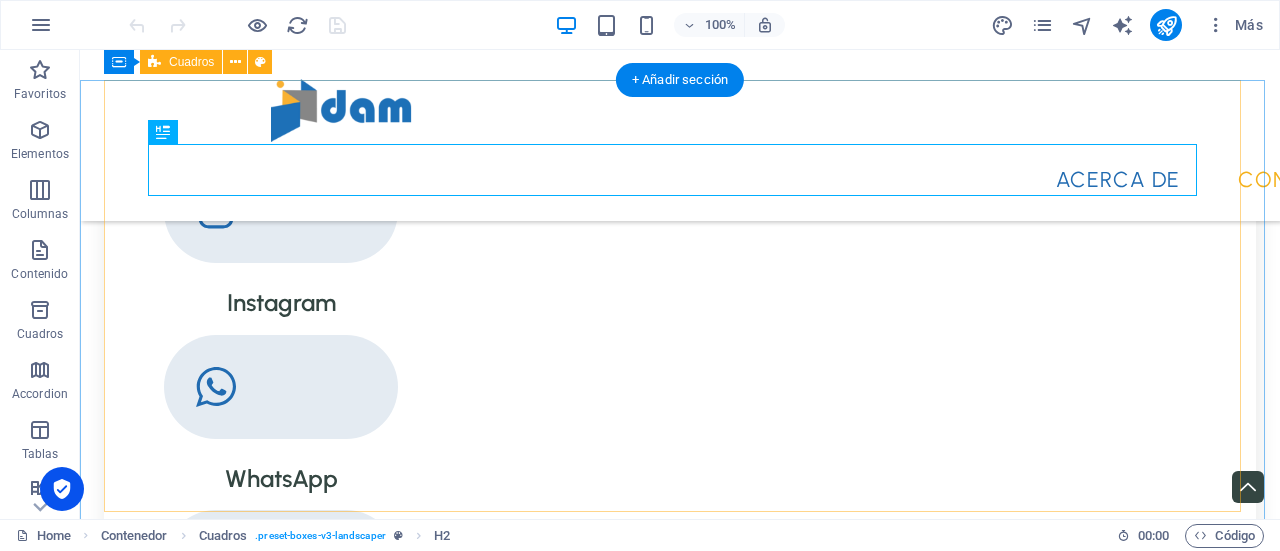 scroll, scrollTop: 529, scrollLeft: 0, axis: vertical 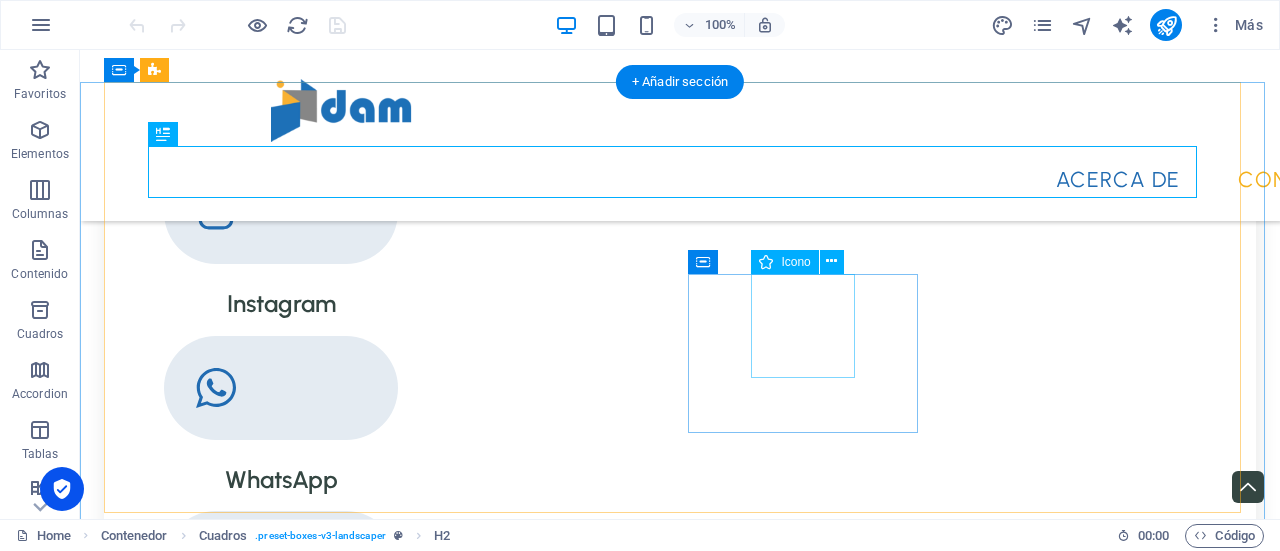 click at bounding box center (281, 563) 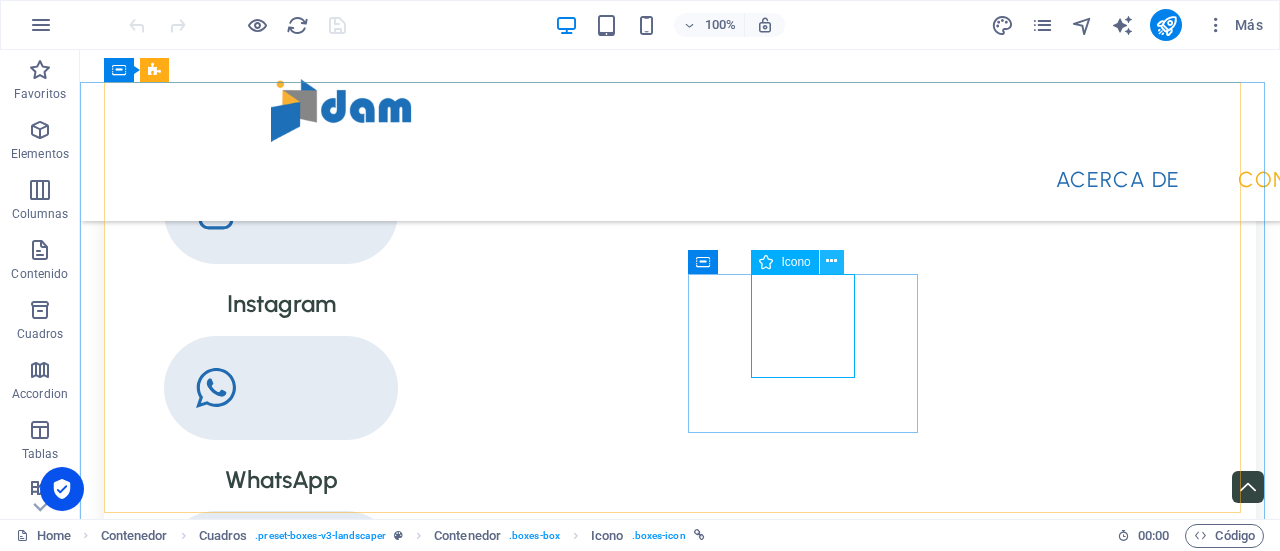 click at bounding box center (831, 261) 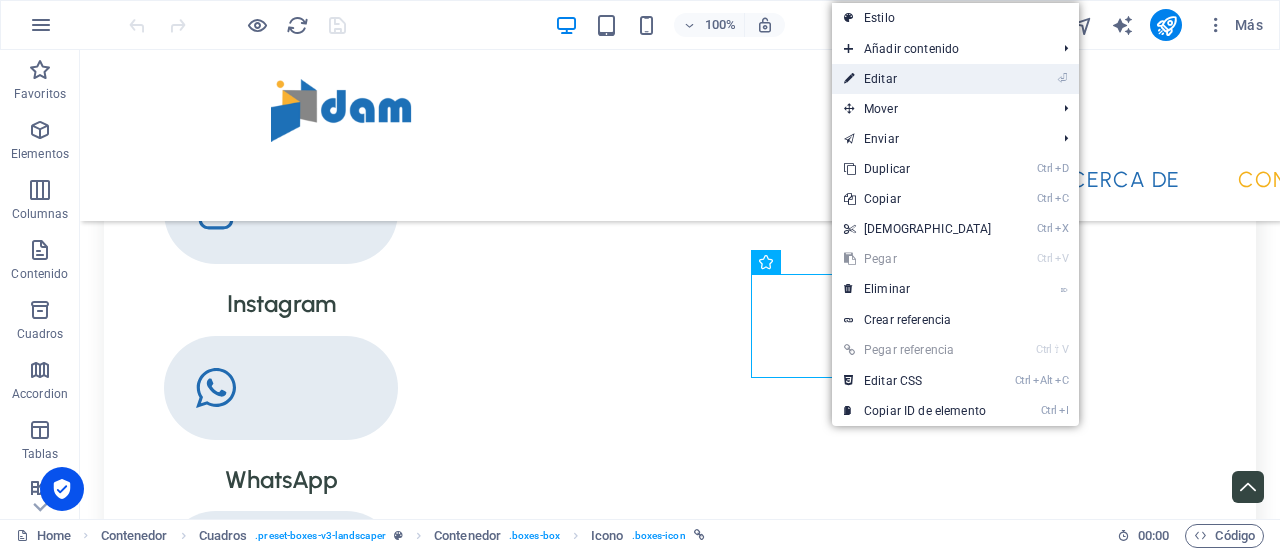 click on "⏎  Editar" at bounding box center [918, 79] 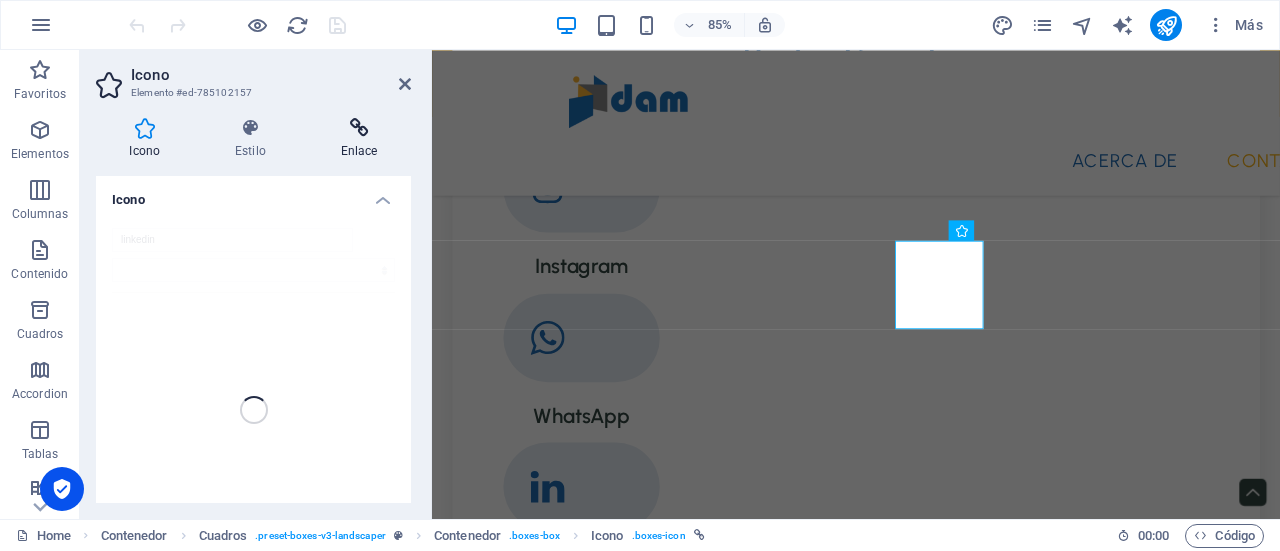 click on "Enlace" at bounding box center [359, 139] 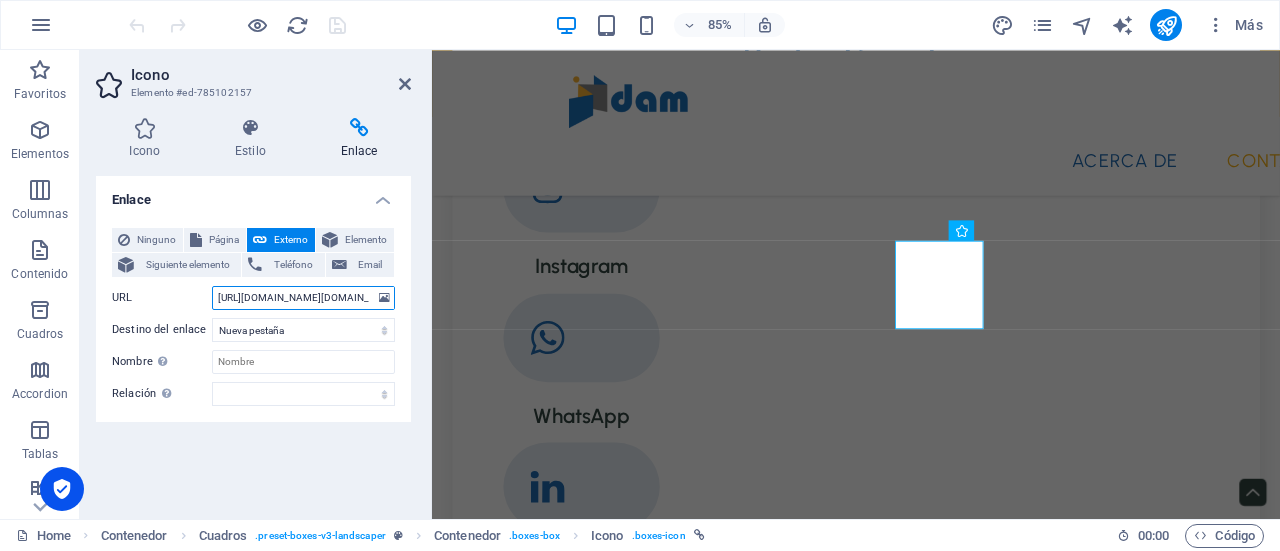 click on "https://www.instagram.com/dam.chile/" at bounding box center (303, 298) 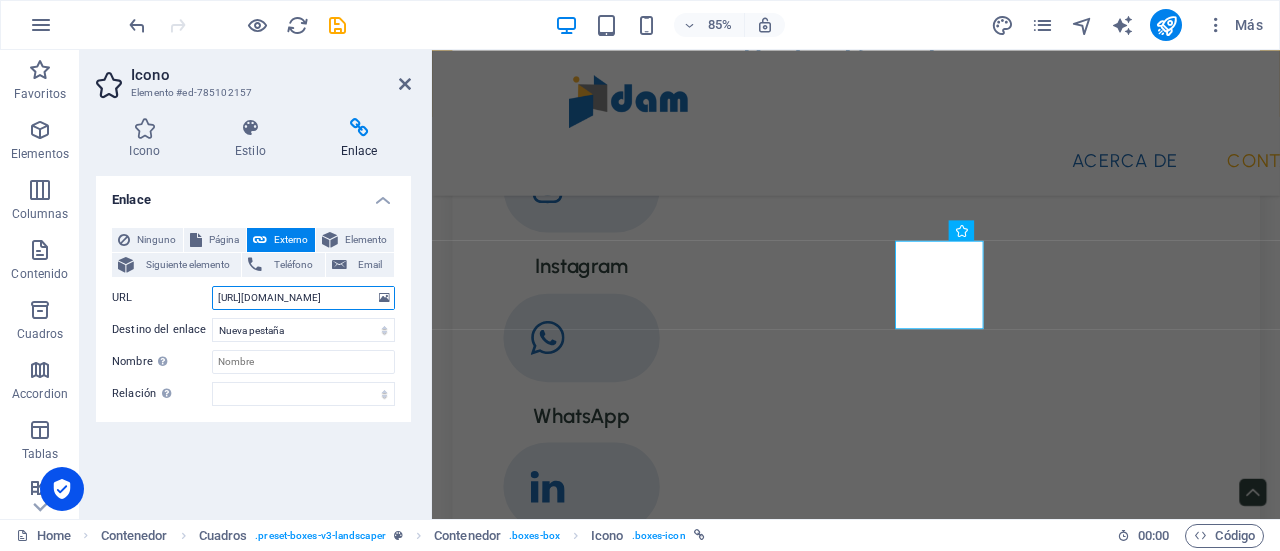 scroll, scrollTop: 0, scrollLeft: 0, axis: both 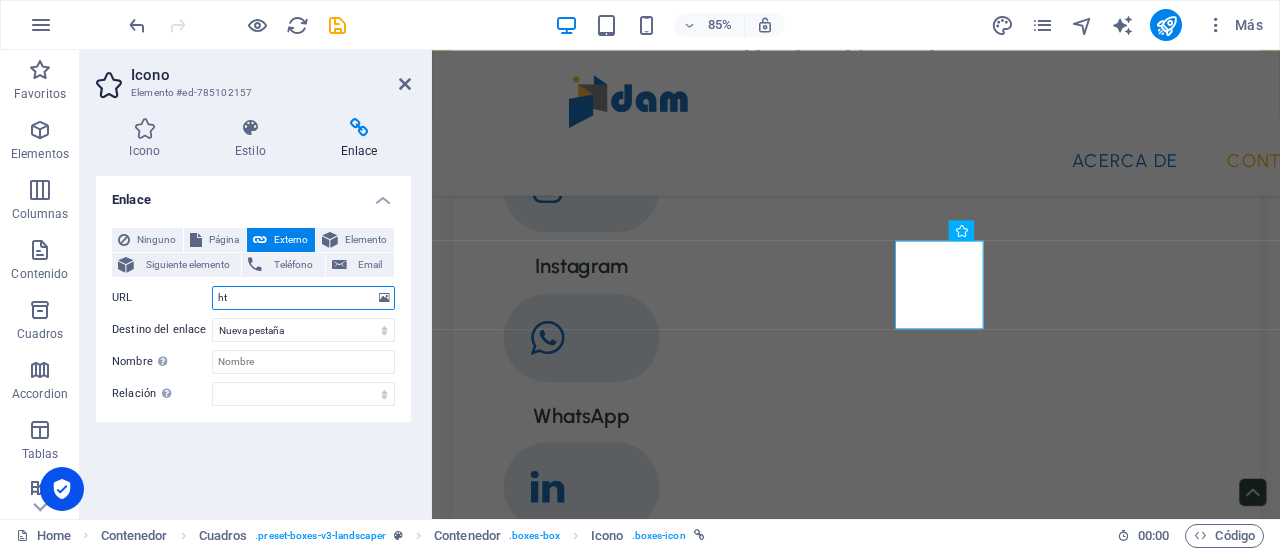 type on "h" 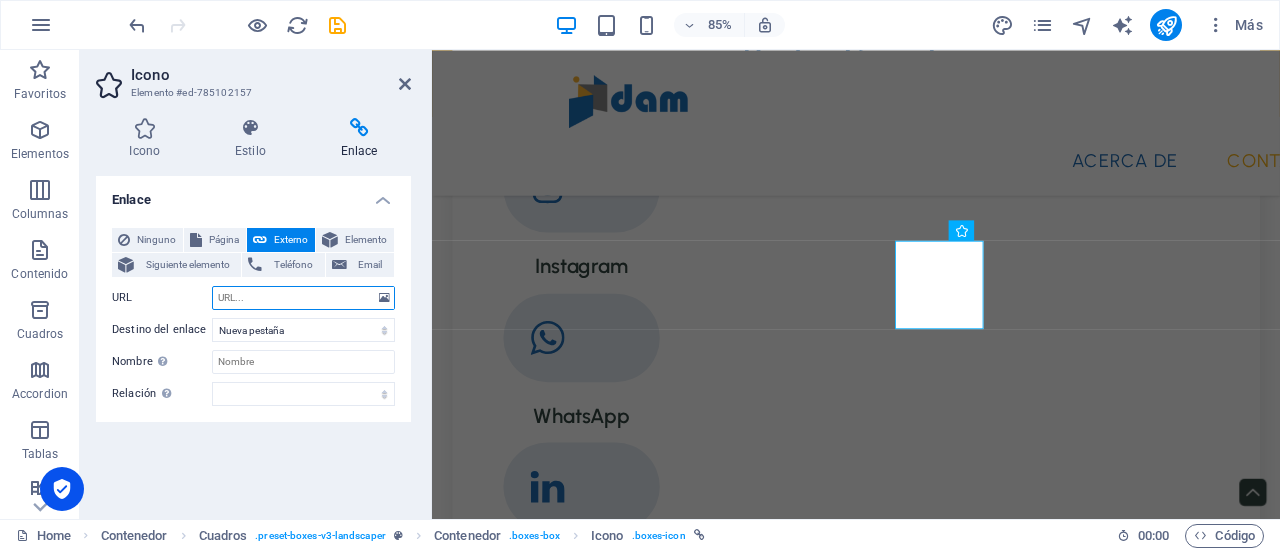paste on "https://www.linkedin.com/in/dam-spa-1a086a374/" 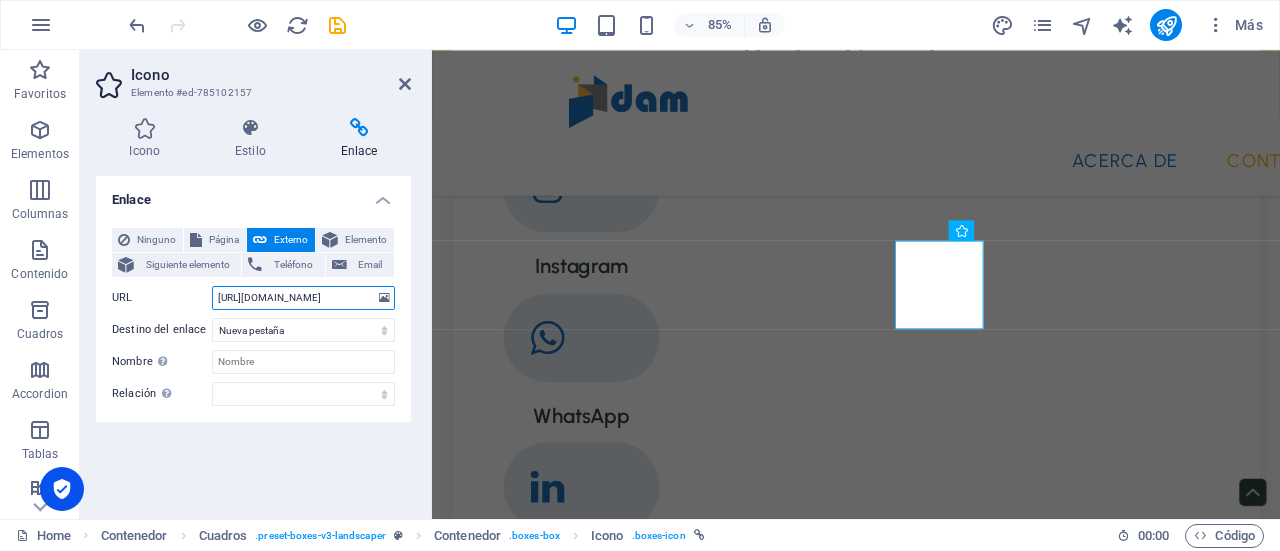 scroll, scrollTop: 0, scrollLeft: 78, axis: horizontal 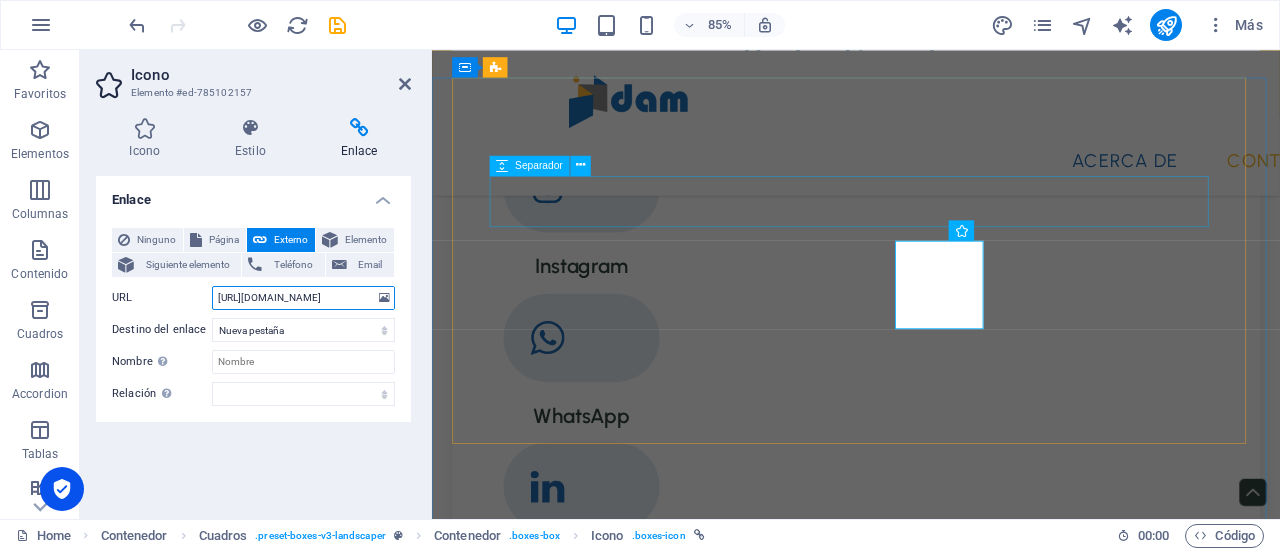 type on "https://www.linkedin.com/in/dam-spa-1a086a374/" 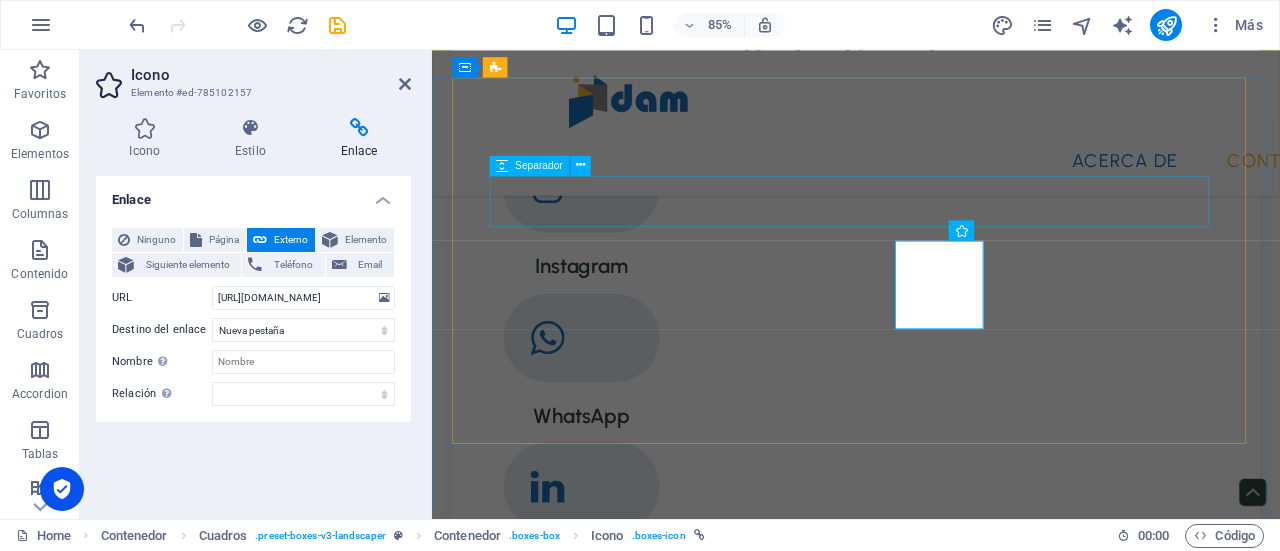 scroll, scrollTop: 0, scrollLeft: 0, axis: both 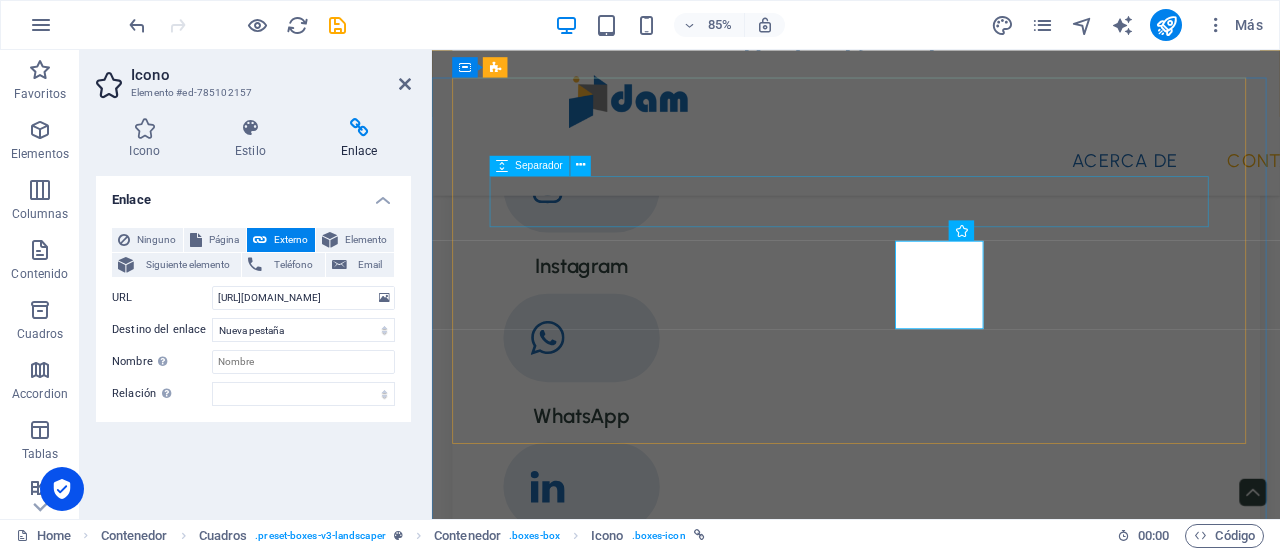click at bounding box center (931, 114) 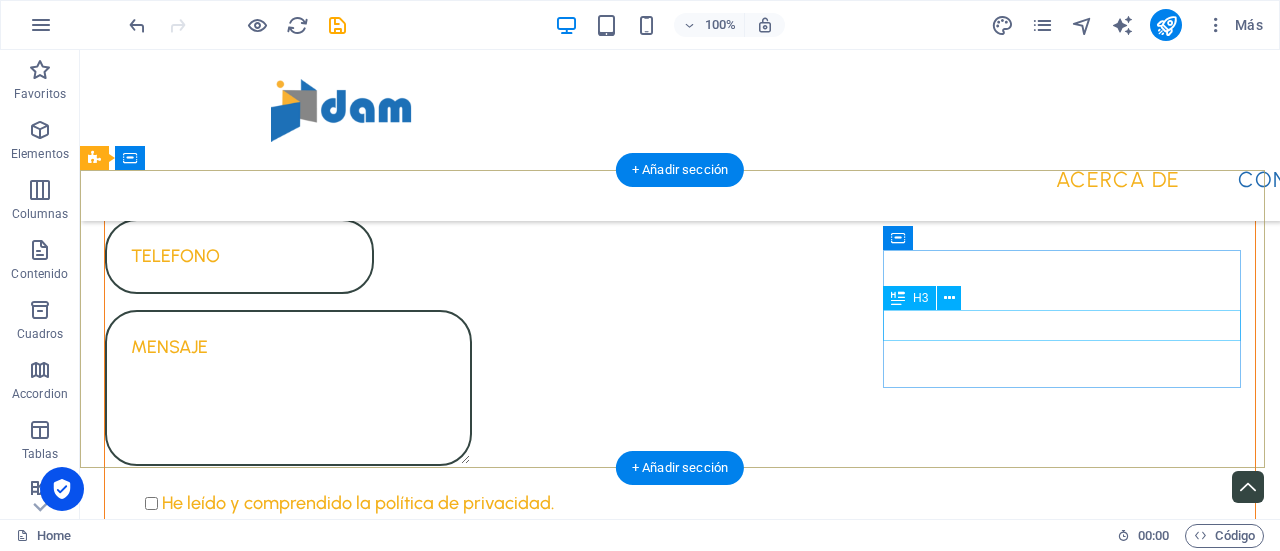 scroll, scrollTop: 2202, scrollLeft: 0, axis: vertical 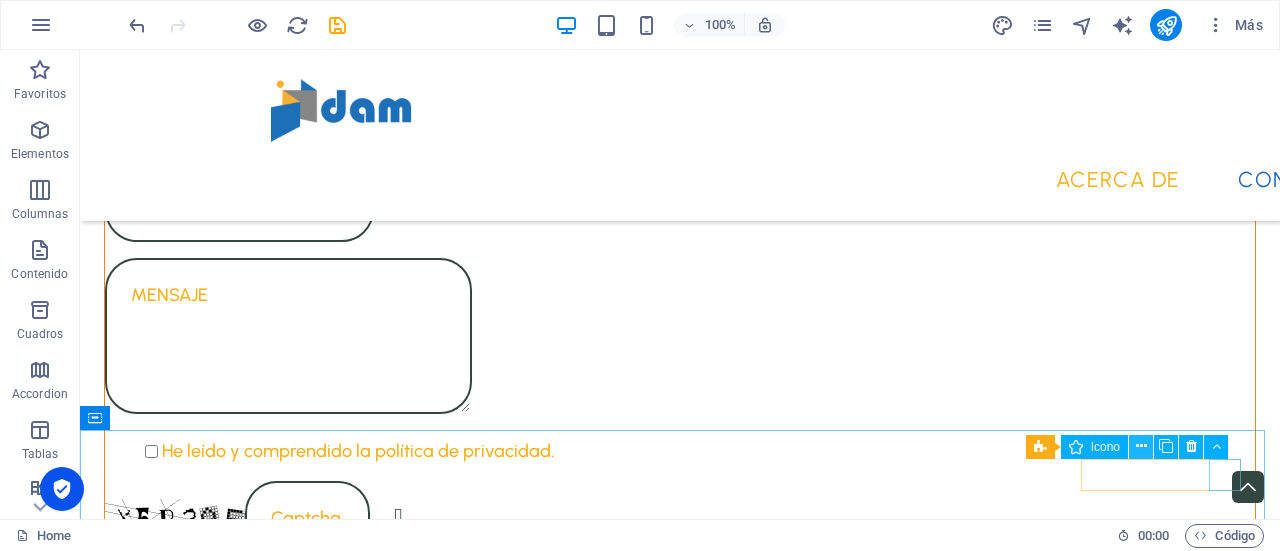click at bounding box center (1141, 446) 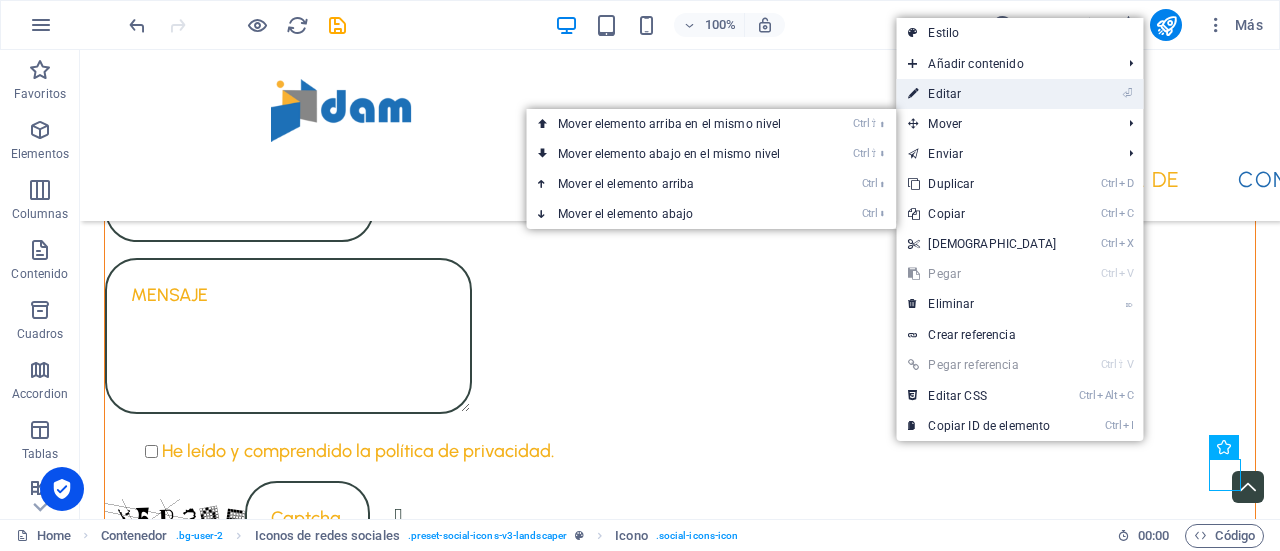 click on "⏎  Editar" at bounding box center [982, 94] 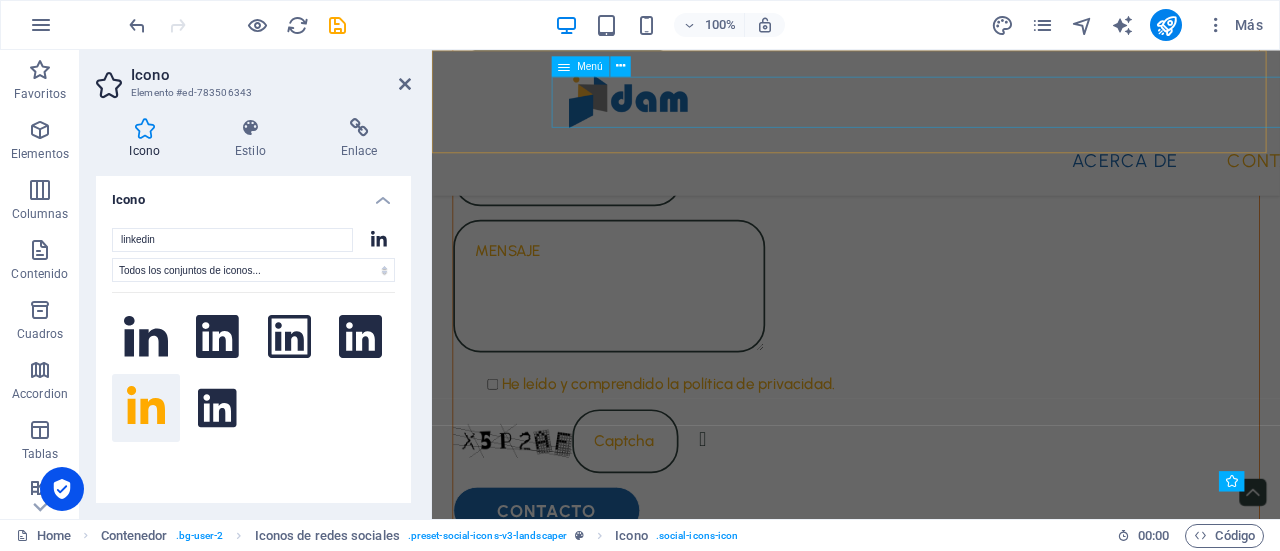 scroll, scrollTop: 2201, scrollLeft: 0, axis: vertical 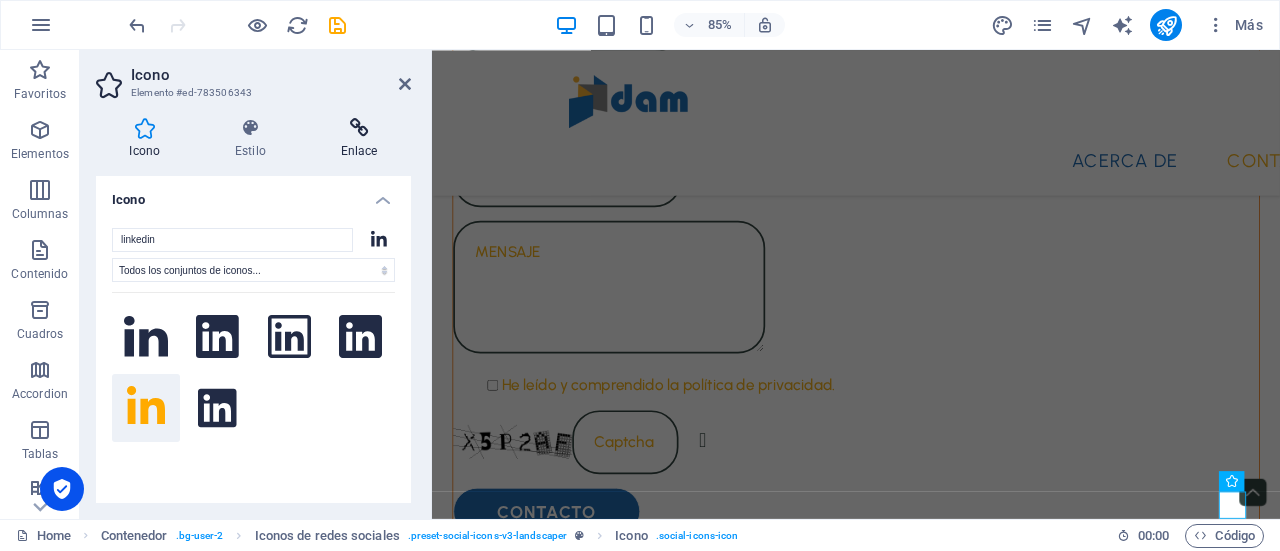 click at bounding box center [359, 128] 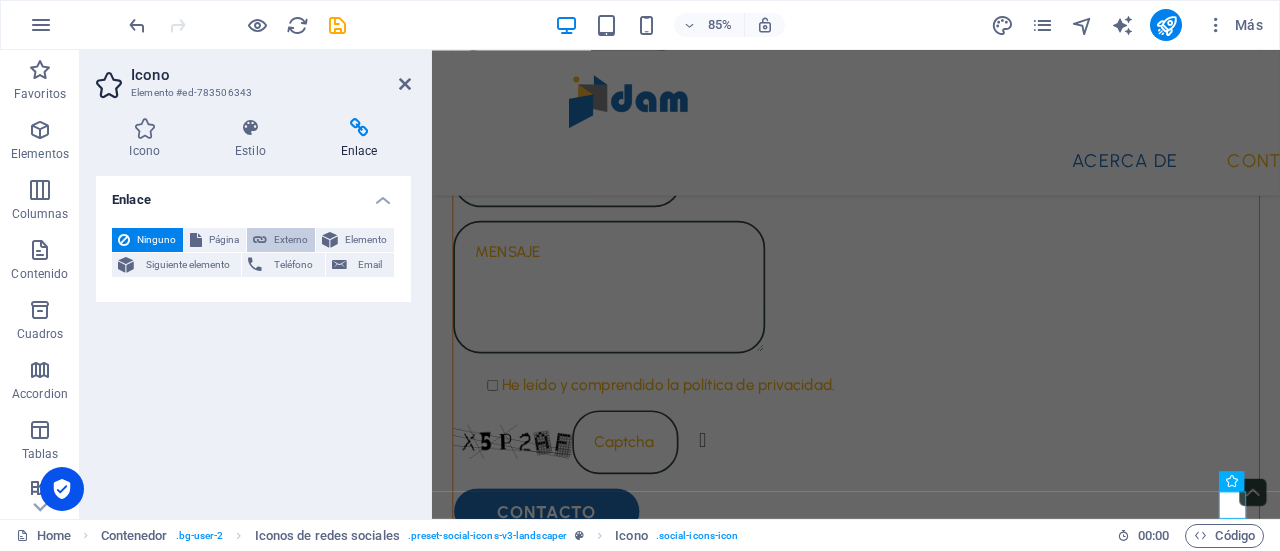 click on "Externo" at bounding box center (291, 240) 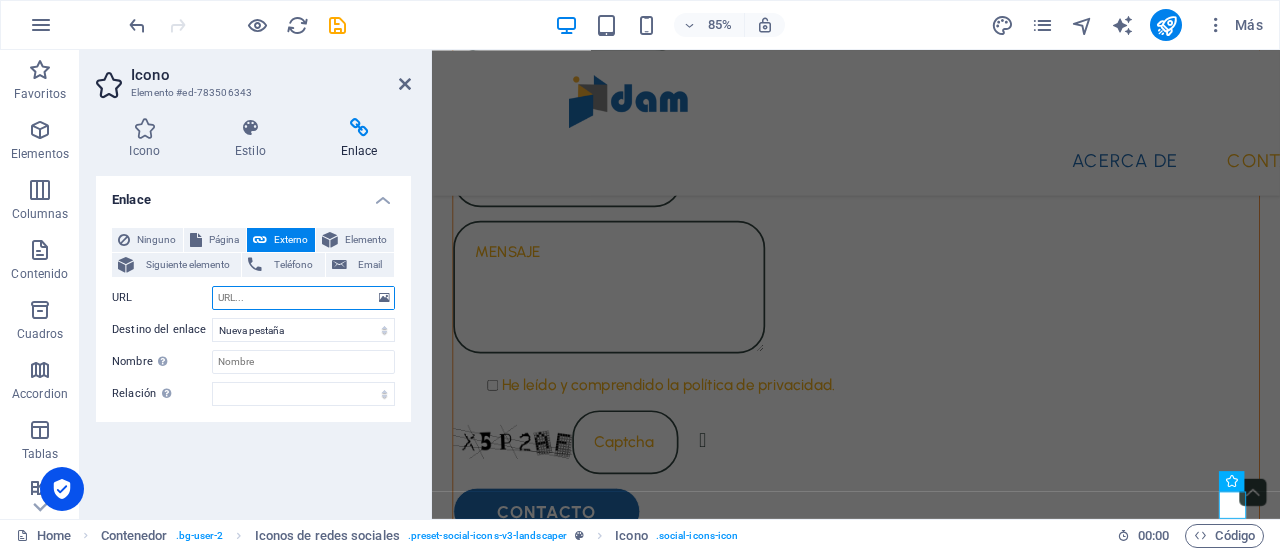 paste on "https://www.linkedin.com/in/dam-spa-1a086a374/" 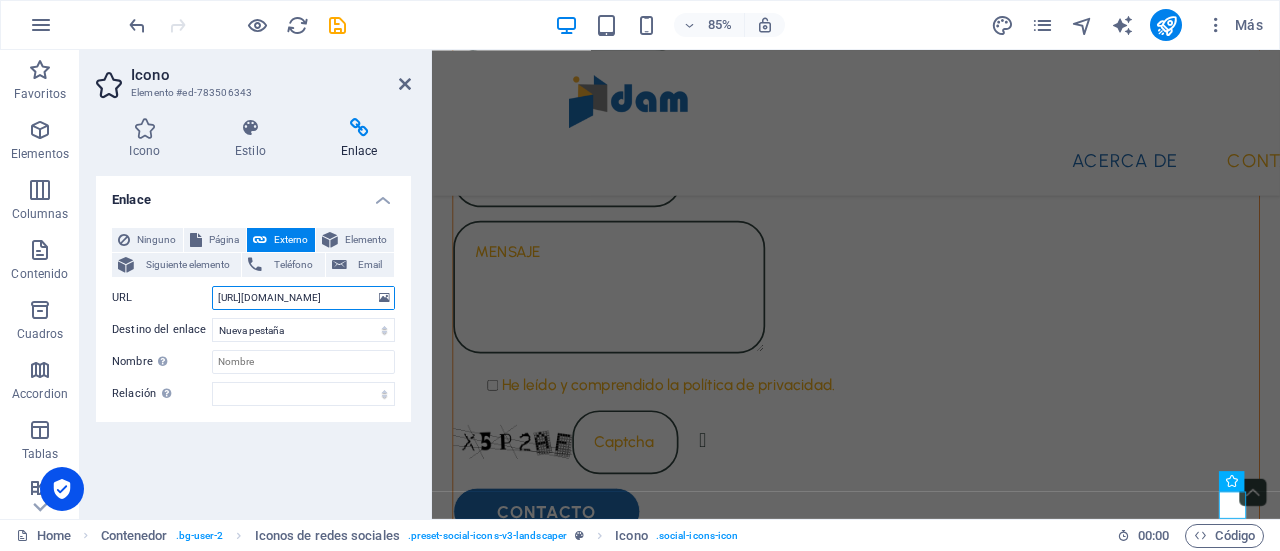scroll, scrollTop: 0, scrollLeft: 78, axis: horizontal 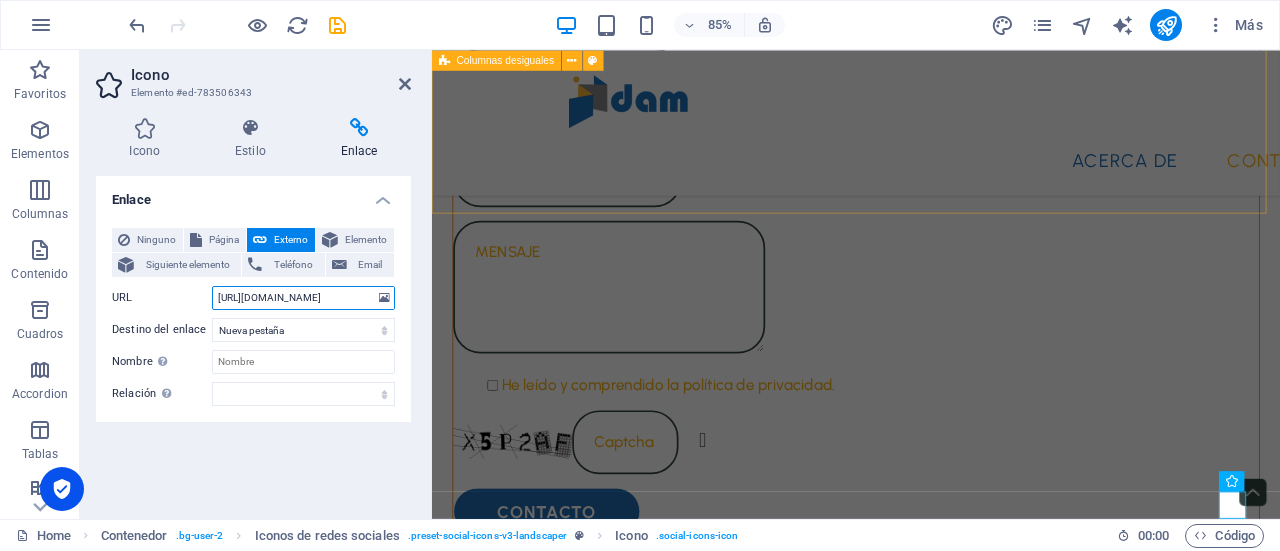 type on "https://www.linkedin.com/in/dam-spa-1a086a374/" 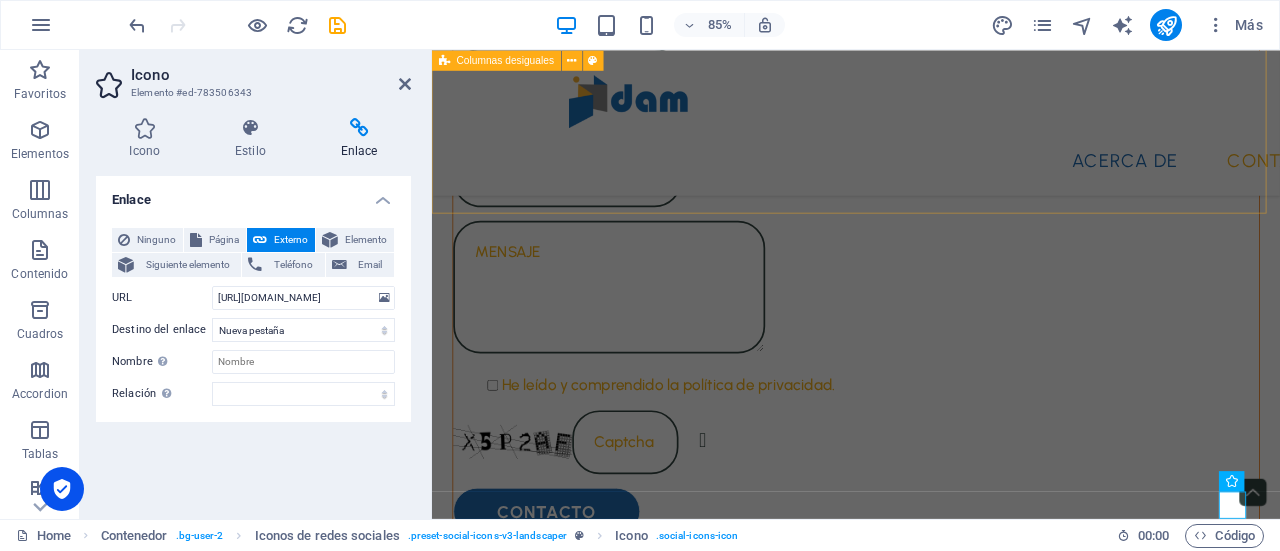 click on "No dudes en contactarnos     He leído y comprendido la política de privacidad. Unreadable? Regenerate Contacto" at bounding box center (931, 32) 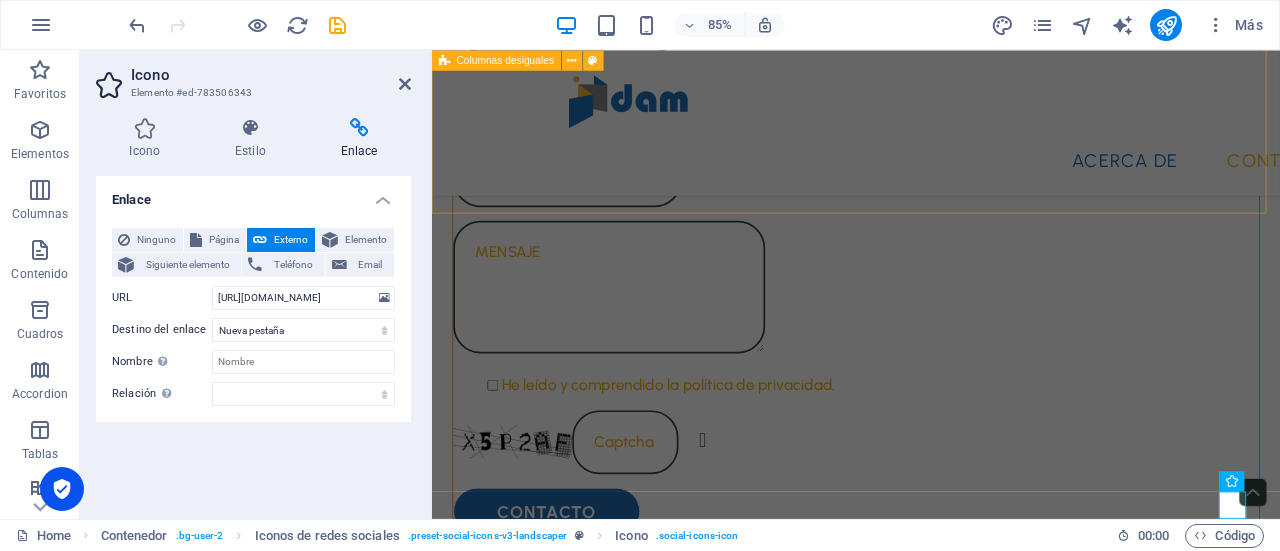 scroll, scrollTop: 0, scrollLeft: 0, axis: both 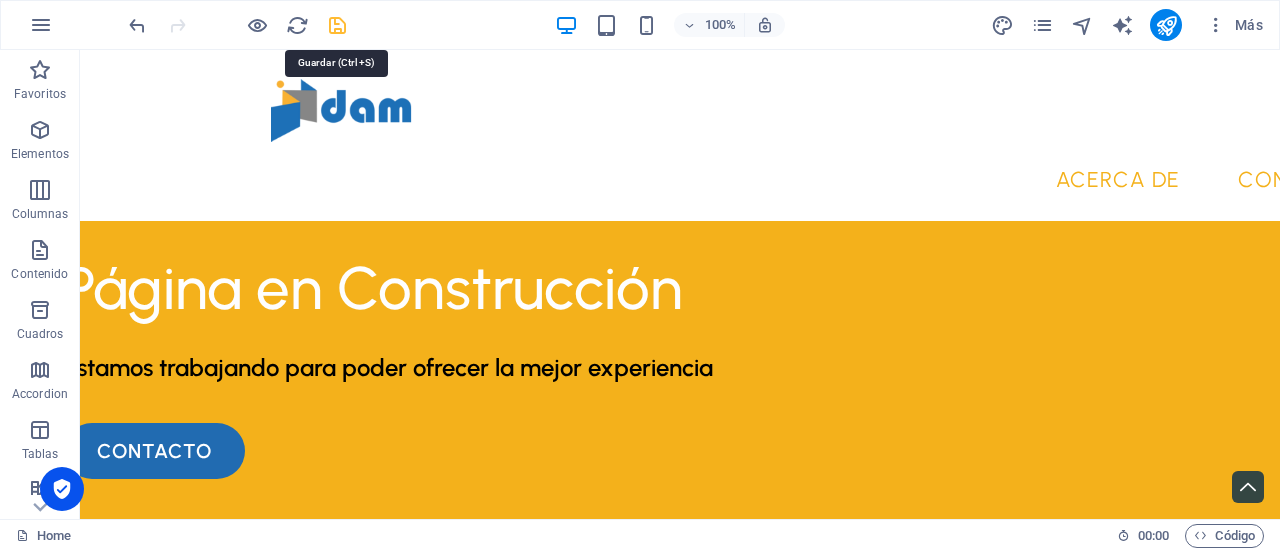 click at bounding box center [337, 25] 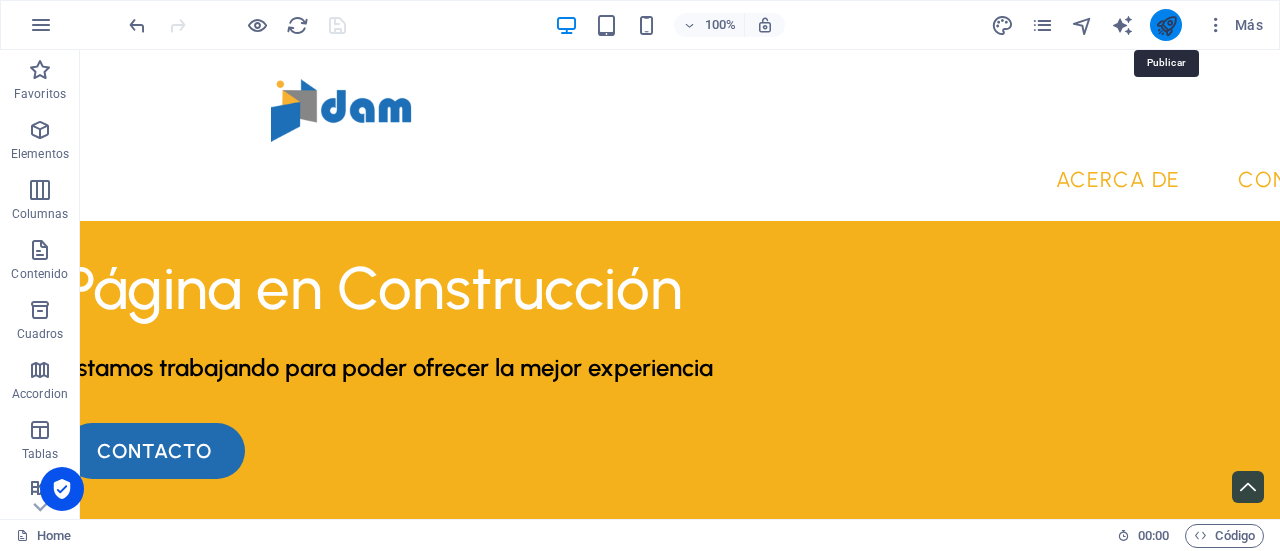 click at bounding box center [1166, 25] 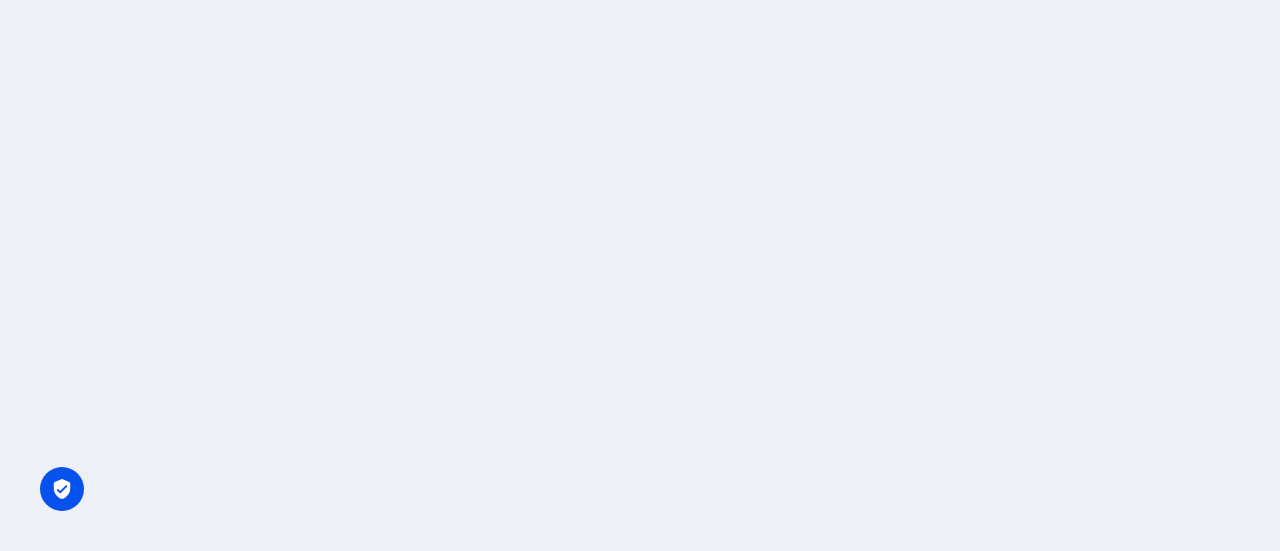scroll, scrollTop: 0, scrollLeft: 0, axis: both 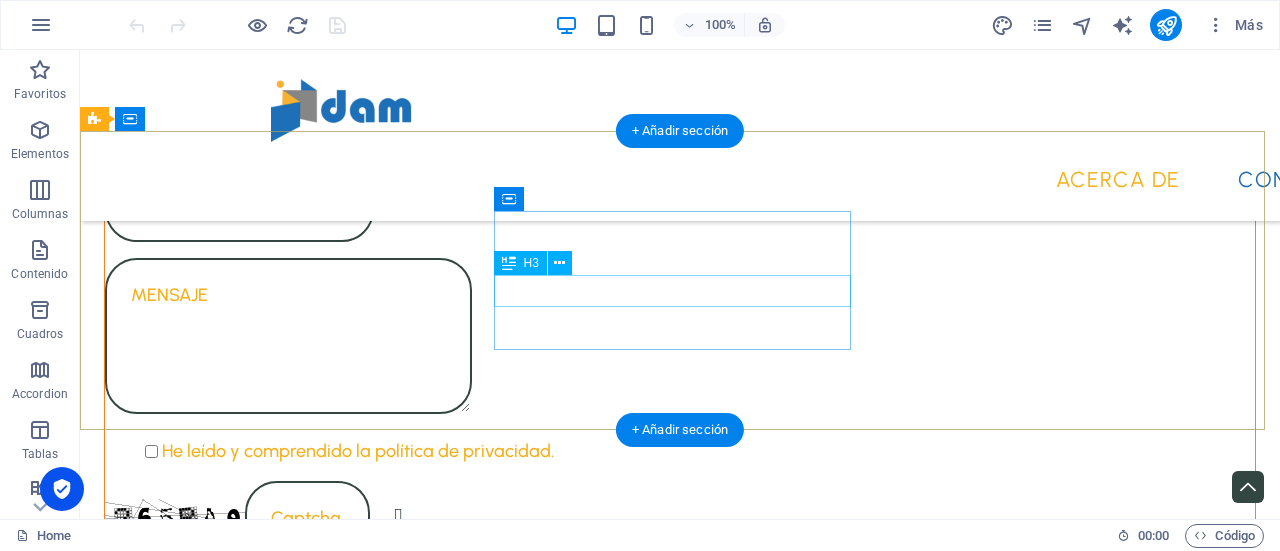 click on "Phone" at bounding box center (285, 1142) 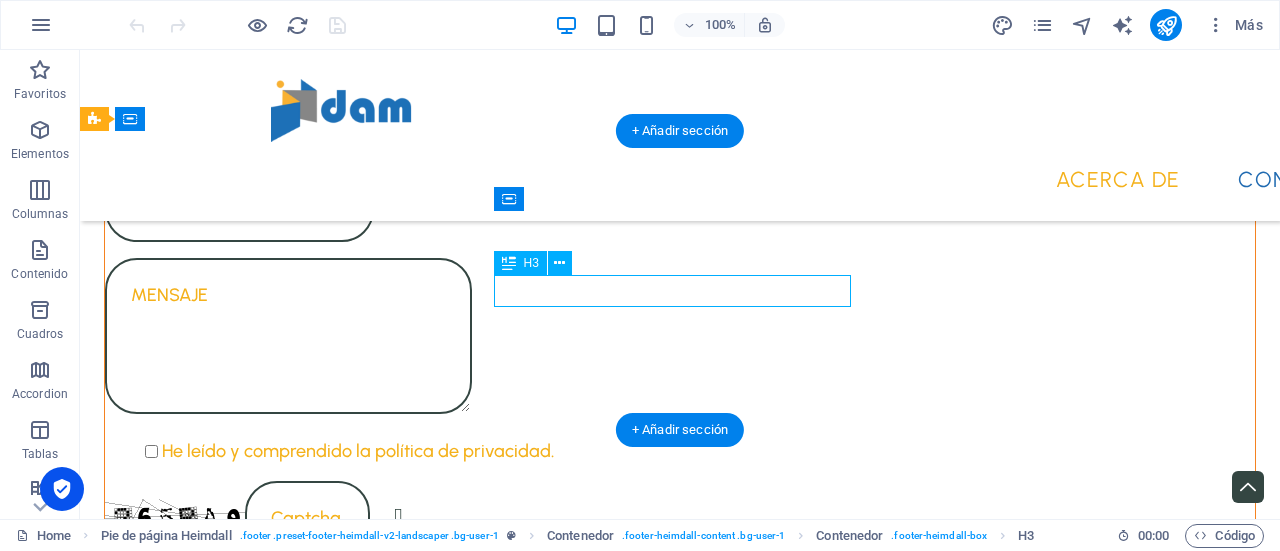 click on "Phone" at bounding box center [285, 1142] 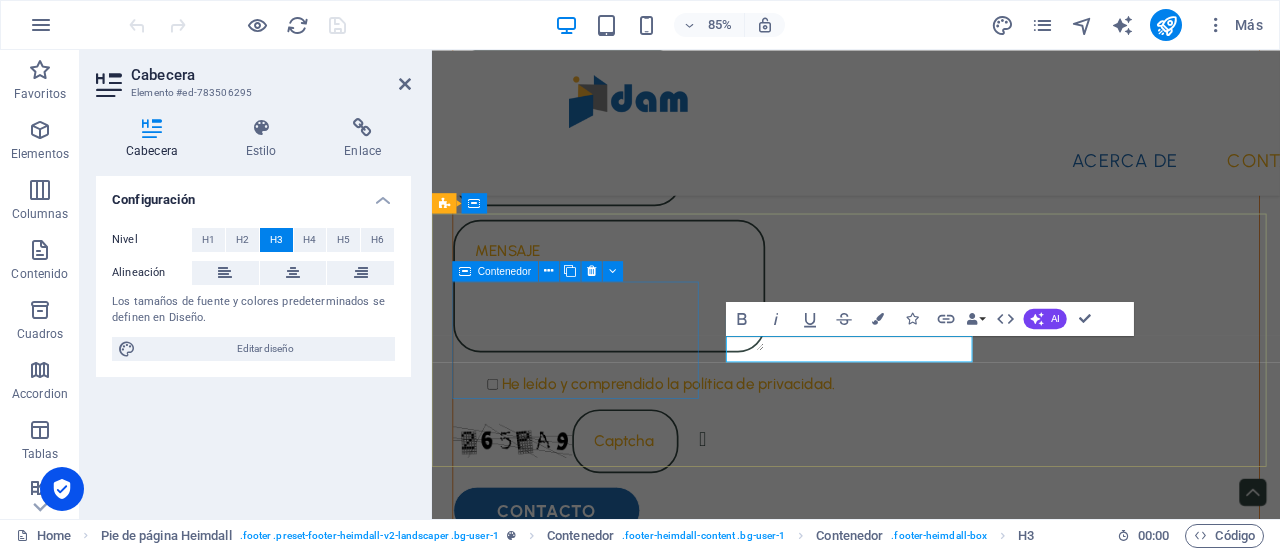 scroll, scrollTop: 2201, scrollLeft: 0, axis: vertical 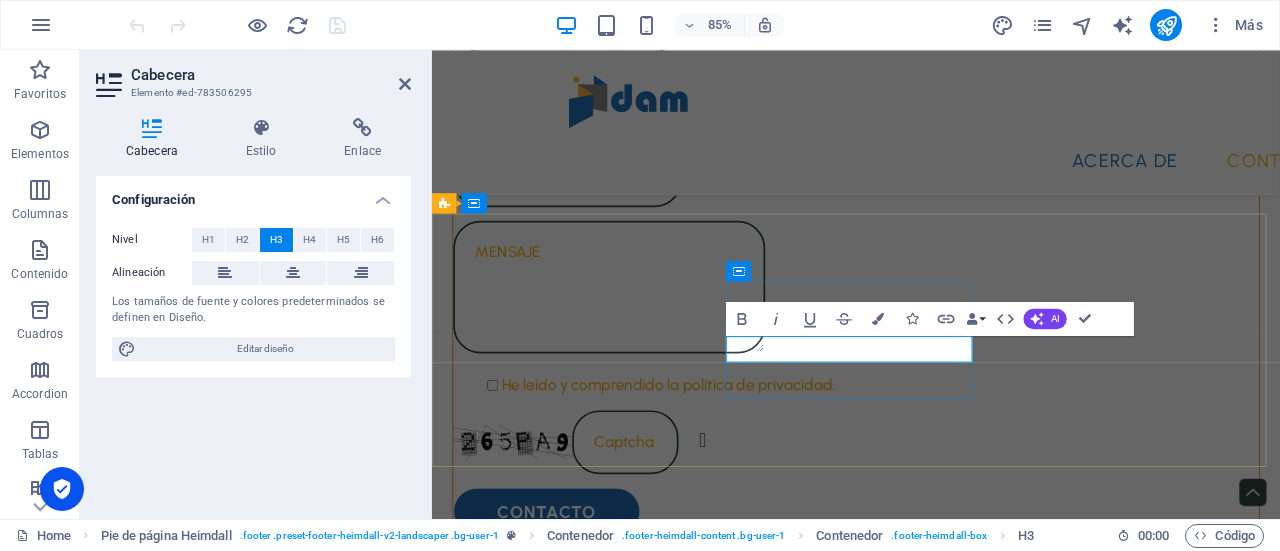 click on "Phone" at bounding box center [603, 1134] 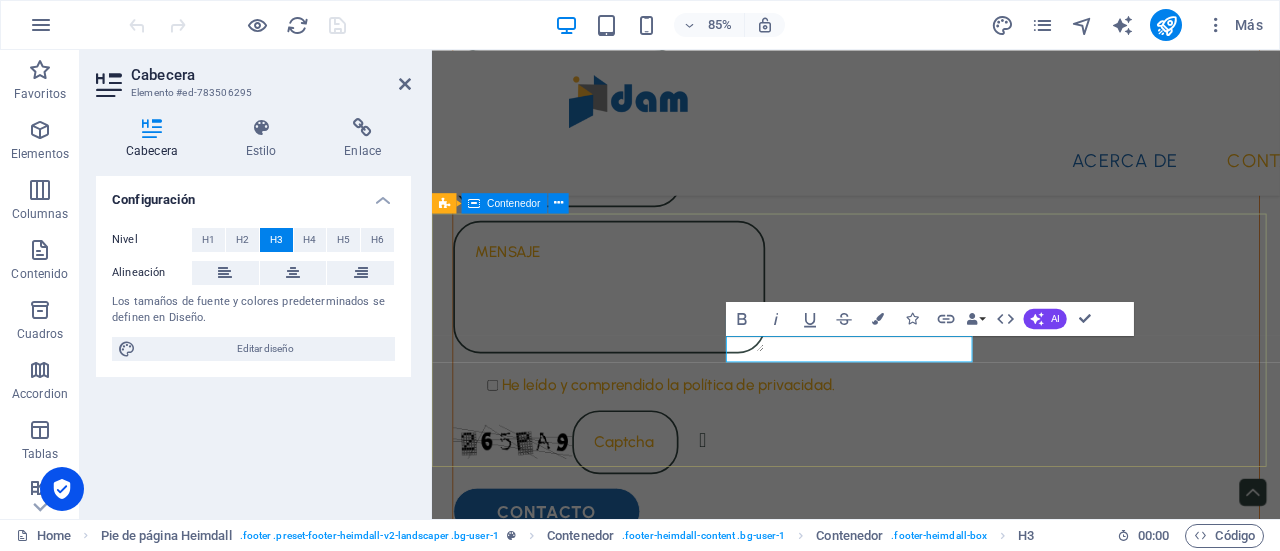 click on "WhatsApp (5 69) 9 5176 6831
​TELEFONO Teléfono: 9 5176 6831 Contact ventas@damchile.cl" at bounding box center (931, 1122) 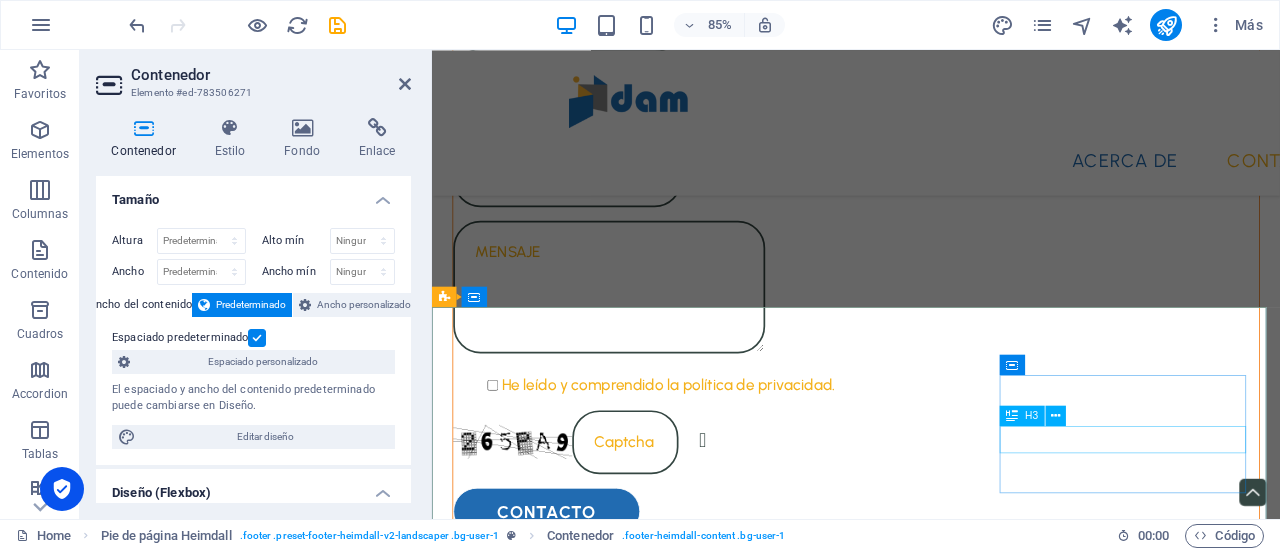 scroll, scrollTop: 2090, scrollLeft: 0, axis: vertical 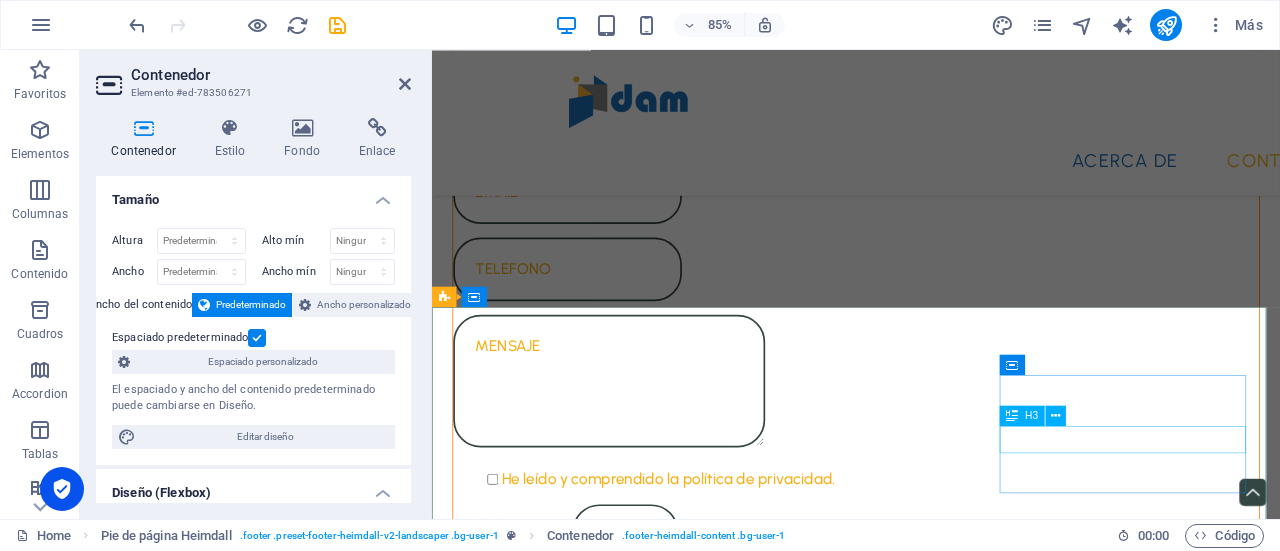 click on "Contact" at bounding box center (603, 1395) 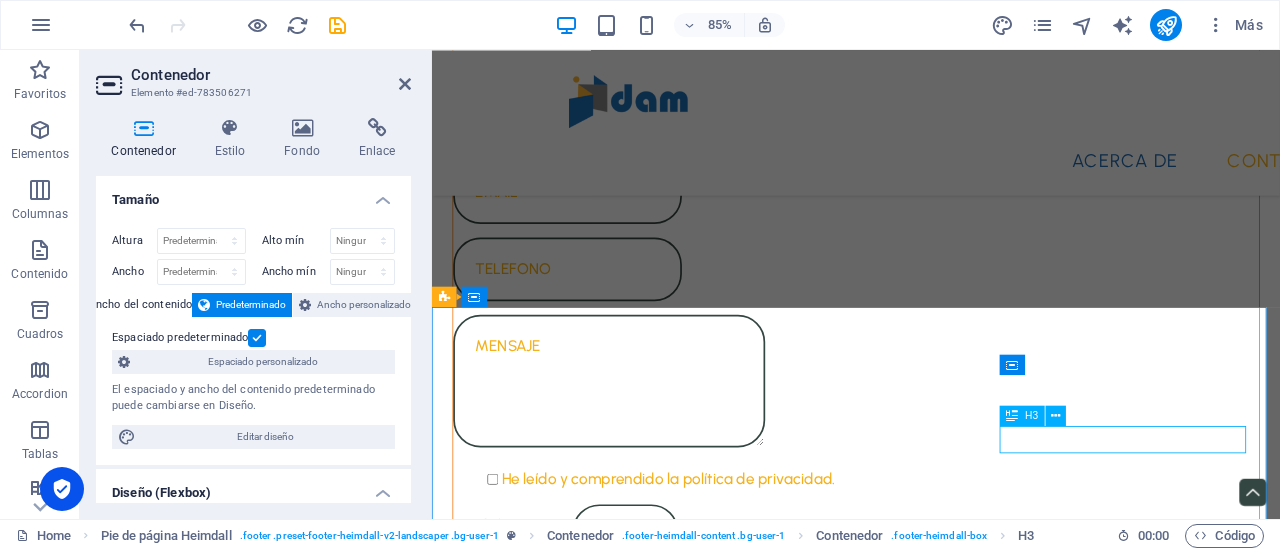 click on "Contact" at bounding box center [603, 1395] 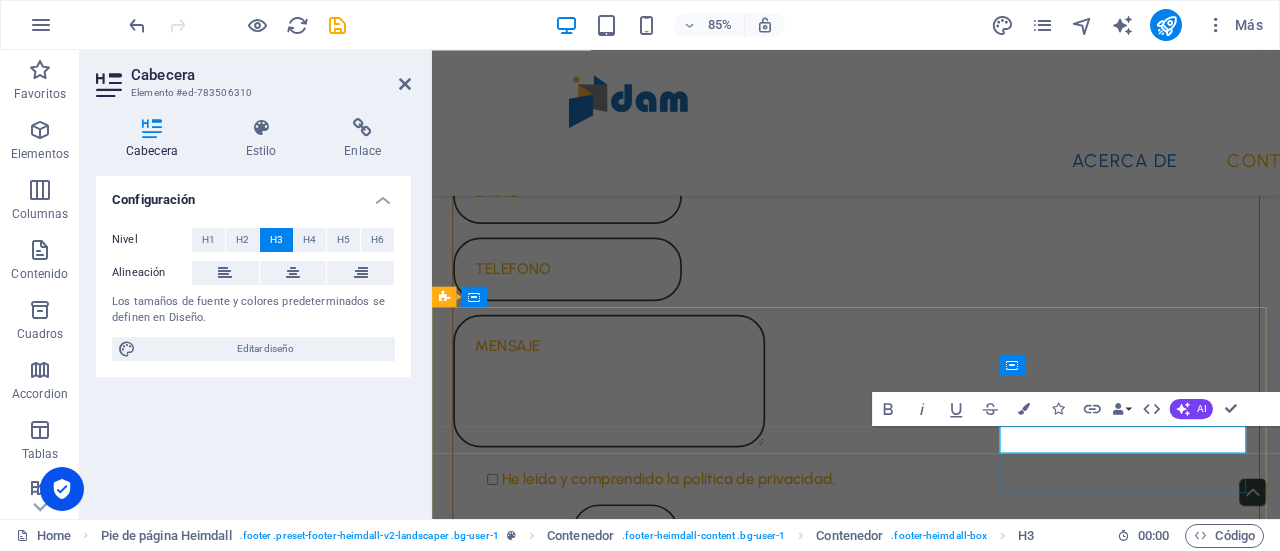 click on "Contact" at bounding box center (603, 1395) 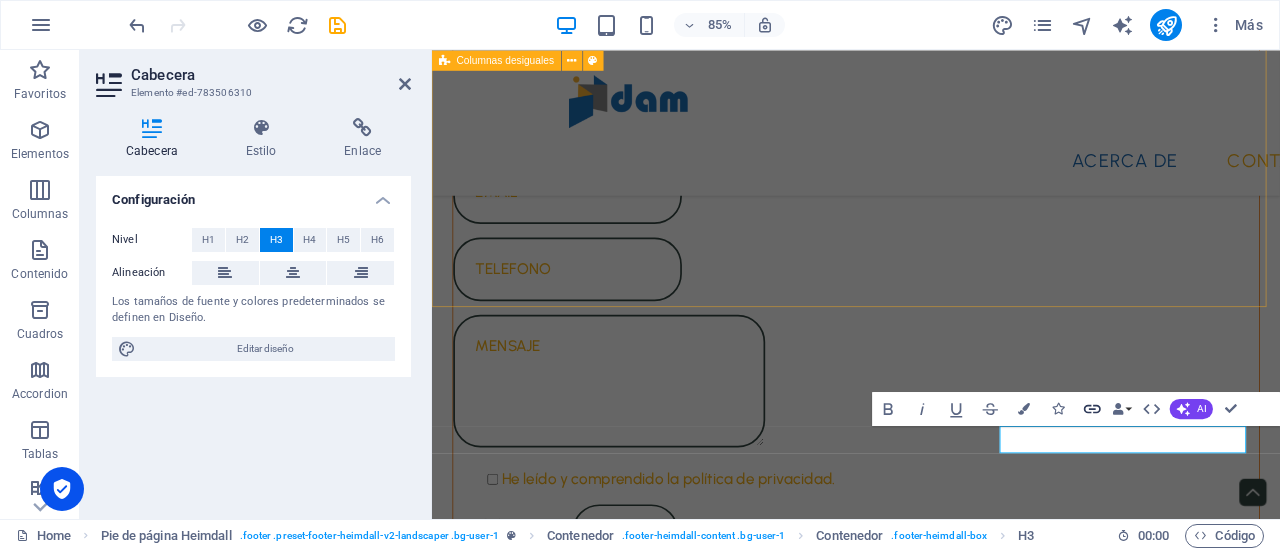 click on "No dudes en contactarnos     He leído y comprendido la política de privacidad. Unreadable? Regenerate Contacto" at bounding box center (931, 143) 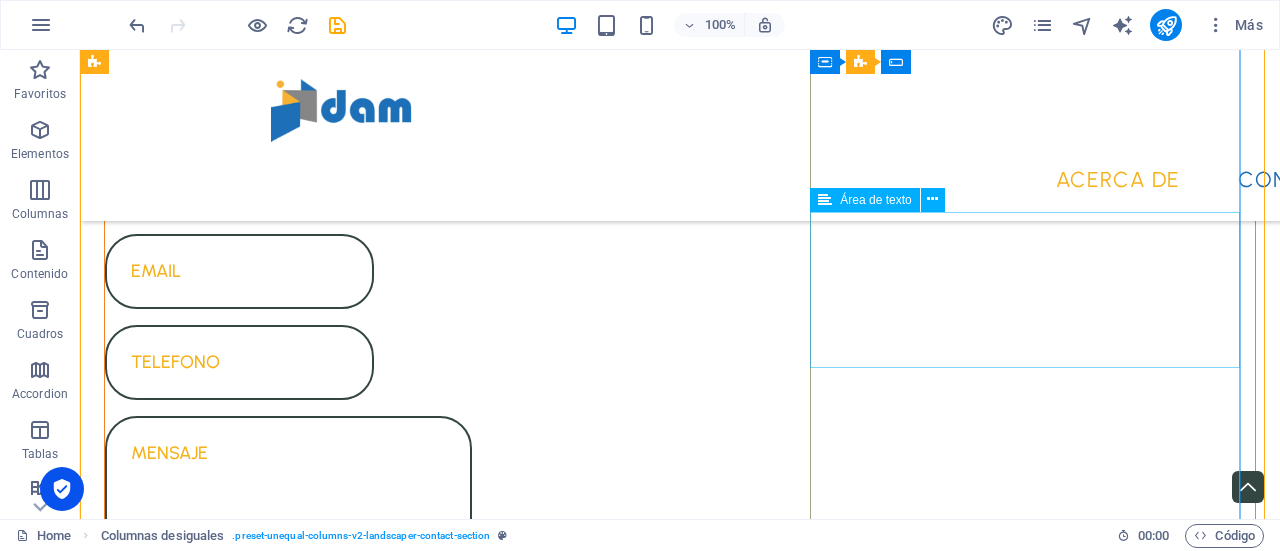 scroll, scrollTop: 2202, scrollLeft: 0, axis: vertical 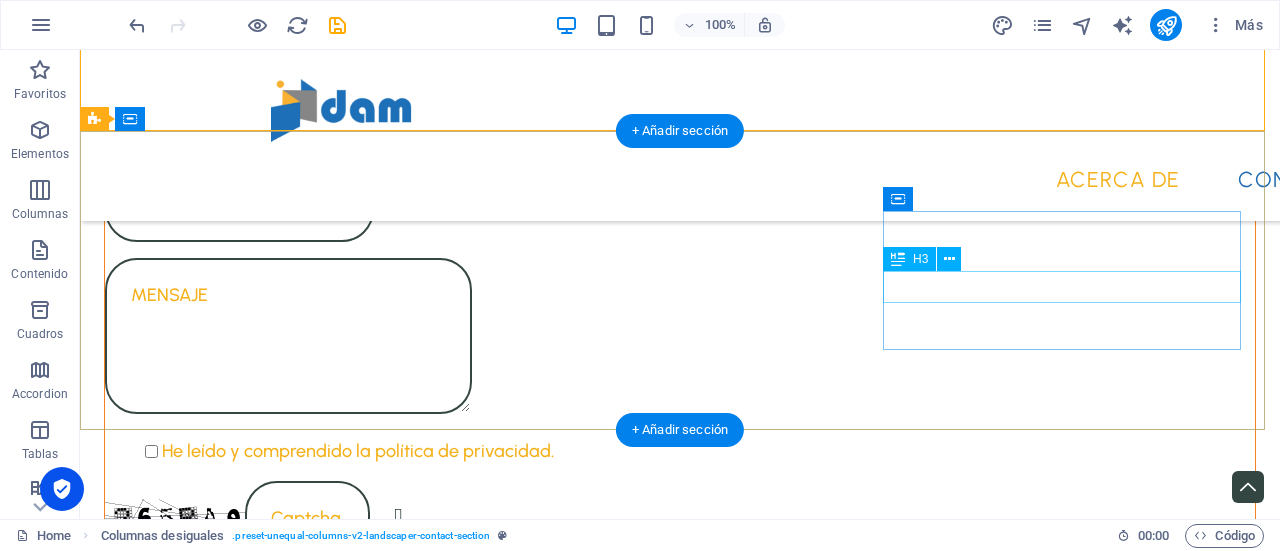 click on "MAIL" at bounding box center [285, 1293] 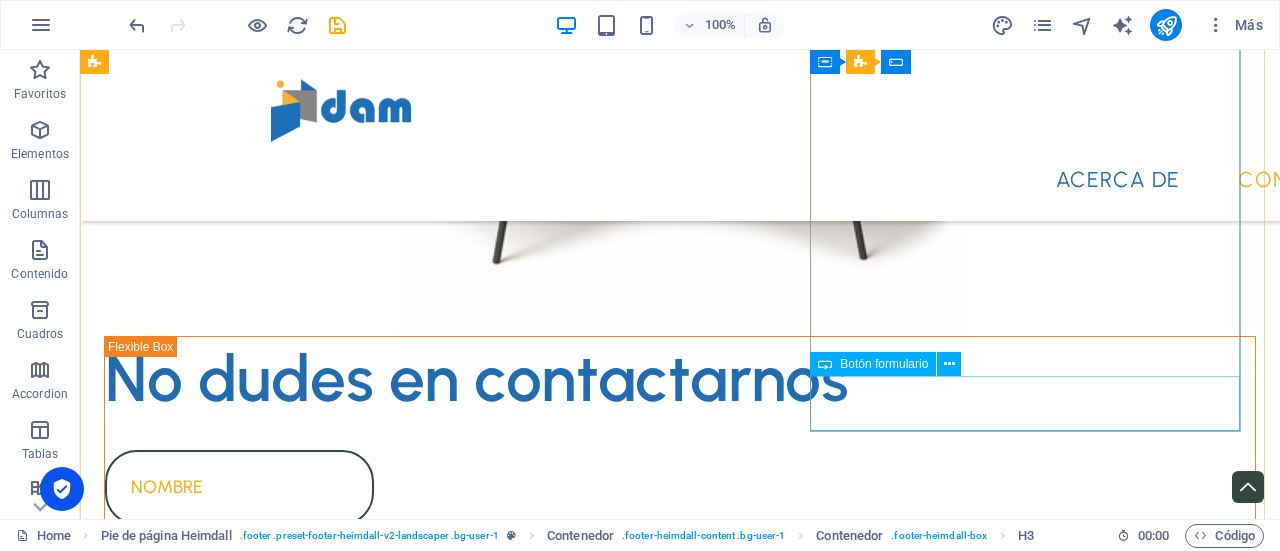 scroll, scrollTop: 1792, scrollLeft: 0, axis: vertical 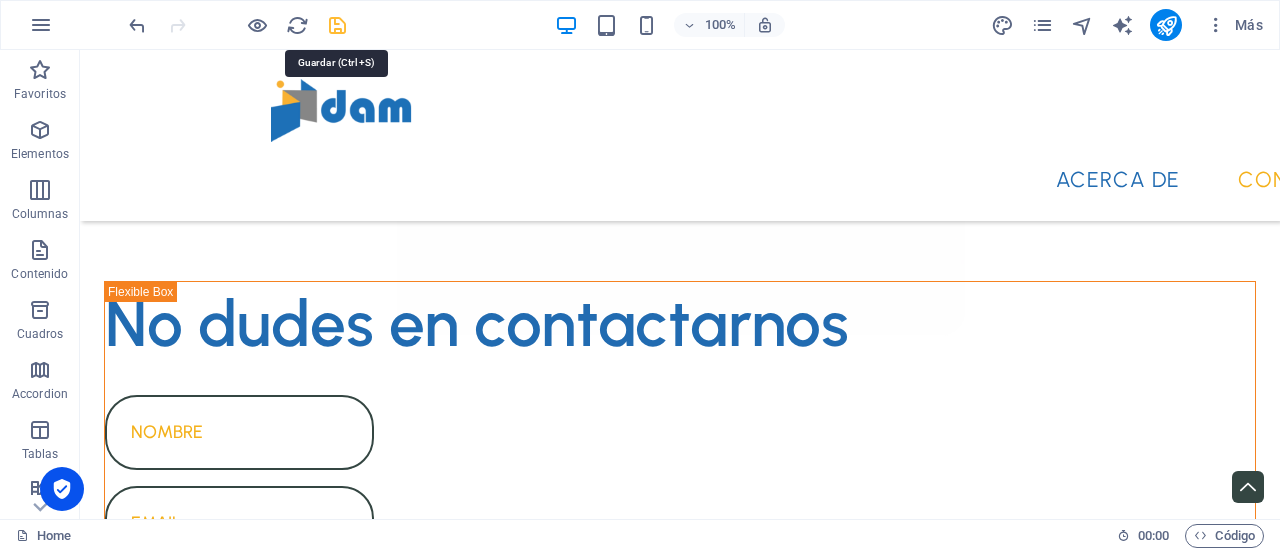 click at bounding box center (337, 25) 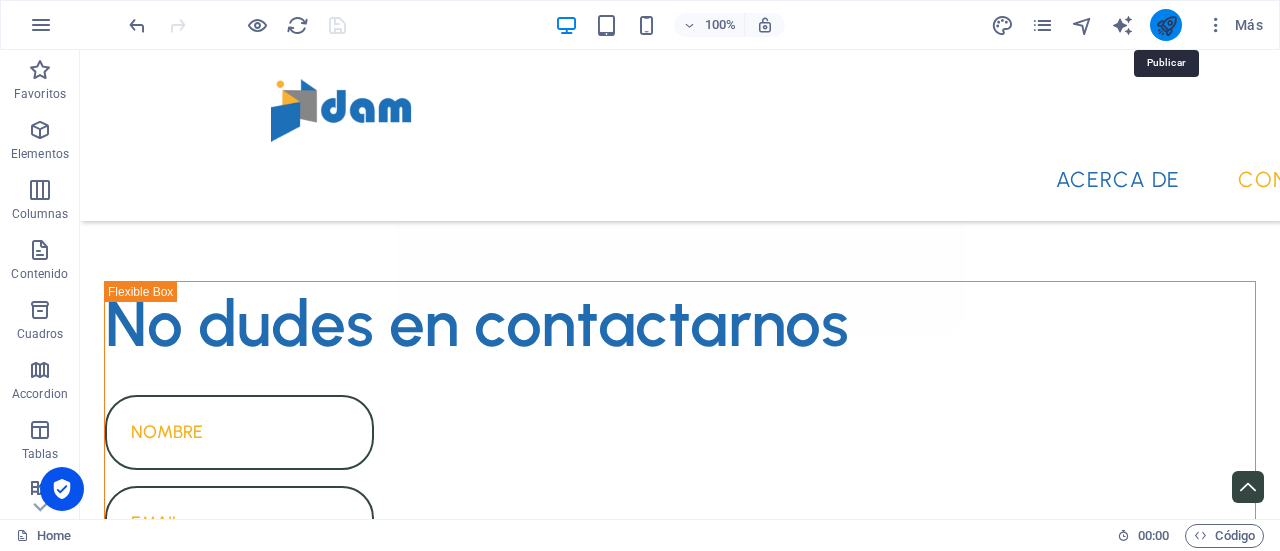 click at bounding box center [1166, 25] 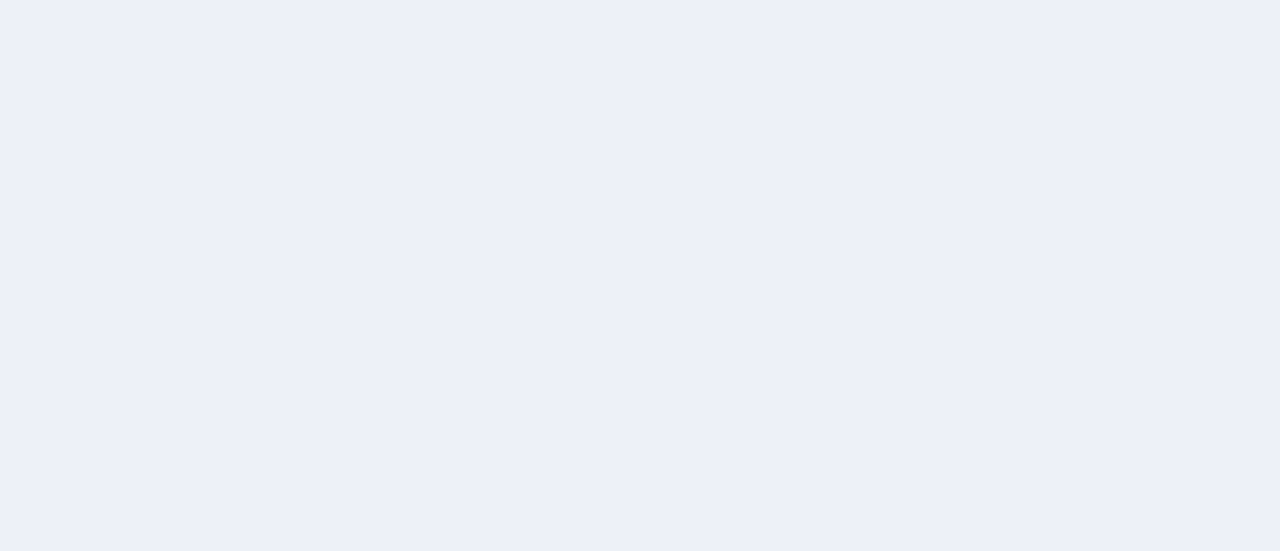 scroll, scrollTop: 0, scrollLeft: 0, axis: both 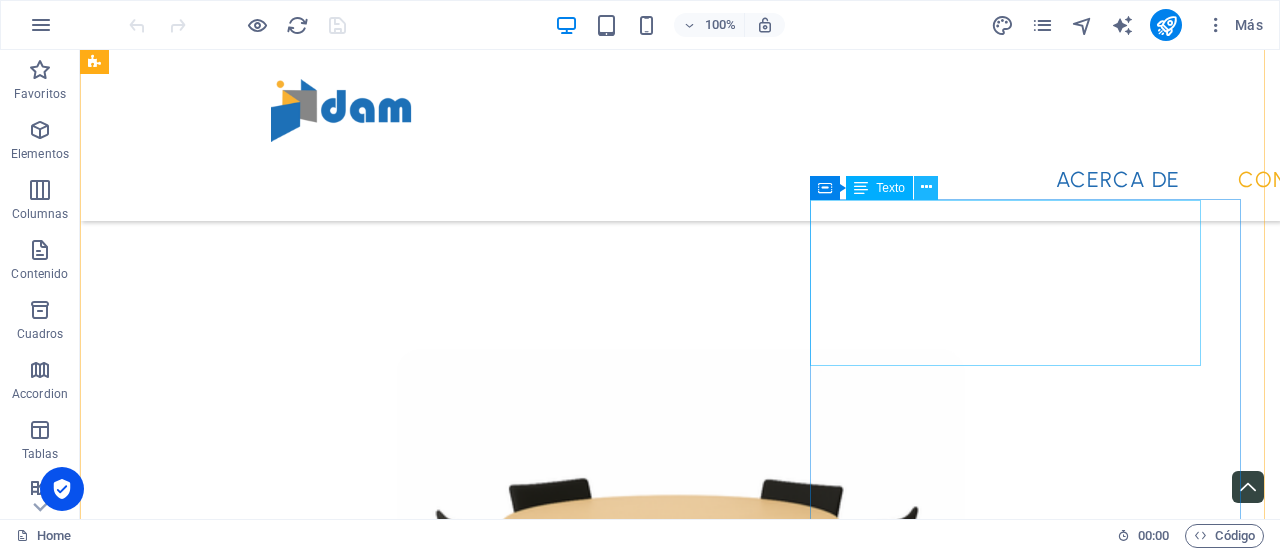 click at bounding box center (926, 187) 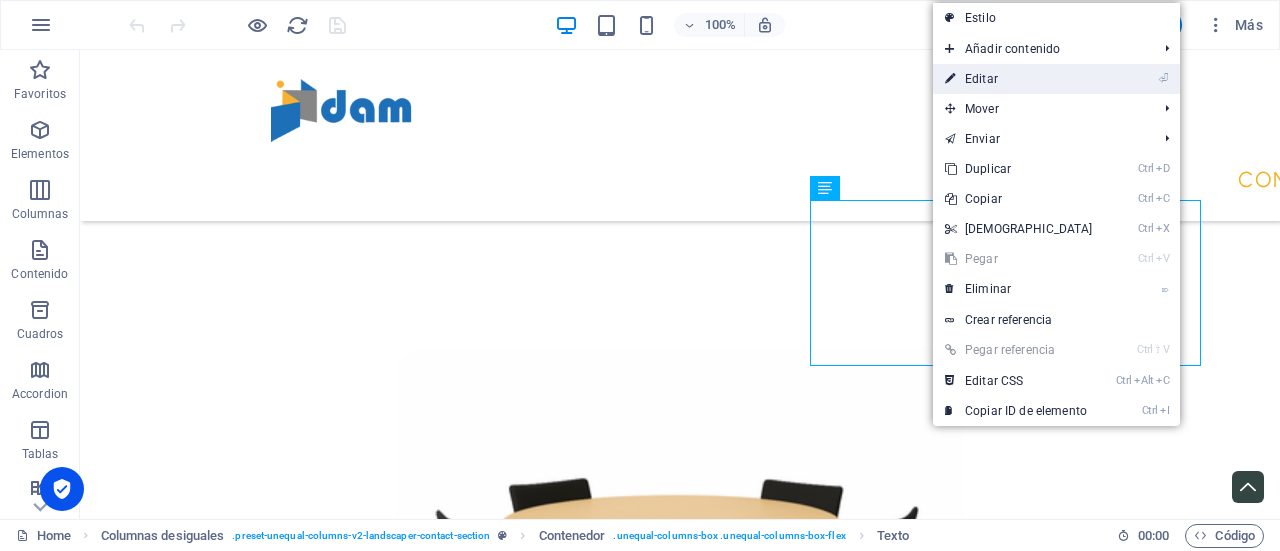 click on "⏎  Editar" at bounding box center (1019, 79) 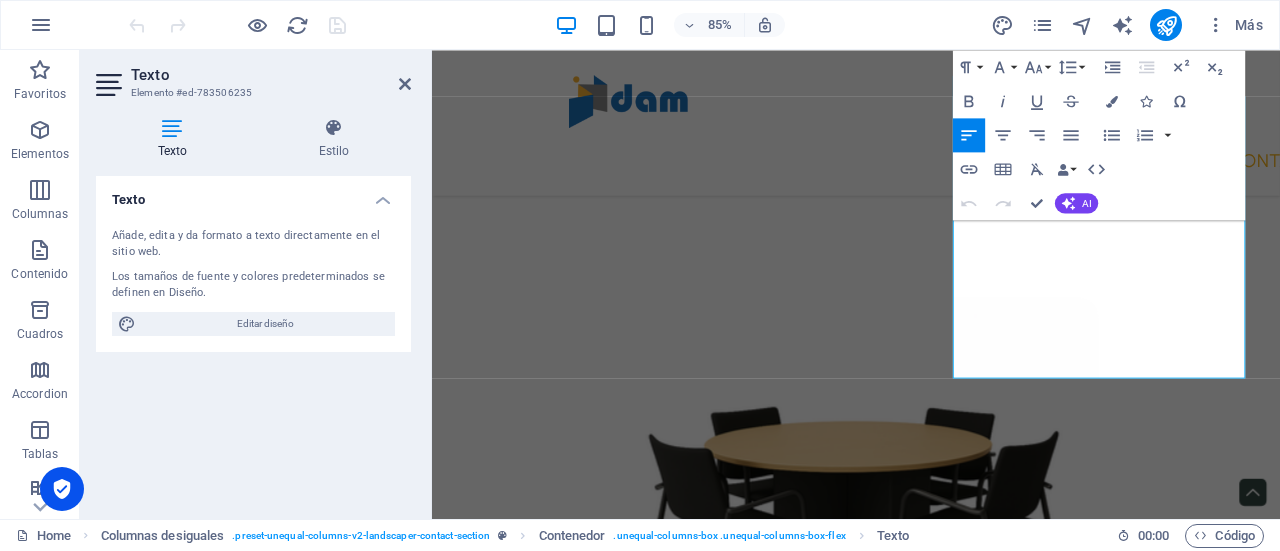 scroll, scrollTop: 1306, scrollLeft: 0, axis: vertical 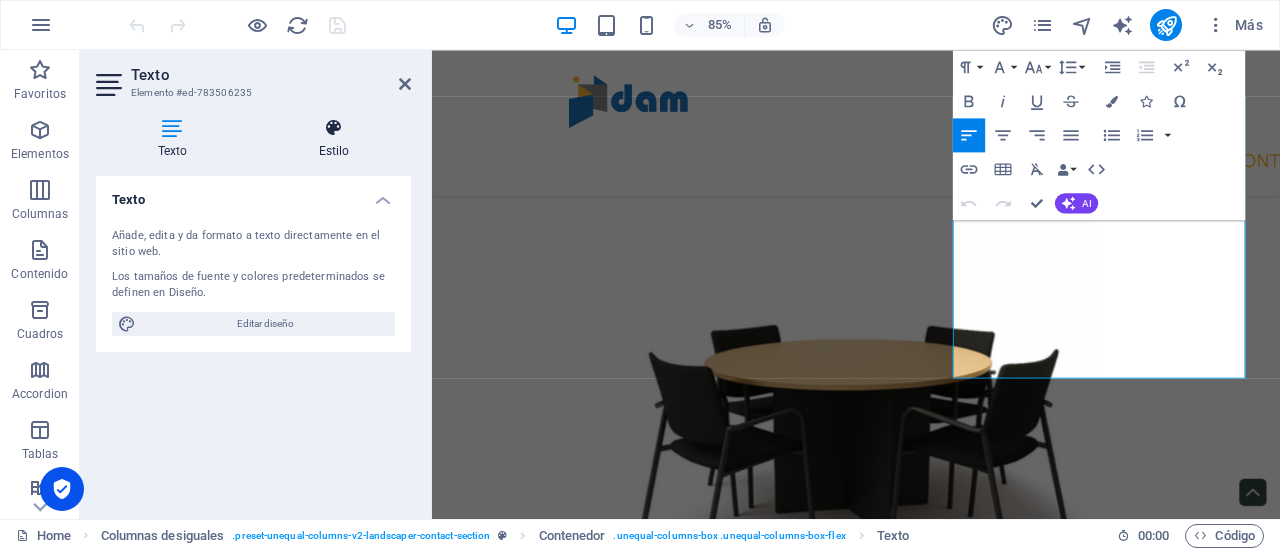 click on "Estilo" at bounding box center [334, 139] 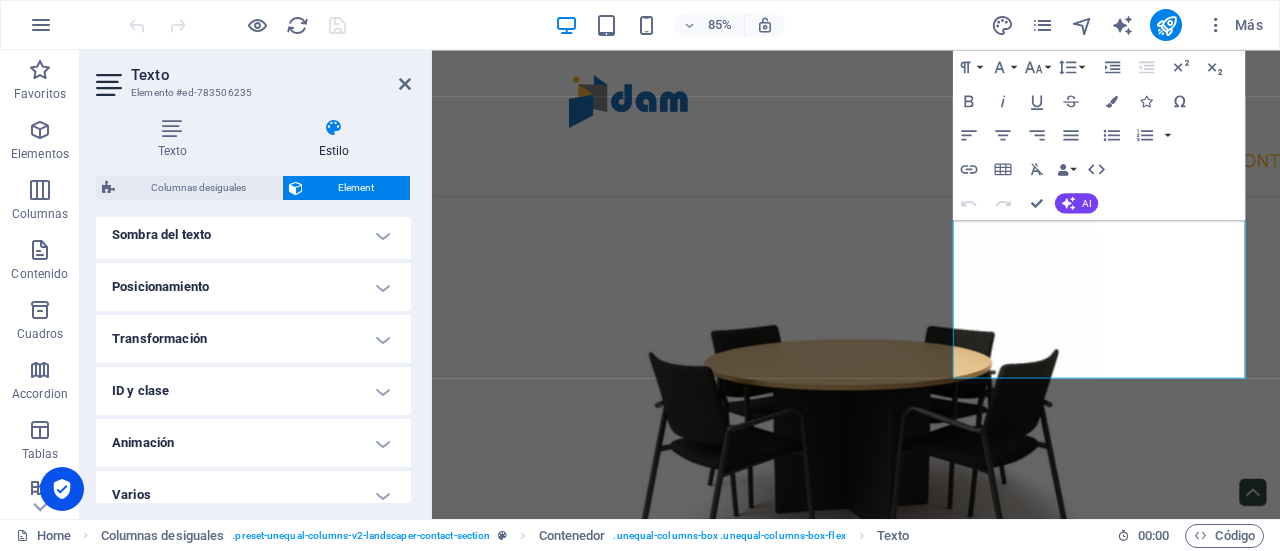 scroll, scrollTop: 574, scrollLeft: 0, axis: vertical 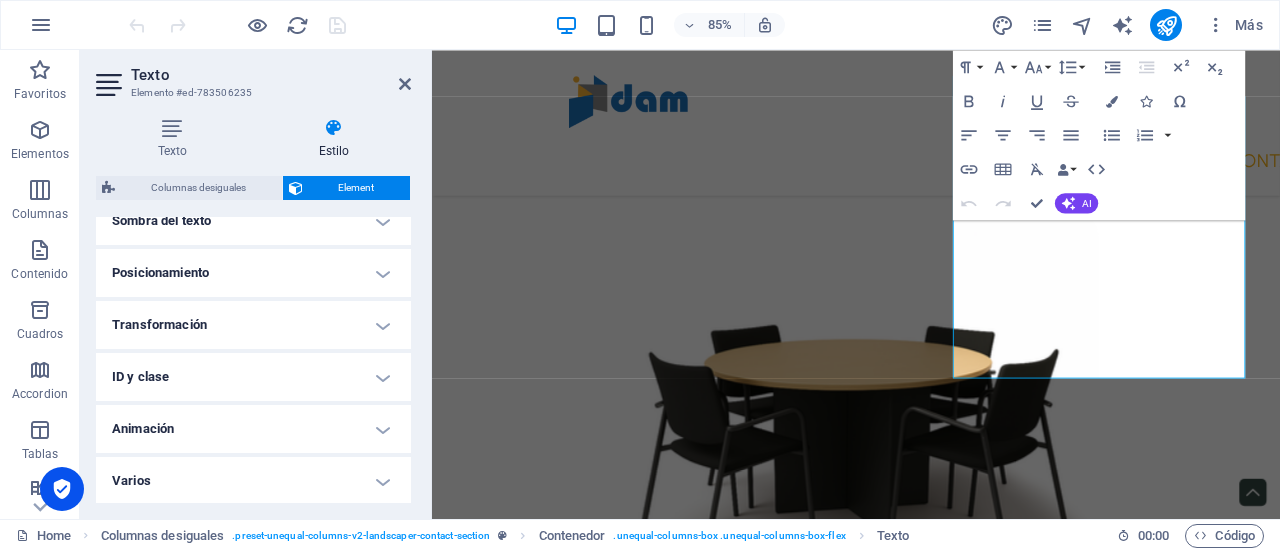 click on "Varios" at bounding box center (253, 481) 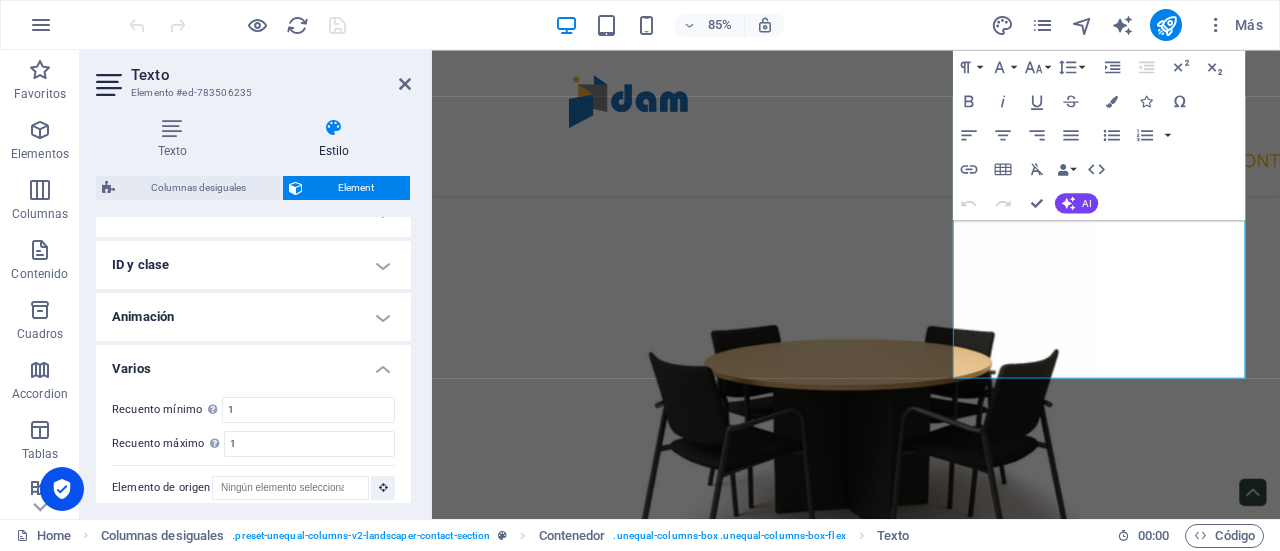 scroll, scrollTop: 697, scrollLeft: 0, axis: vertical 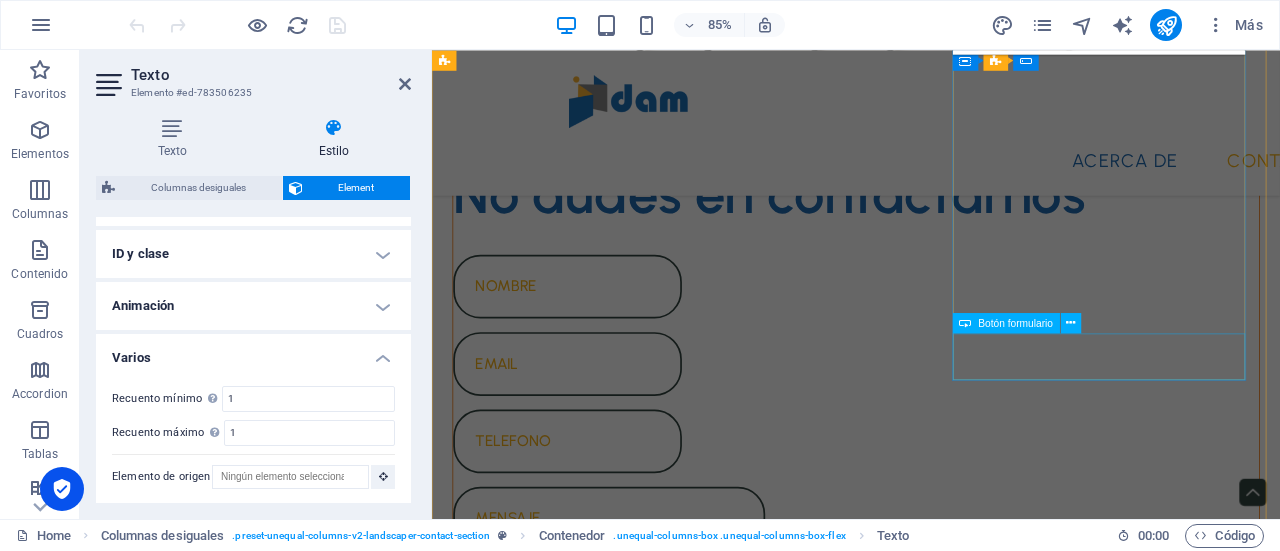 click on "Contacto" 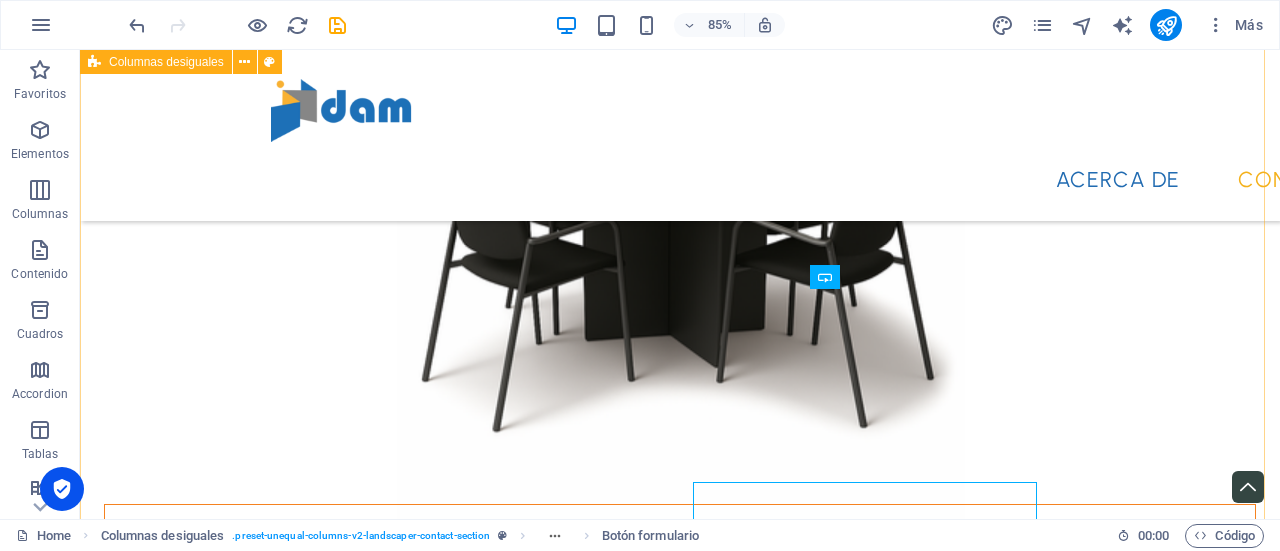 scroll, scrollTop: 1820, scrollLeft: 0, axis: vertical 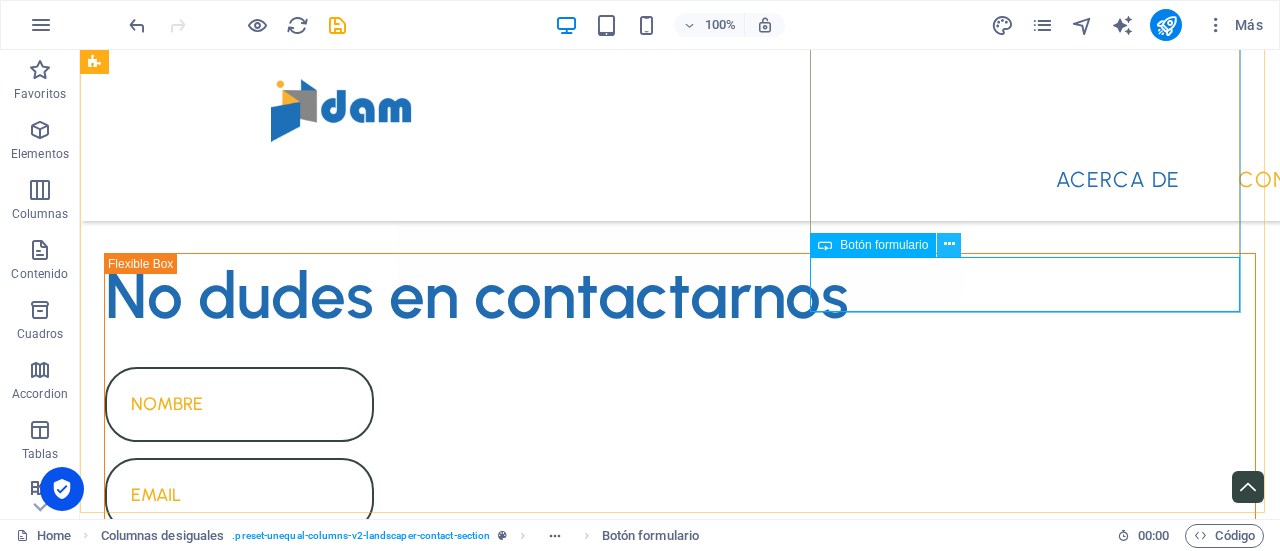 click at bounding box center (949, 244) 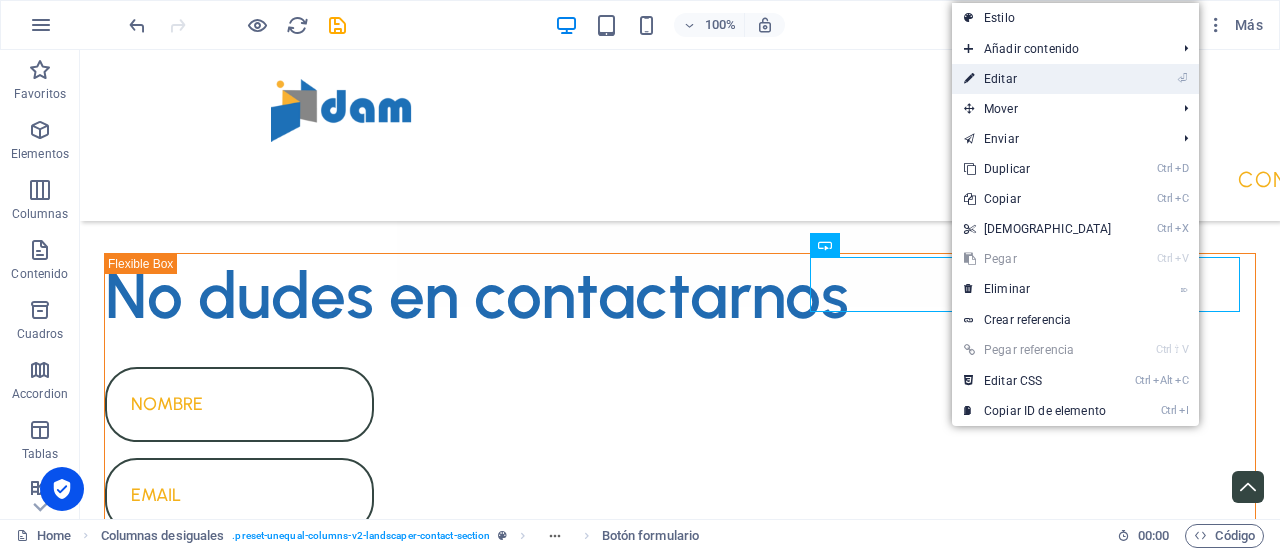 click on "⏎  Editar" at bounding box center [1038, 79] 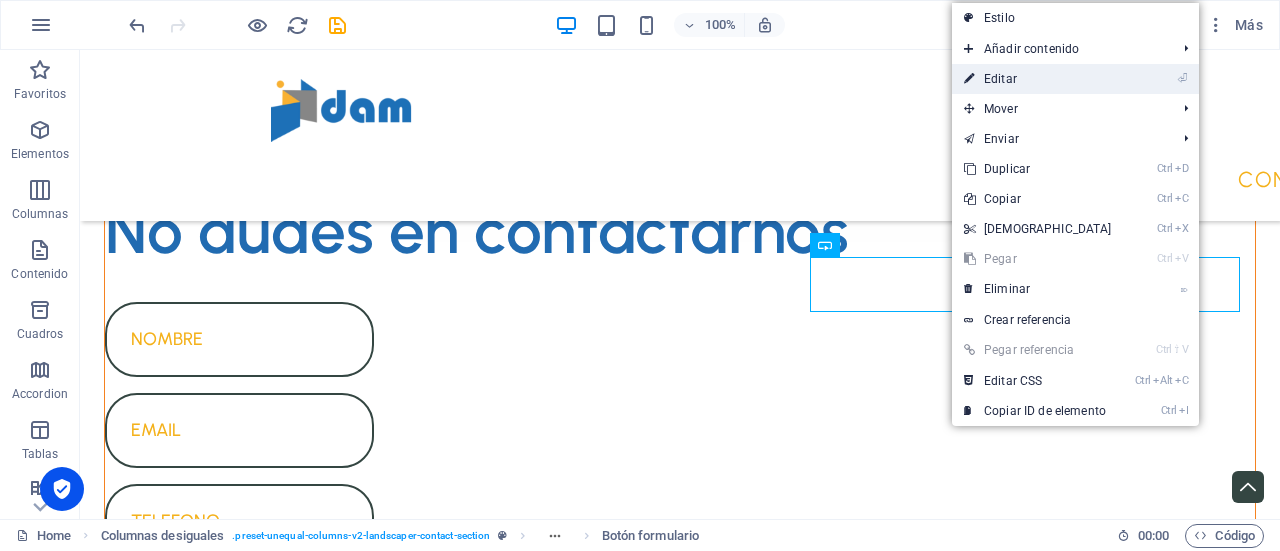 select on "px" 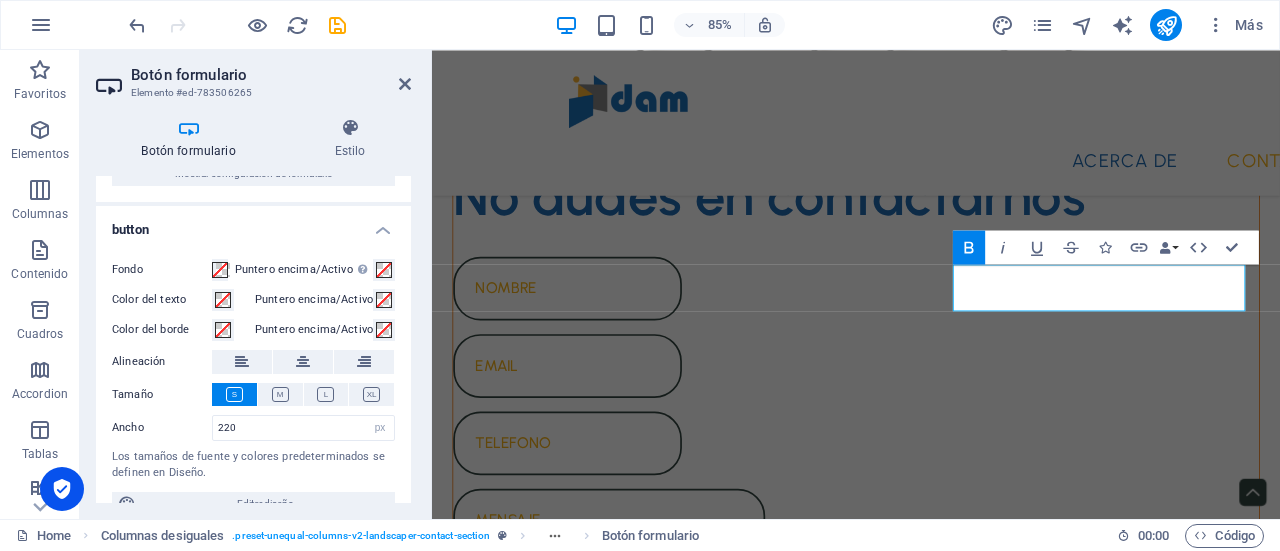 scroll, scrollTop: 127, scrollLeft: 0, axis: vertical 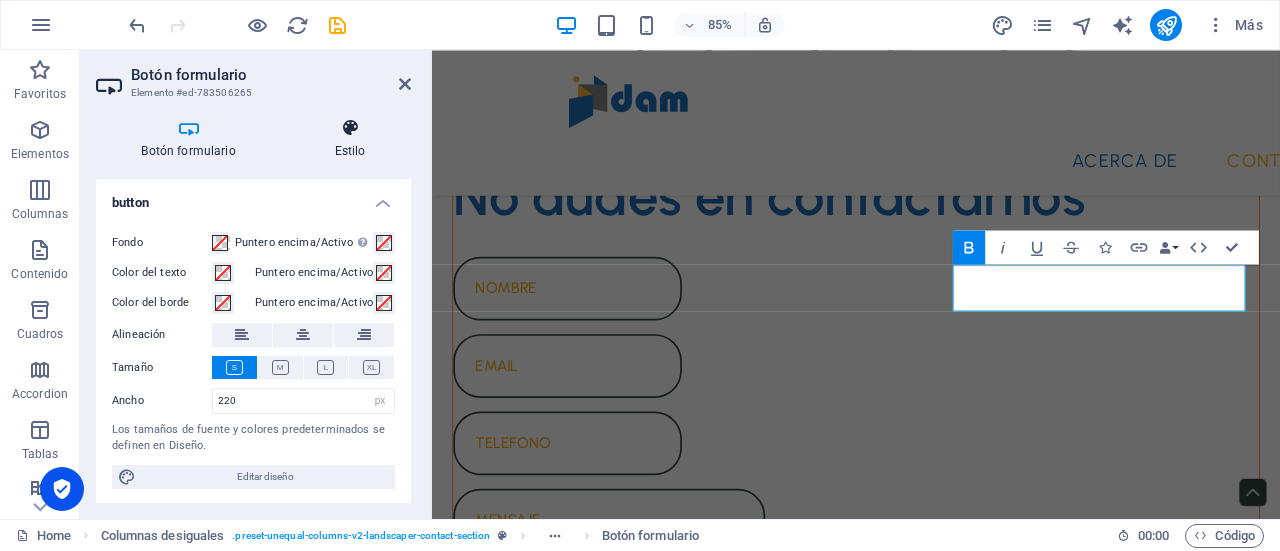 click at bounding box center (350, 128) 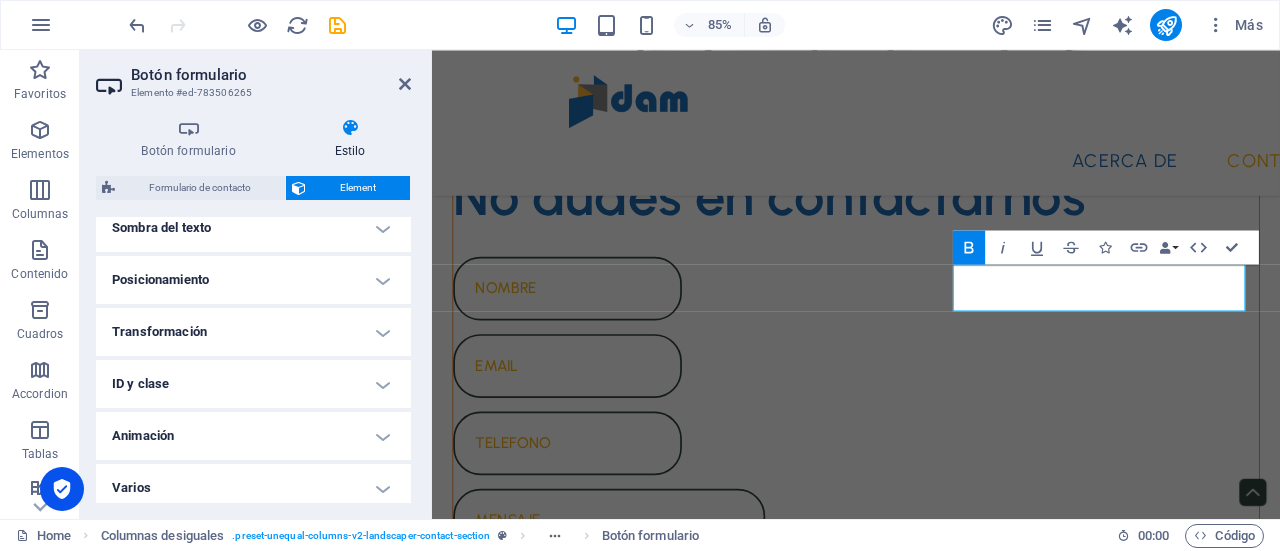 scroll, scrollTop: 574, scrollLeft: 0, axis: vertical 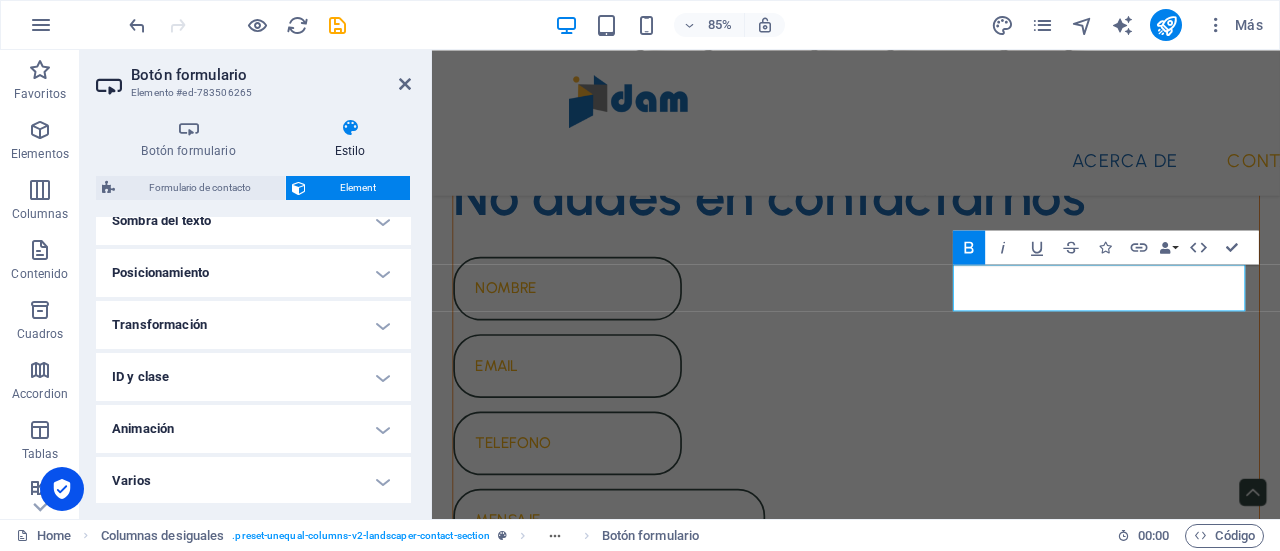 click on "ID y clase" at bounding box center (253, 377) 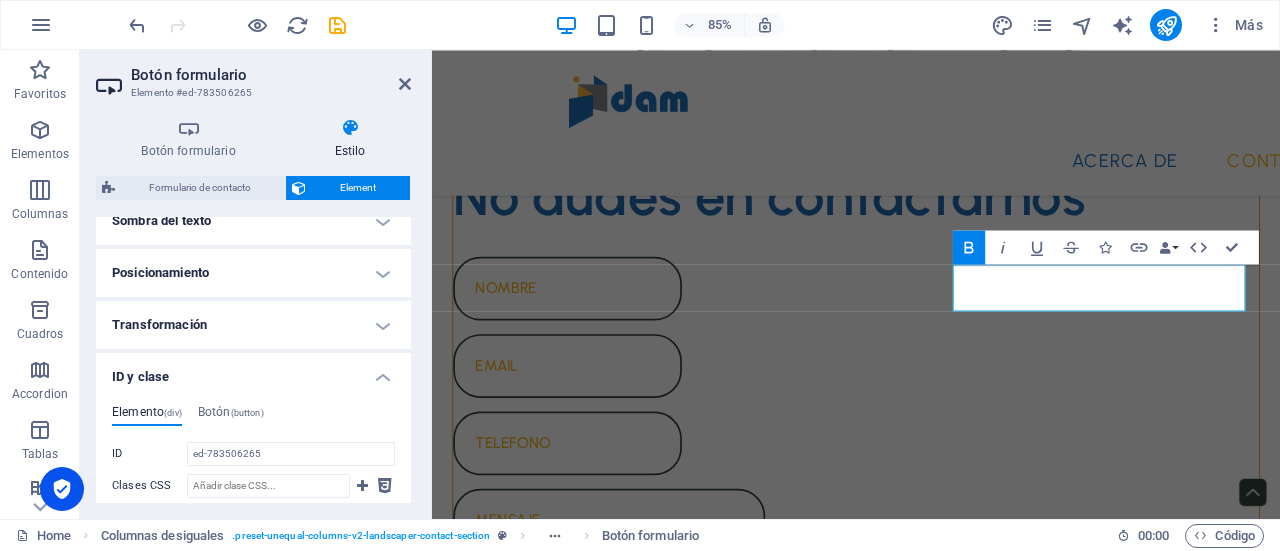 click on "ID y clase" at bounding box center (253, 371) 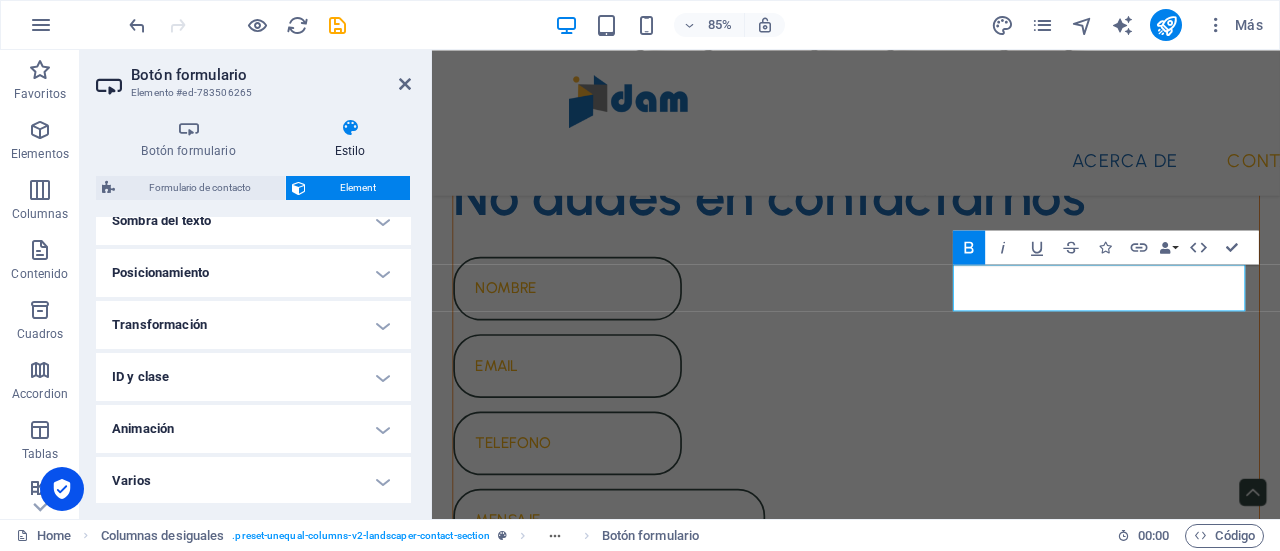 click on "ID y clase" at bounding box center (253, 377) 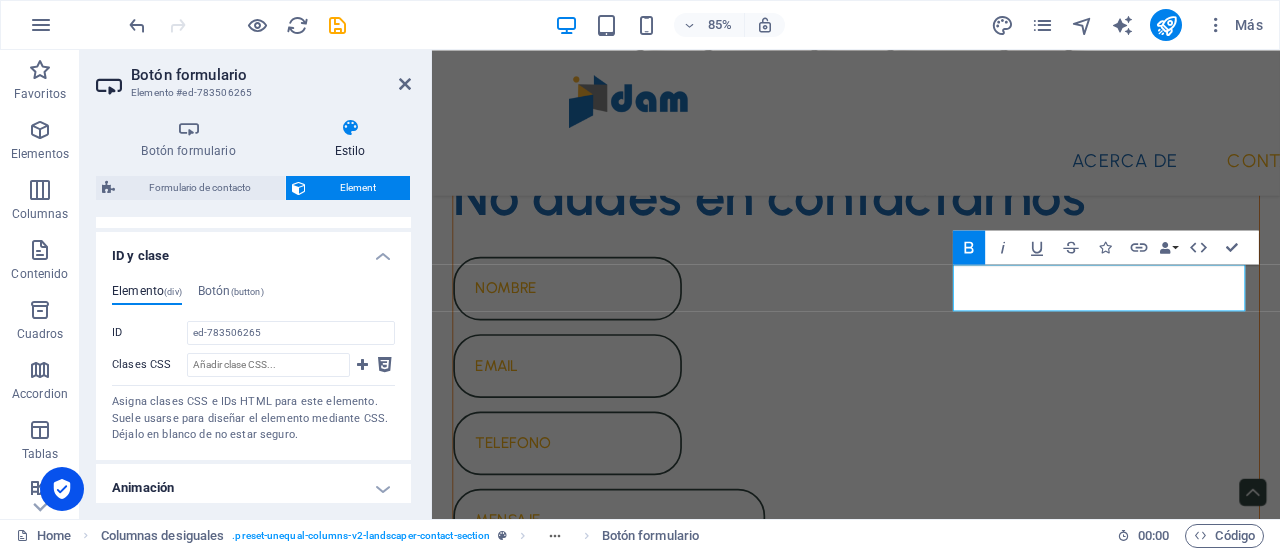 scroll, scrollTop: 710, scrollLeft: 0, axis: vertical 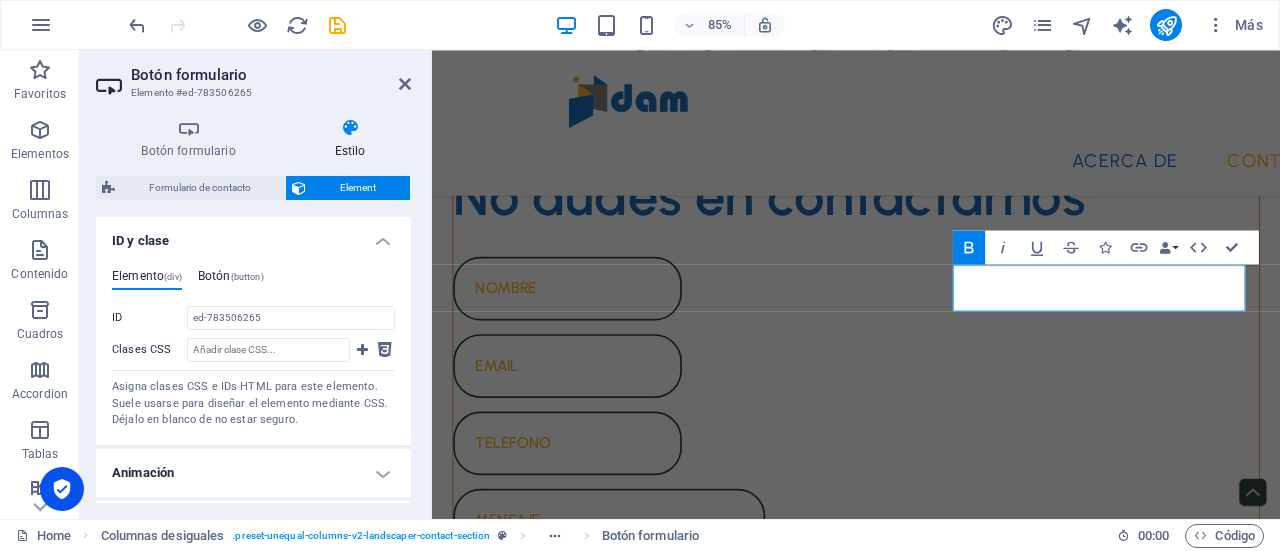 click on "Botón  (button)" at bounding box center [231, 280] 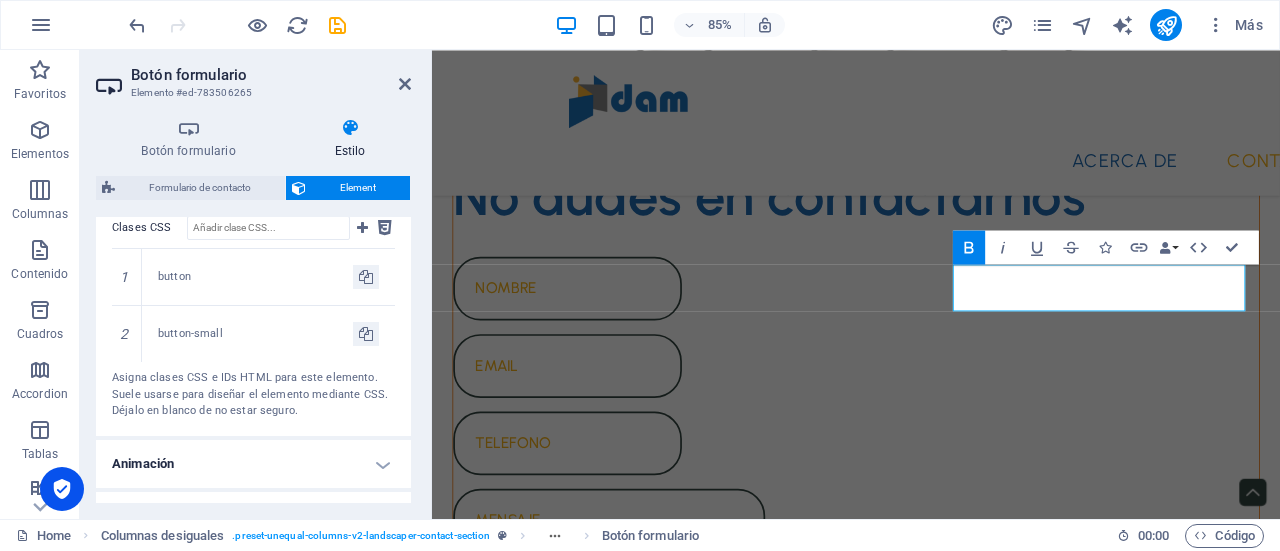 scroll, scrollTop: 867, scrollLeft: 0, axis: vertical 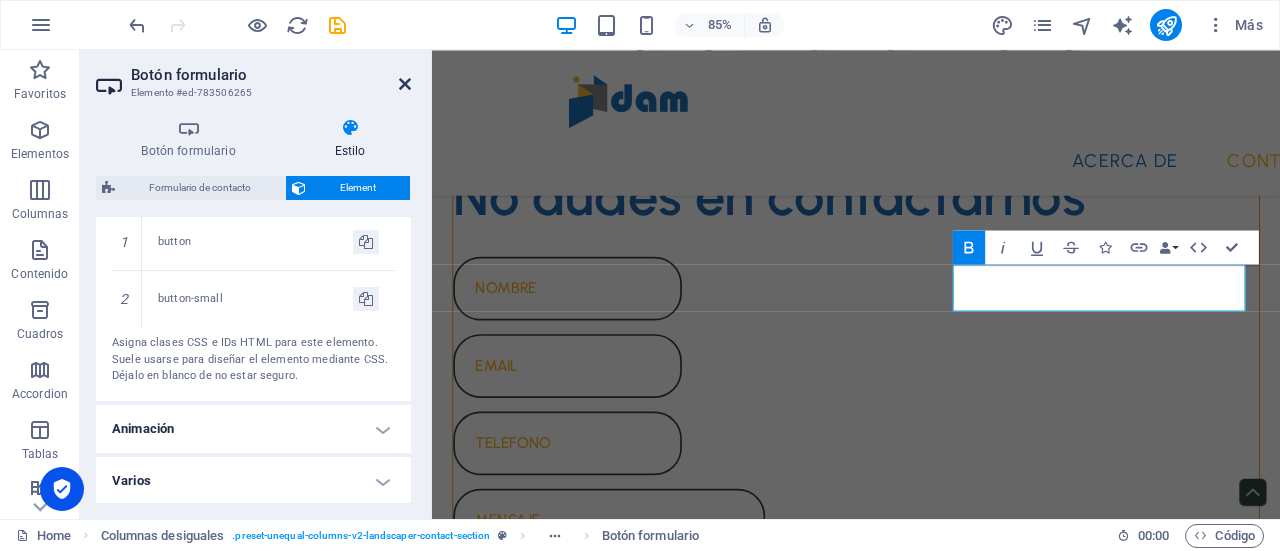 click at bounding box center (405, 84) 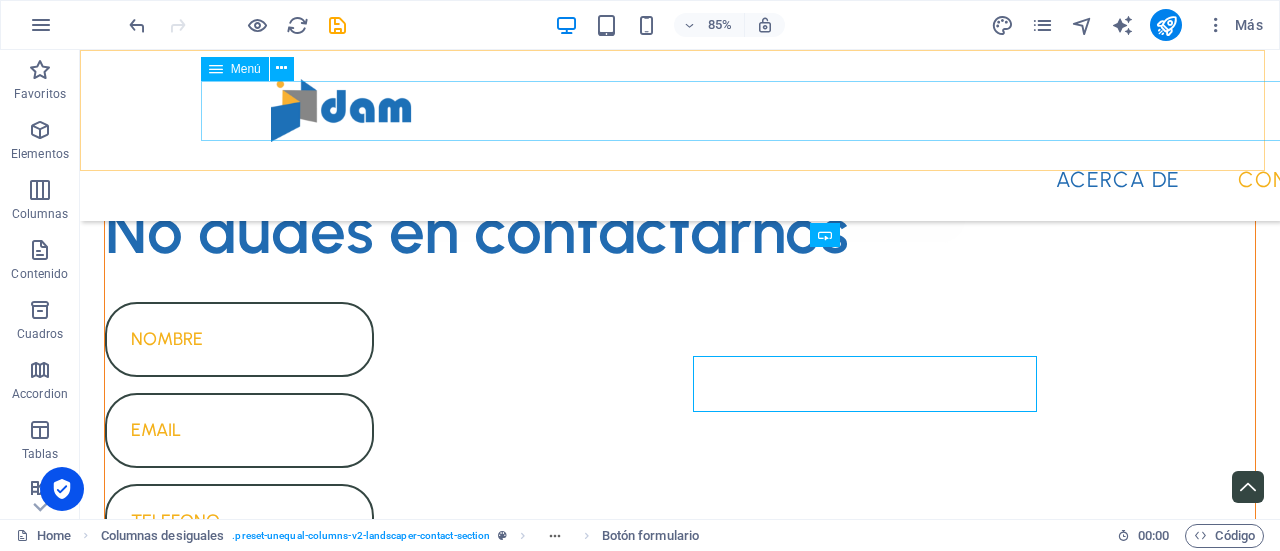 scroll, scrollTop: 1830, scrollLeft: 0, axis: vertical 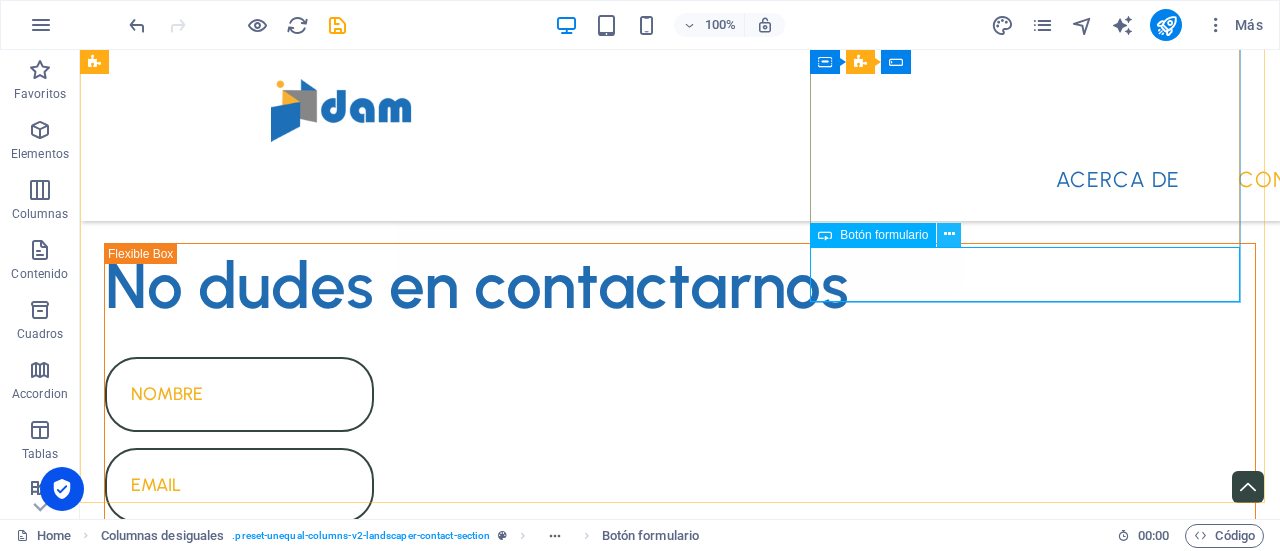 click at bounding box center [949, 234] 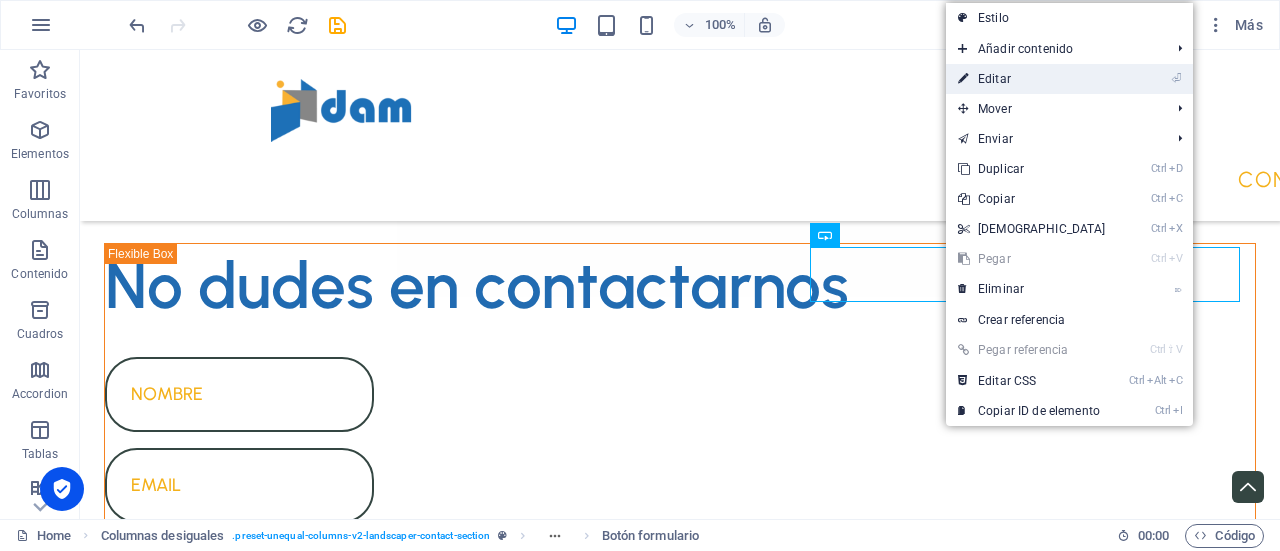 click on "⏎  Editar" at bounding box center [1032, 79] 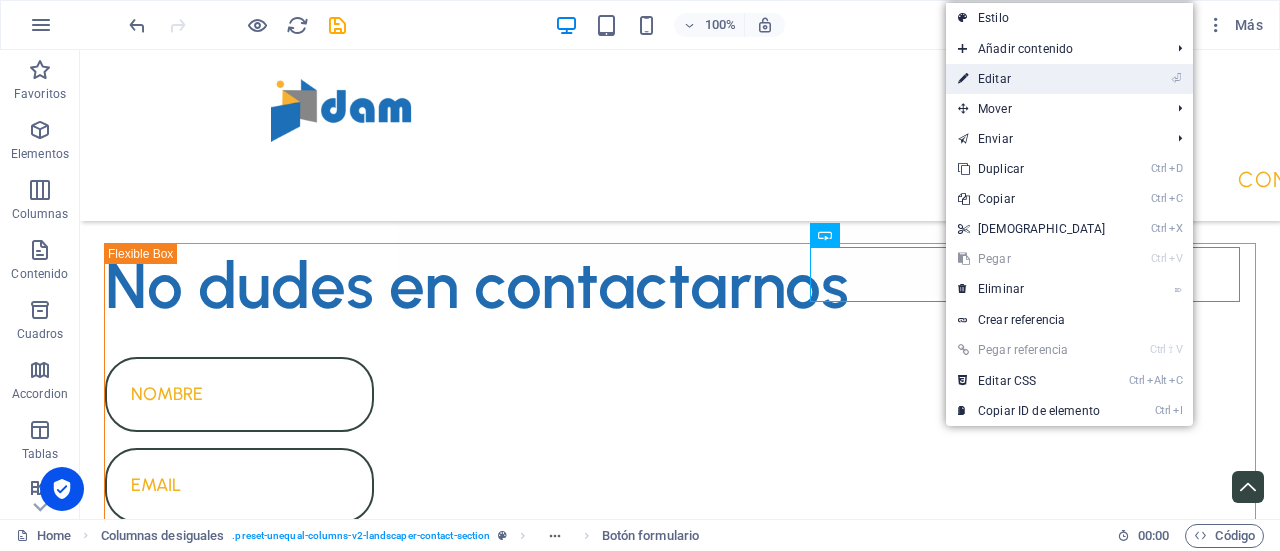 scroll, scrollTop: 1895, scrollLeft: 0, axis: vertical 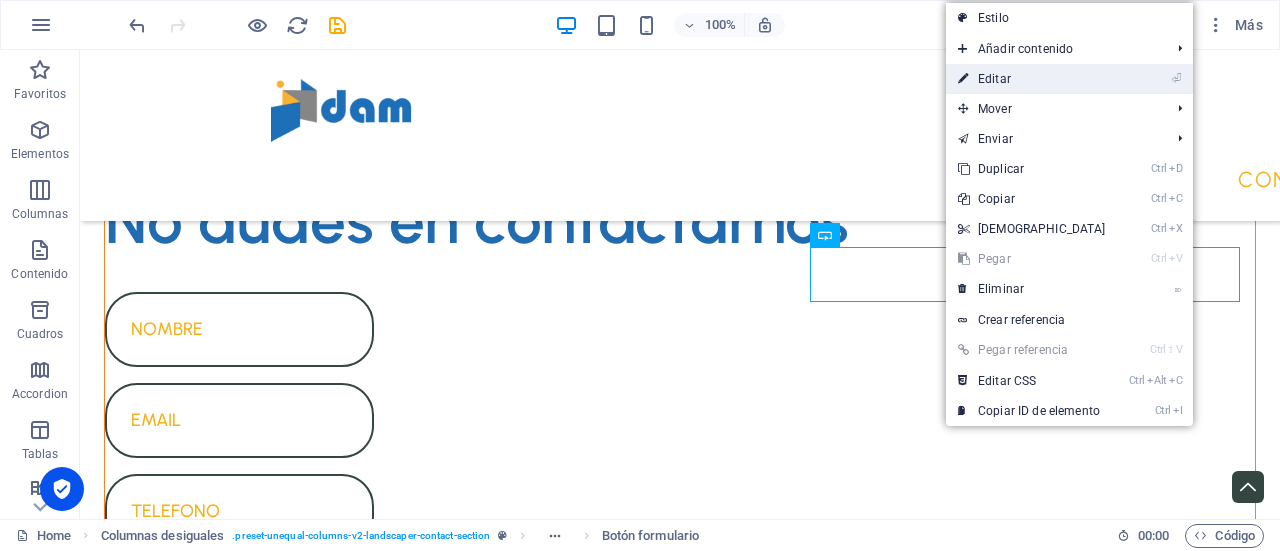 select on "px" 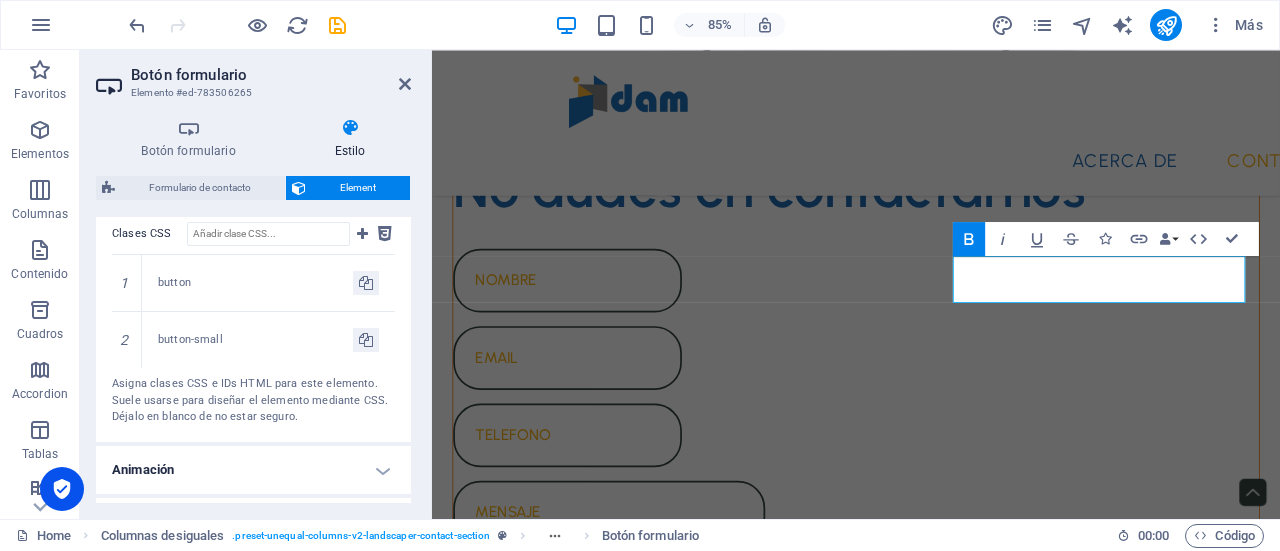 scroll, scrollTop: 867, scrollLeft: 0, axis: vertical 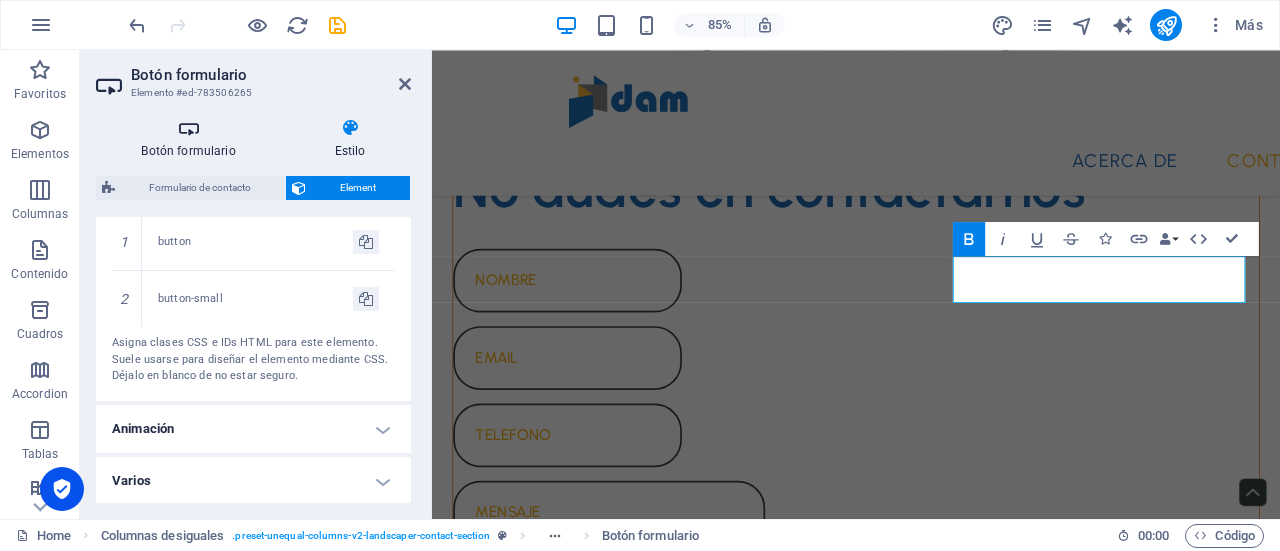 click on "Botón formulario" at bounding box center [192, 139] 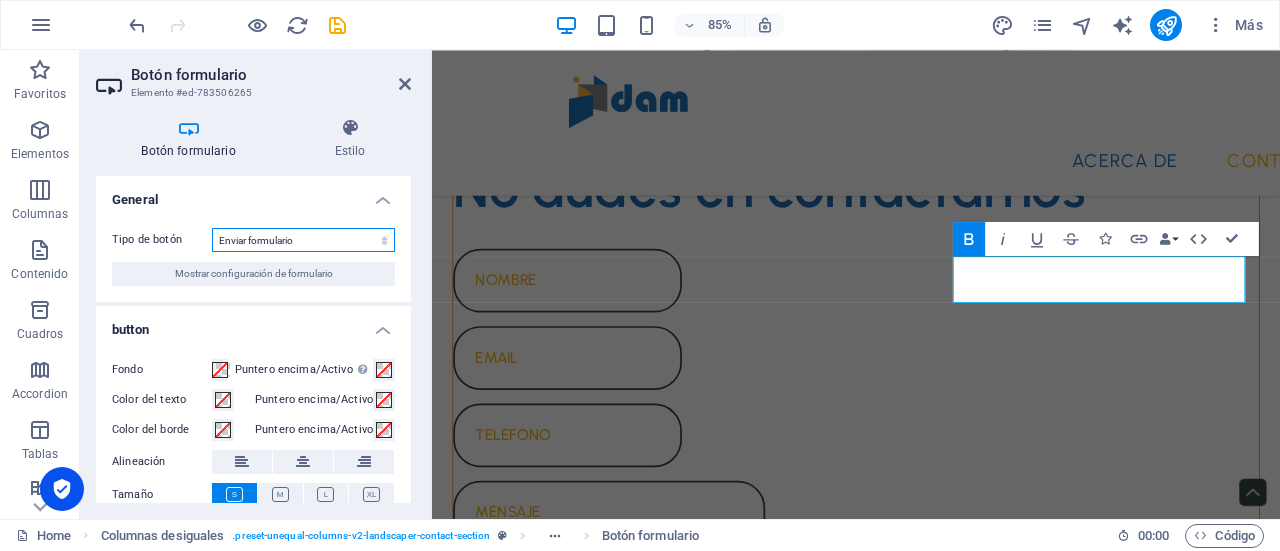 click on "Enviar formulario Restablecer formulario Ninguna acción" at bounding box center [303, 240] 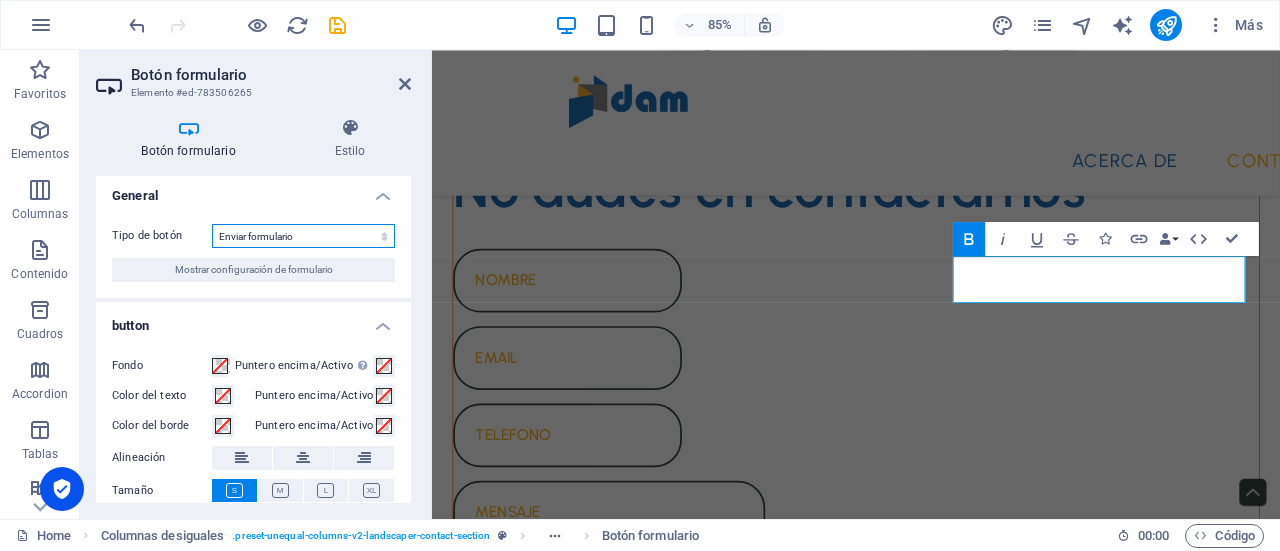 scroll, scrollTop: 0, scrollLeft: 0, axis: both 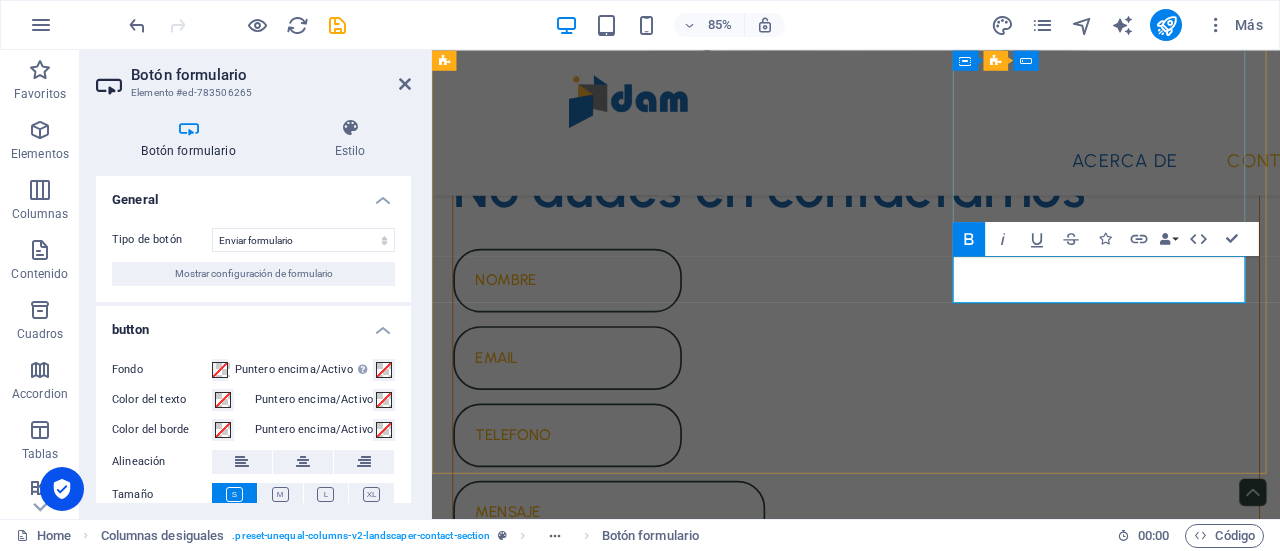 click on "Contacto" 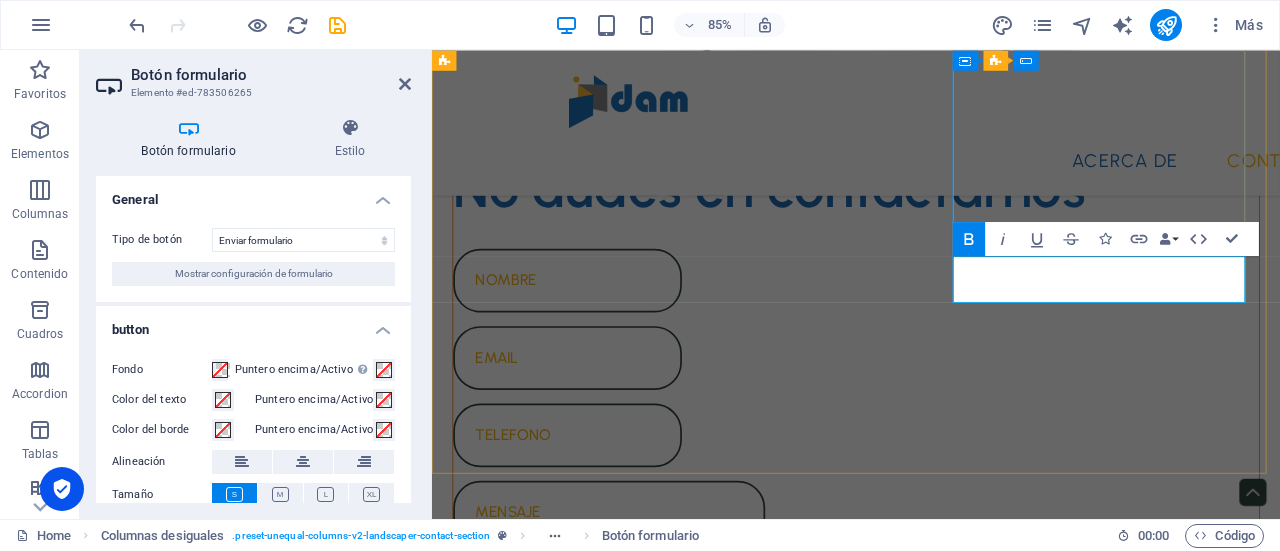 click on "Contacto" 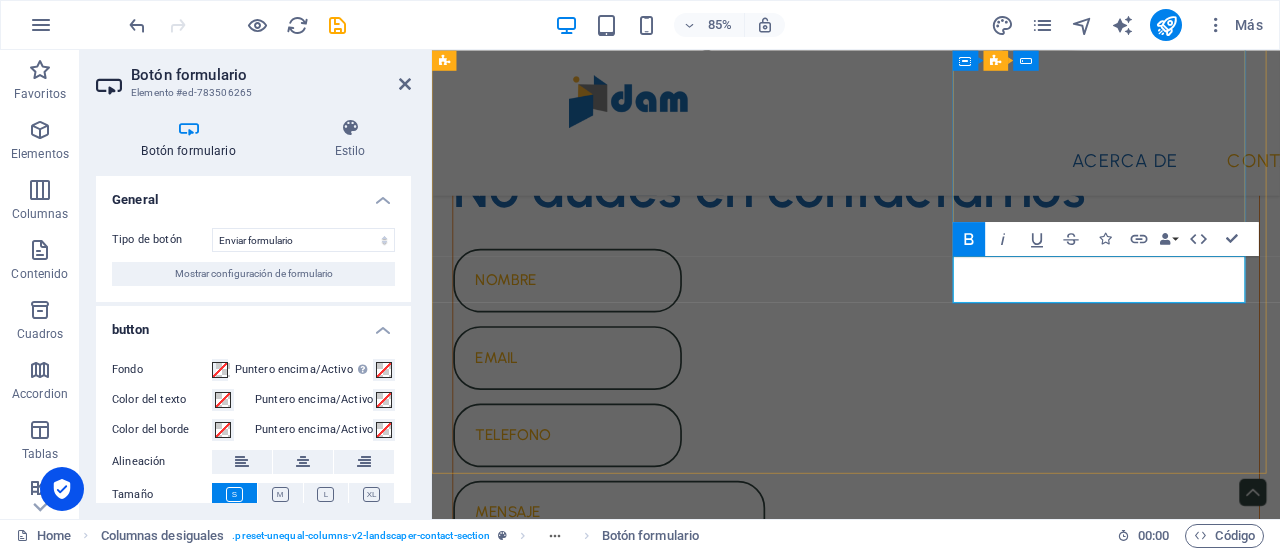 type on "Submit" 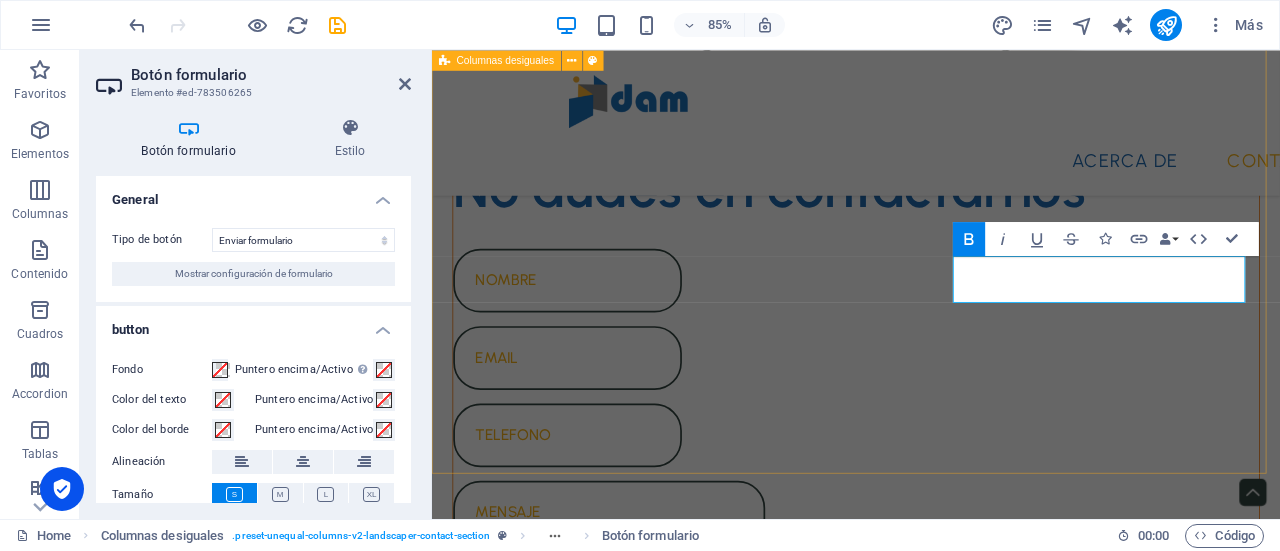 click on "No dudes en contactarnos     He leído y comprendido la política de privacidad. Unreadable? Regenerate enviar" at bounding box center (931, 338) 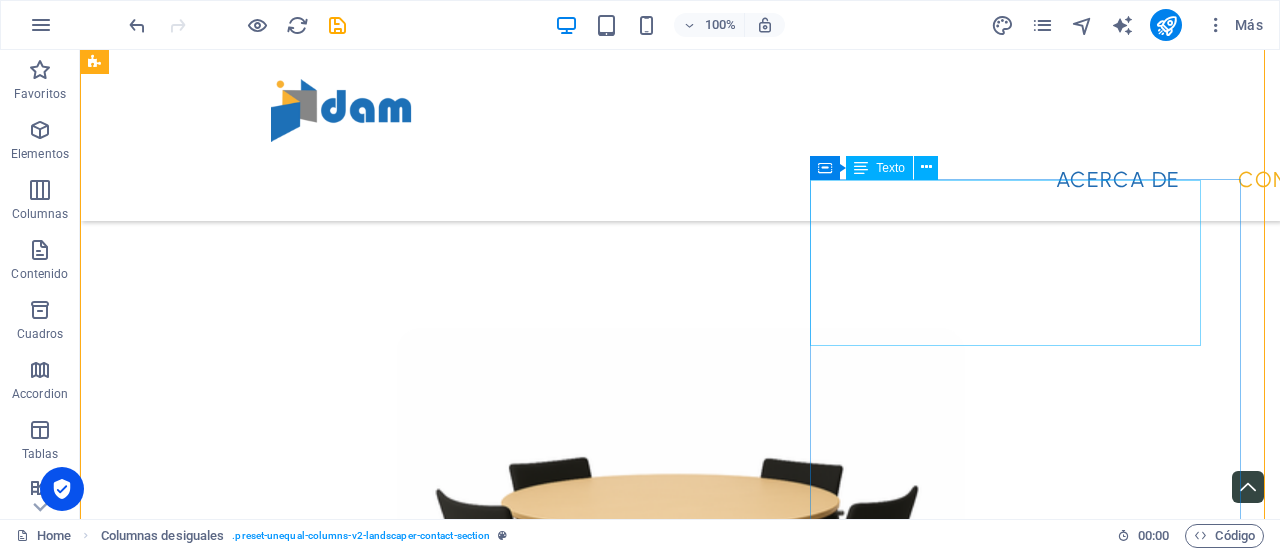 scroll, scrollTop: 1230, scrollLeft: 0, axis: vertical 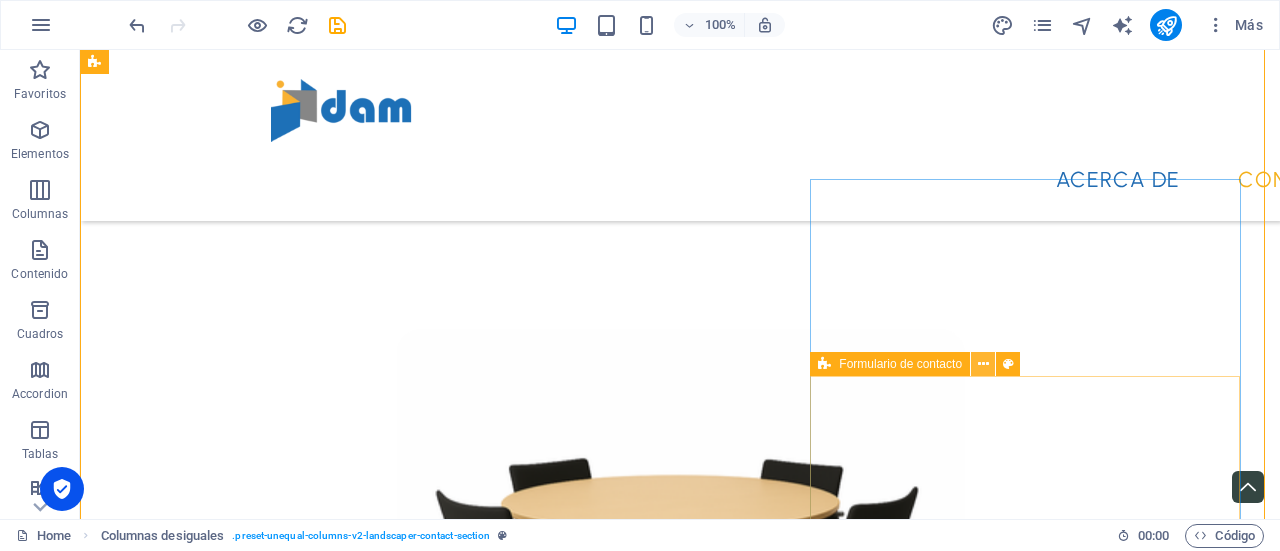 click at bounding box center [983, 364] 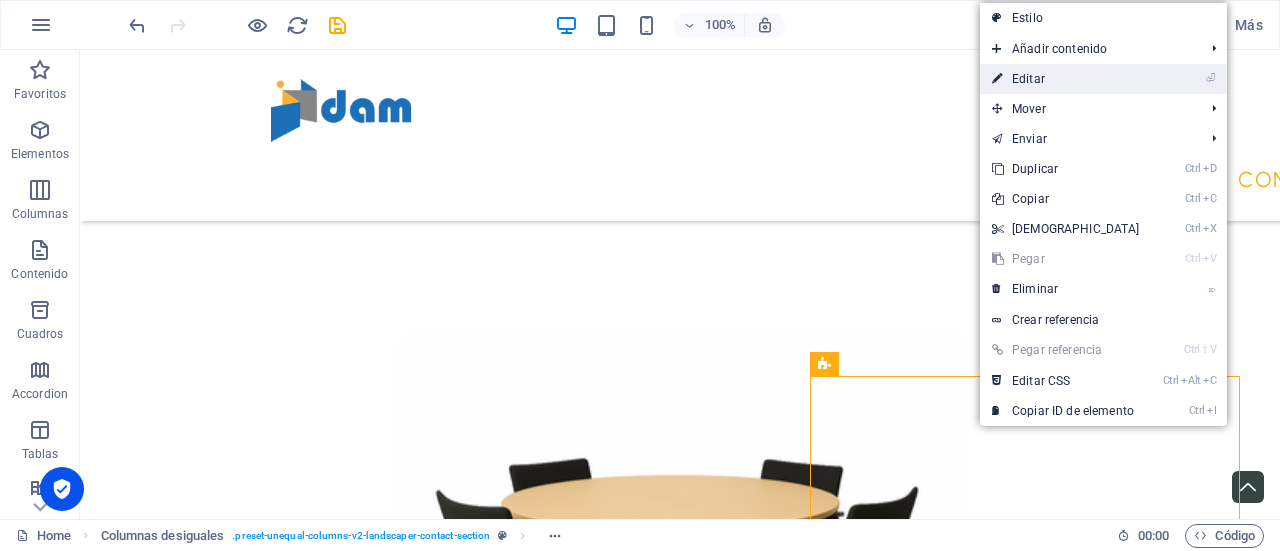click on "⏎  Editar" at bounding box center [1066, 79] 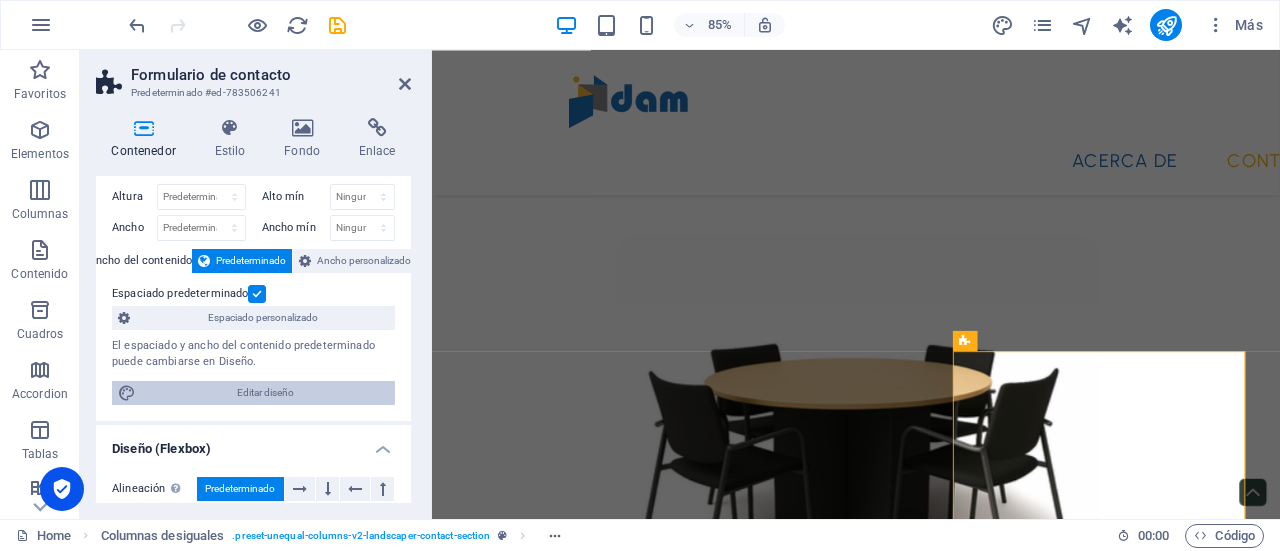 scroll, scrollTop: 46, scrollLeft: 0, axis: vertical 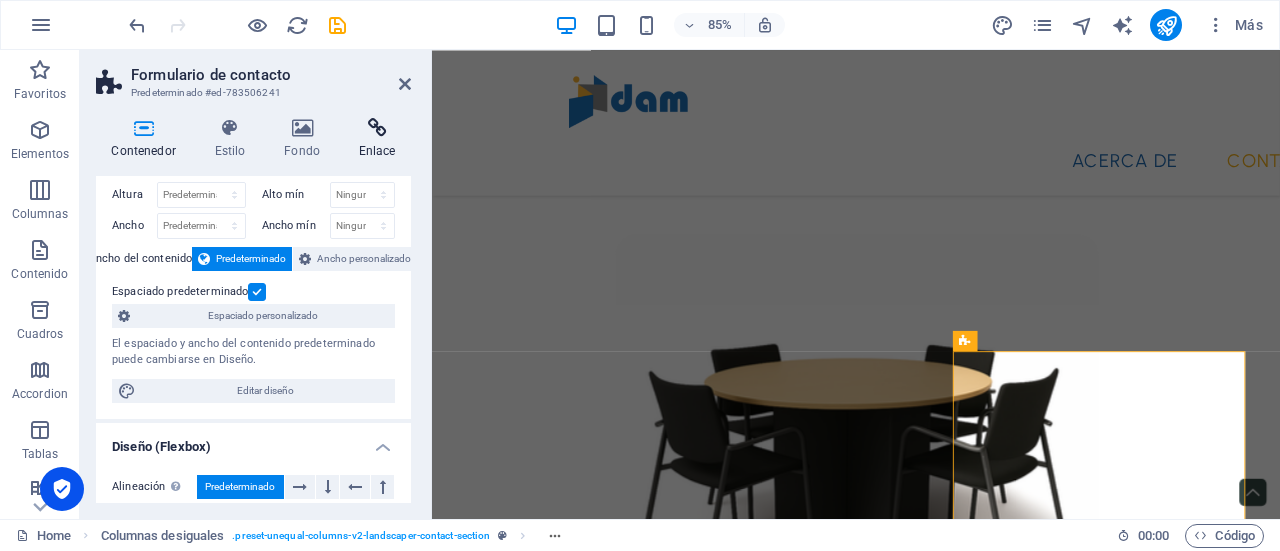 click on "Enlace" at bounding box center (377, 139) 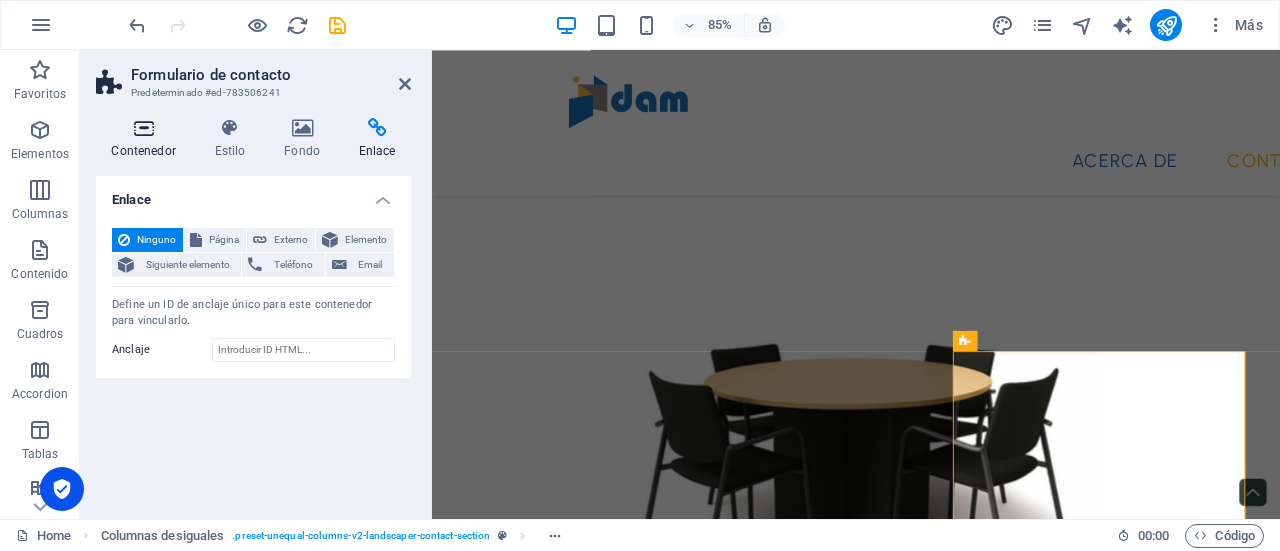 click on "Contenedor" at bounding box center (147, 139) 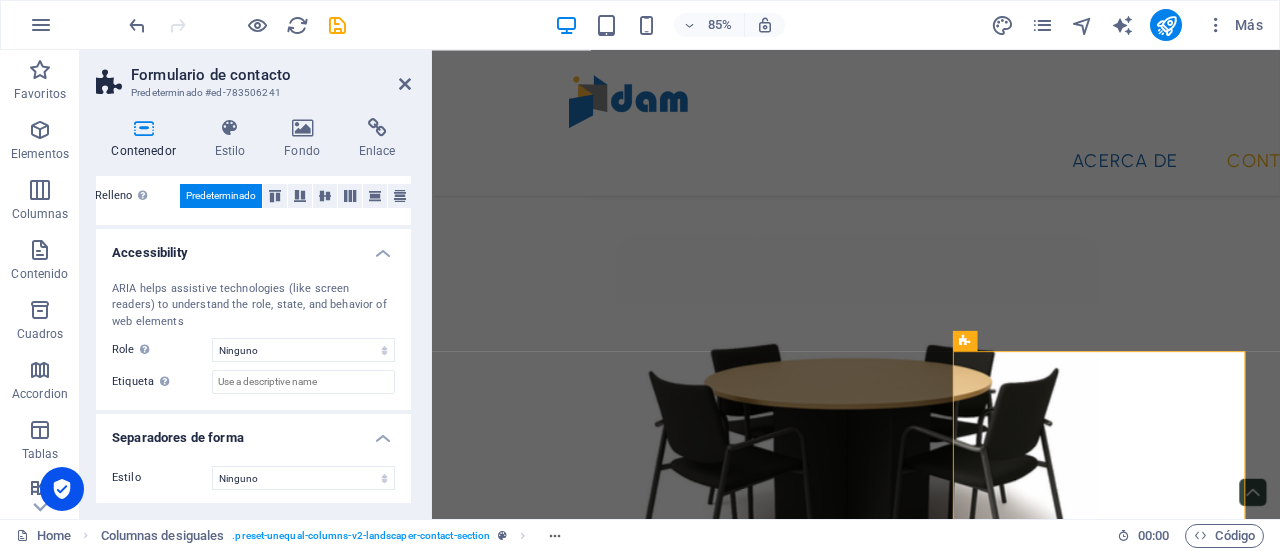 scroll, scrollTop: 470, scrollLeft: 0, axis: vertical 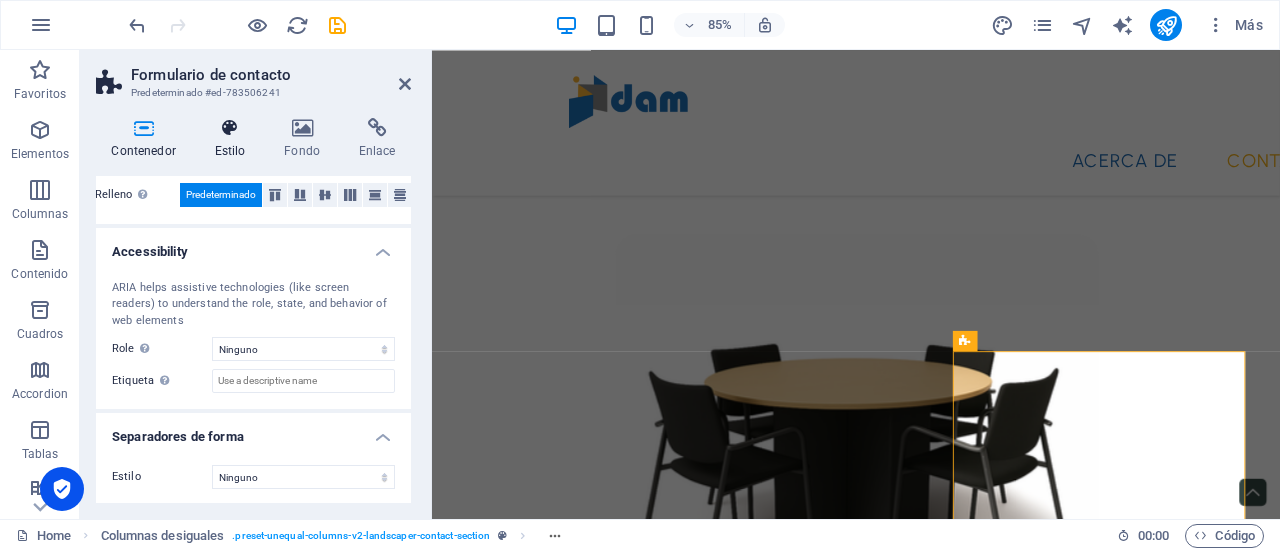 click at bounding box center [230, 128] 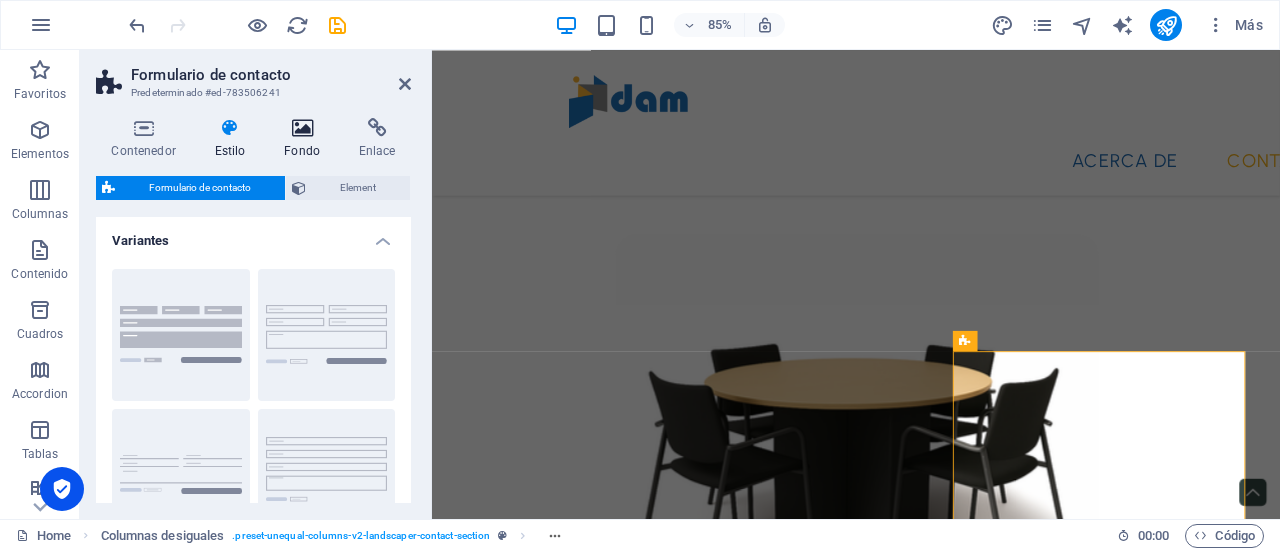 click at bounding box center [302, 128] 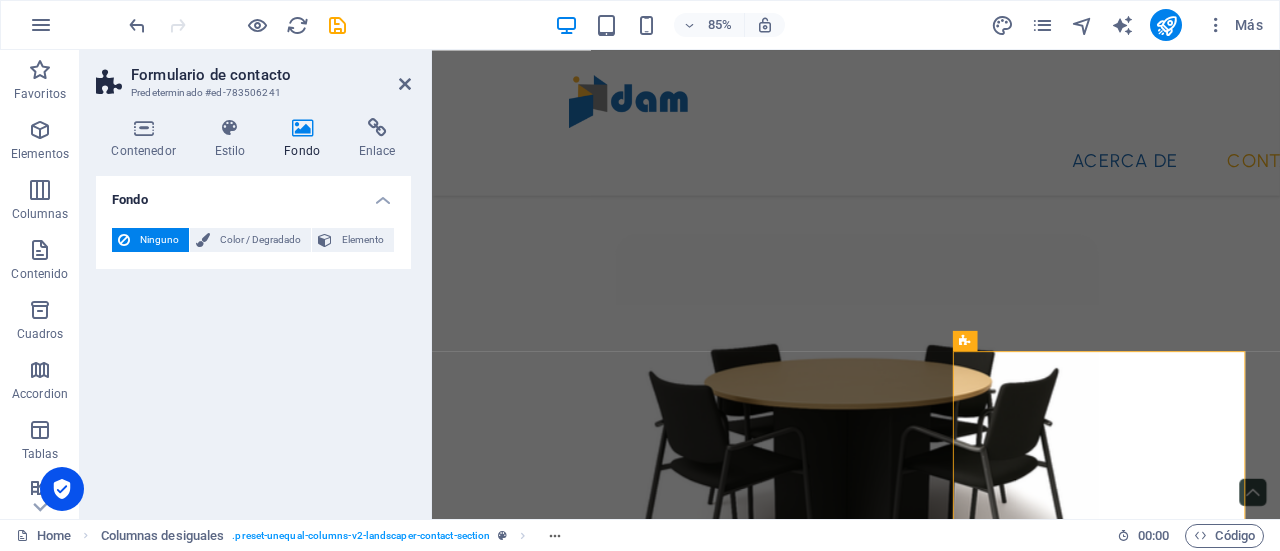 click on "Contenedor Estilo Fondo Enlace Tamaño Altura Predeterminado px rem % vh vw Alto mín Ninguno px rem % vh vw Ancho Predeterminado px rem % em vh vw Ancho mín Ninguno px rem % vh vw Ancho del contenido Predeterminado Ancho personalizado Ancho Predeterminado px rem % em vh vw Ancho mín Ninguno px rem % vh vw Espaciado predeterminado Espaciado personalizado El espaciado y ancho del contenido predeterminado puede cambiarse en Diseño. Editar diseño Diseño (Flexbox) Alineación Determina flex-direction. Predeterminado Eje principal Determina la forma en la que los elementos deberían comportarse por el eje principal en este contenedor (contenido justificado). Predeterminado Eje lateral Controla la dirección vertical del elemento en el contenedor (alinear elementos). Predeterminado Ajuste Predeterminado Habilitado Deshabilitado Relleno Controla las distancias y la dirección de los elementos en el eje Y en varias líneas (alinear contenido). Predeterminado Accessibility Role Ninguno Alert Olas" at bounding box center [253, 310] 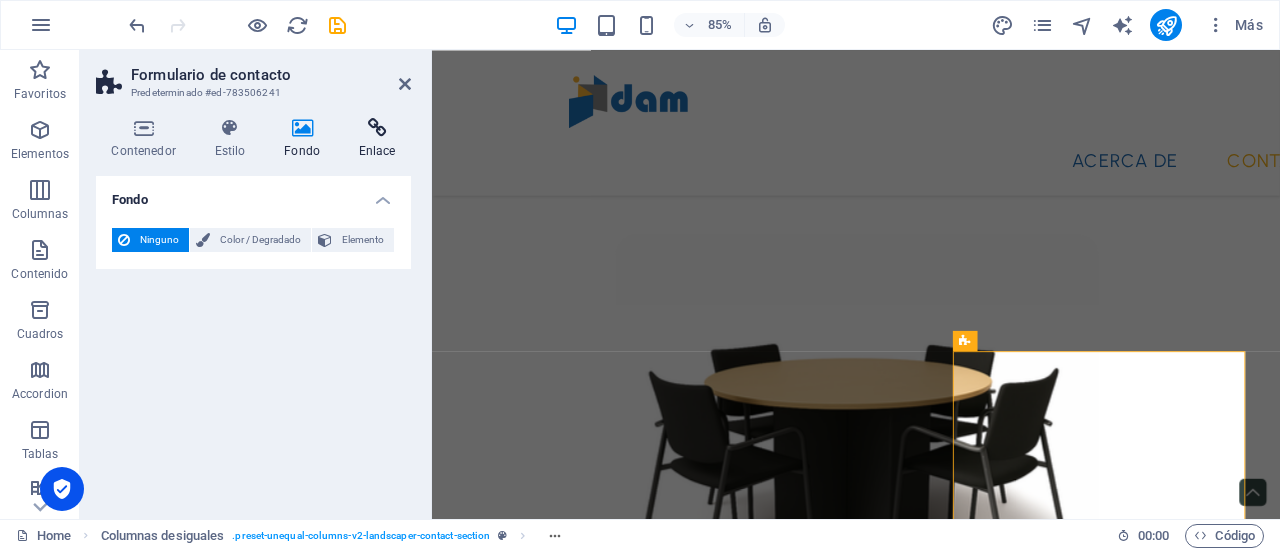 click at bounding box center [377, 128] 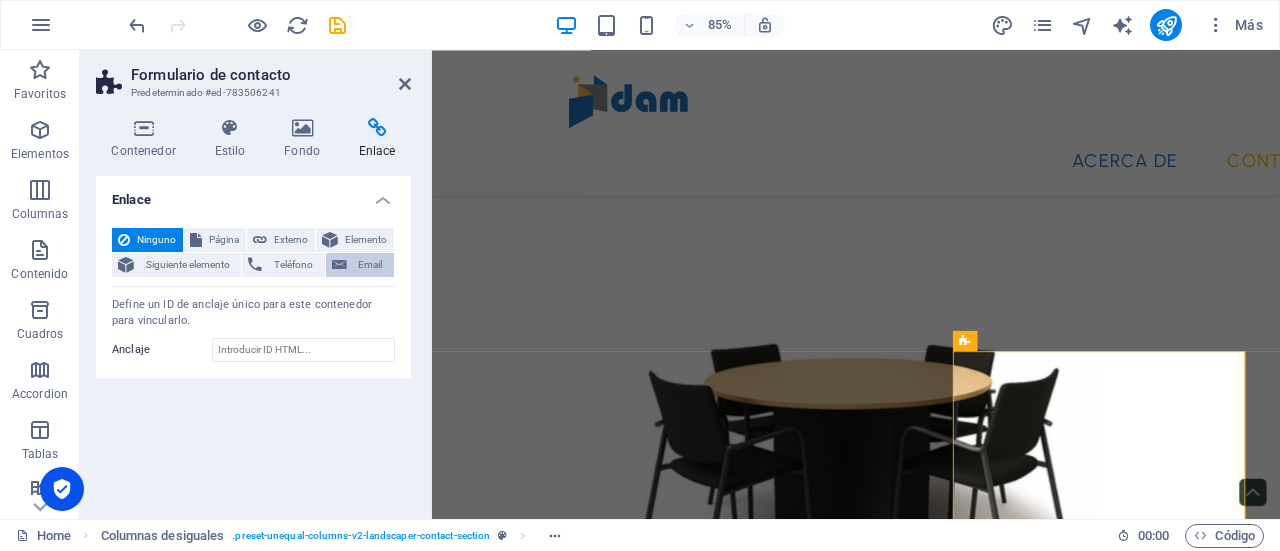 click on "Email" at bounding box center (370, 265) 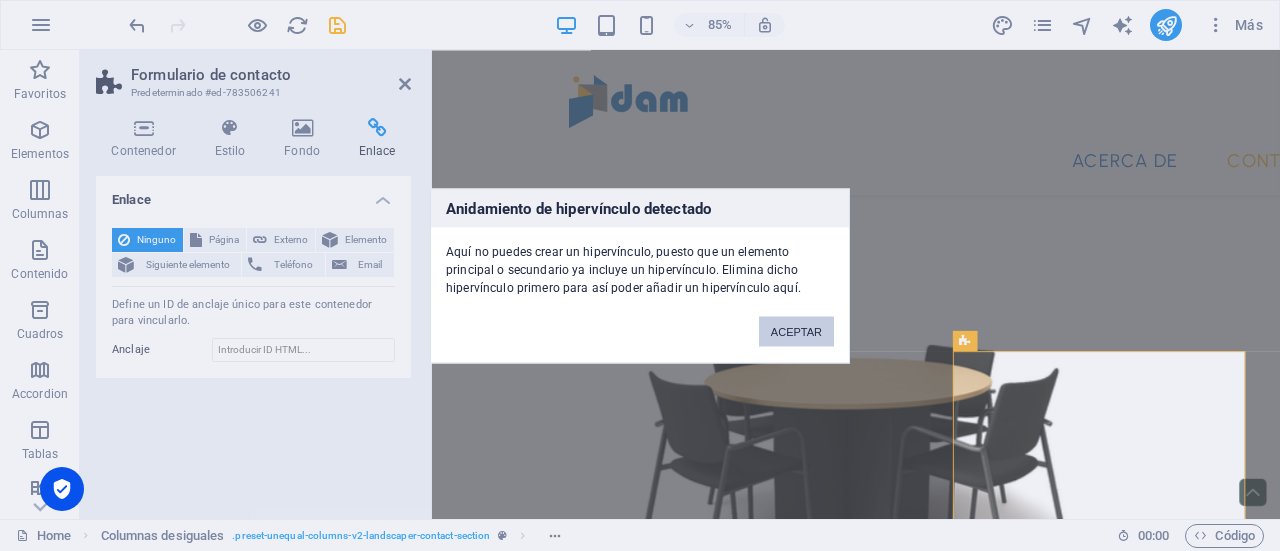 click on "ACEPTAR" at bounding box center [796, 331] 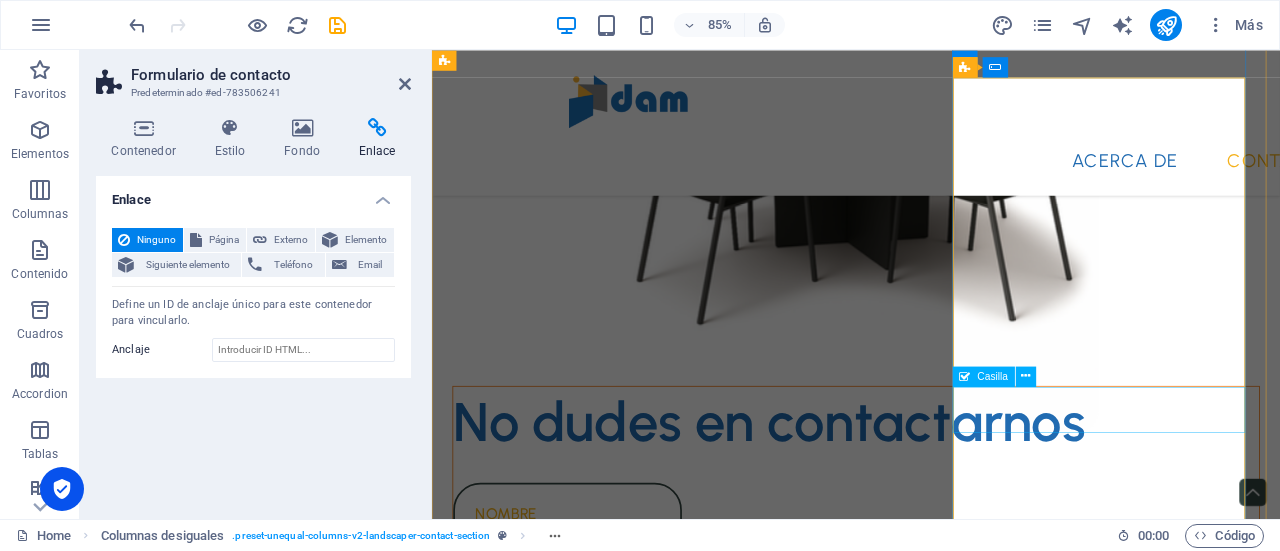 scroll, scrollTop: 1642, scrollLeft: 0, axis: vertical 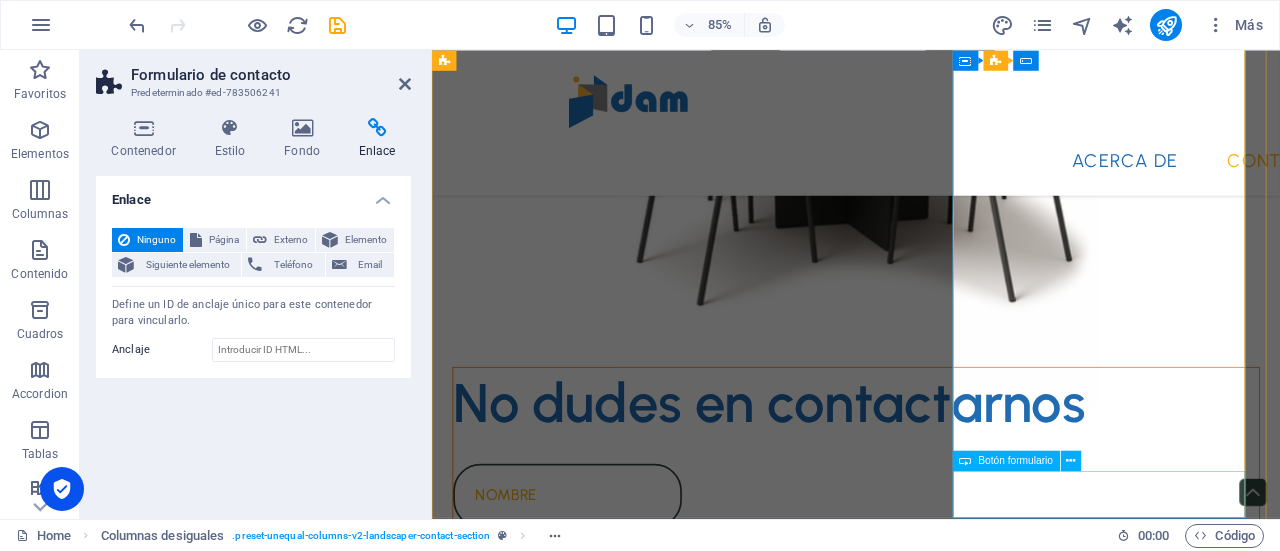 click on "enviar" 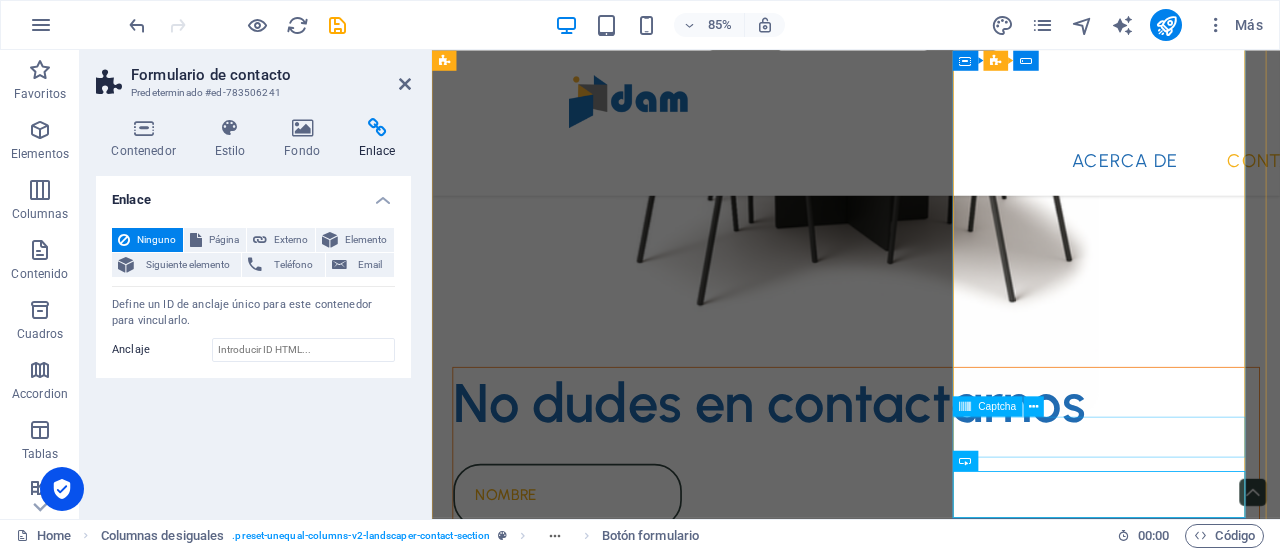click on "Unreadable? Regenerate" 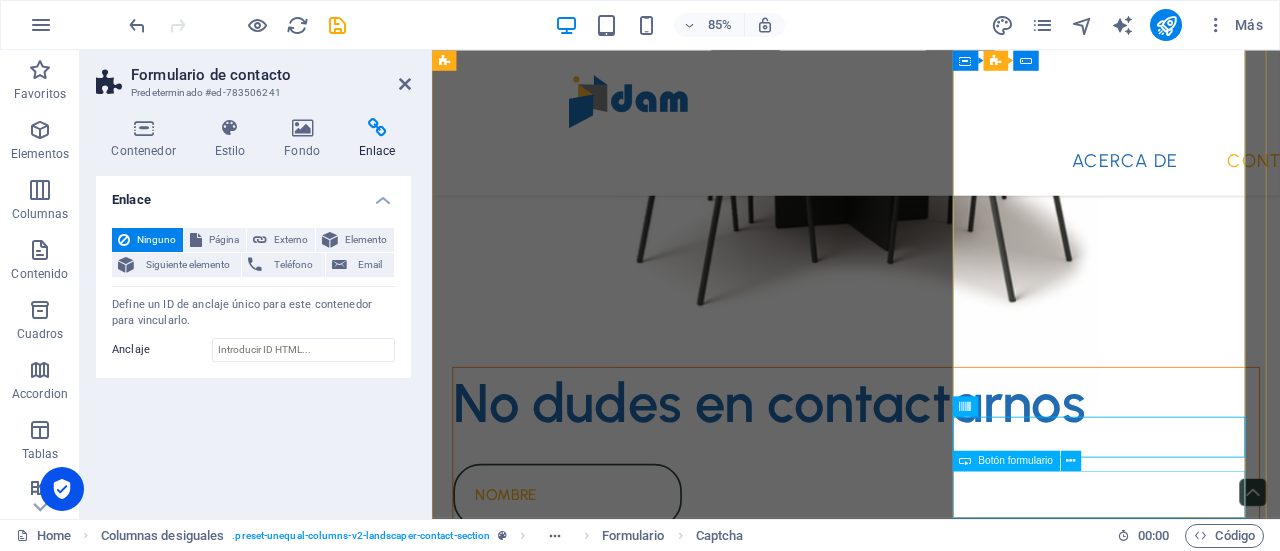 click on "enviar" 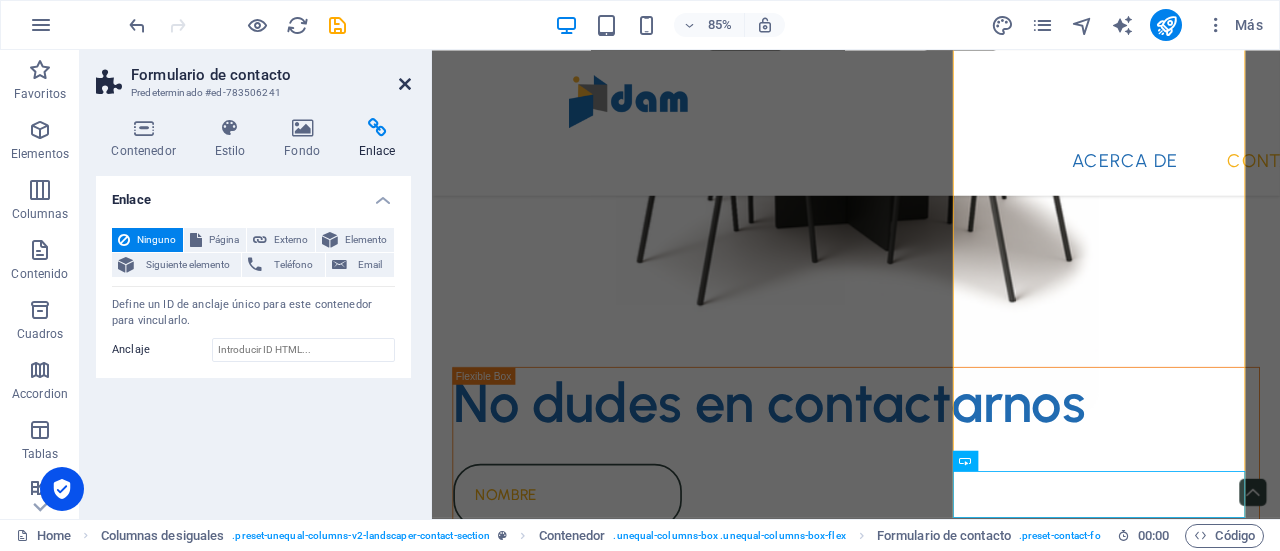 click at bounding box center (405, 84) 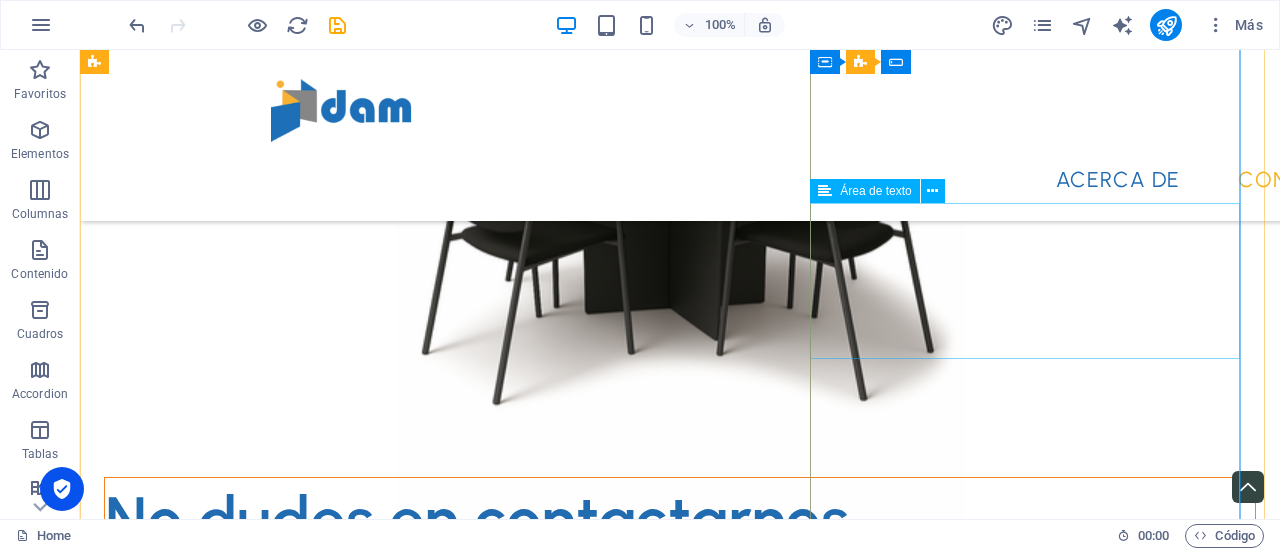 scroll, scrollTop: 1595, scrollLeft: 0, axis: vertical 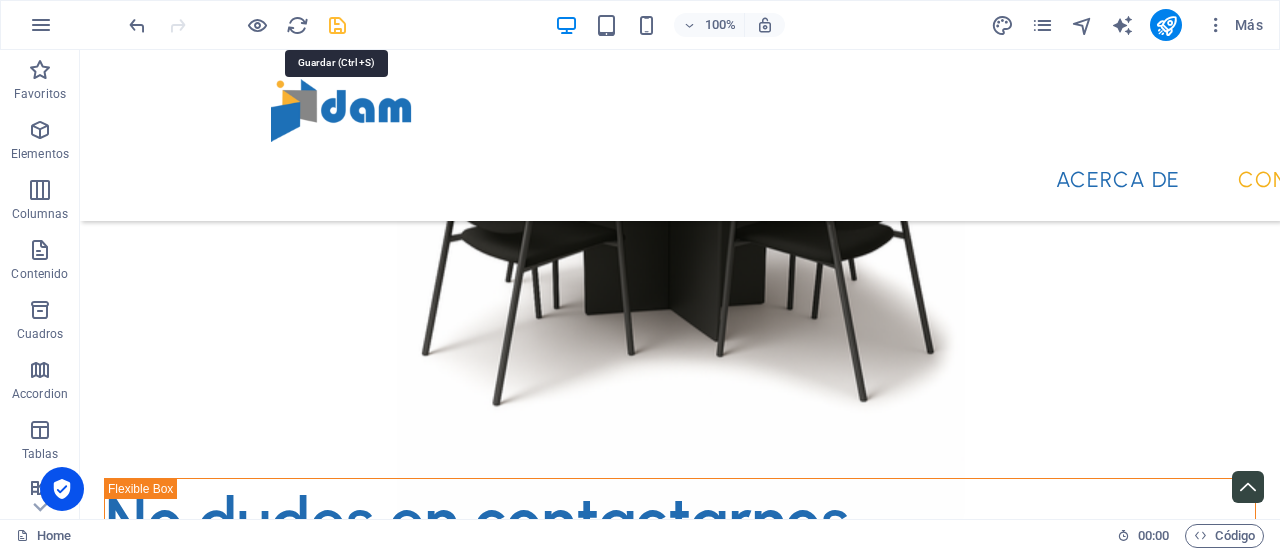 click at bounding box center [337, 25] 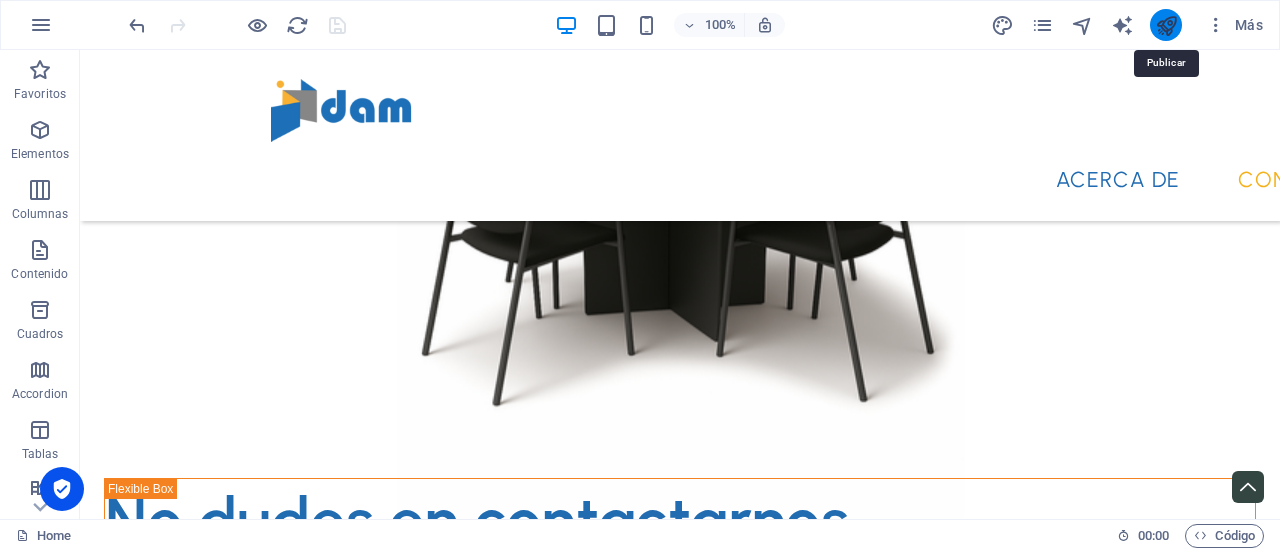 click at bounding box center [1166, 25] 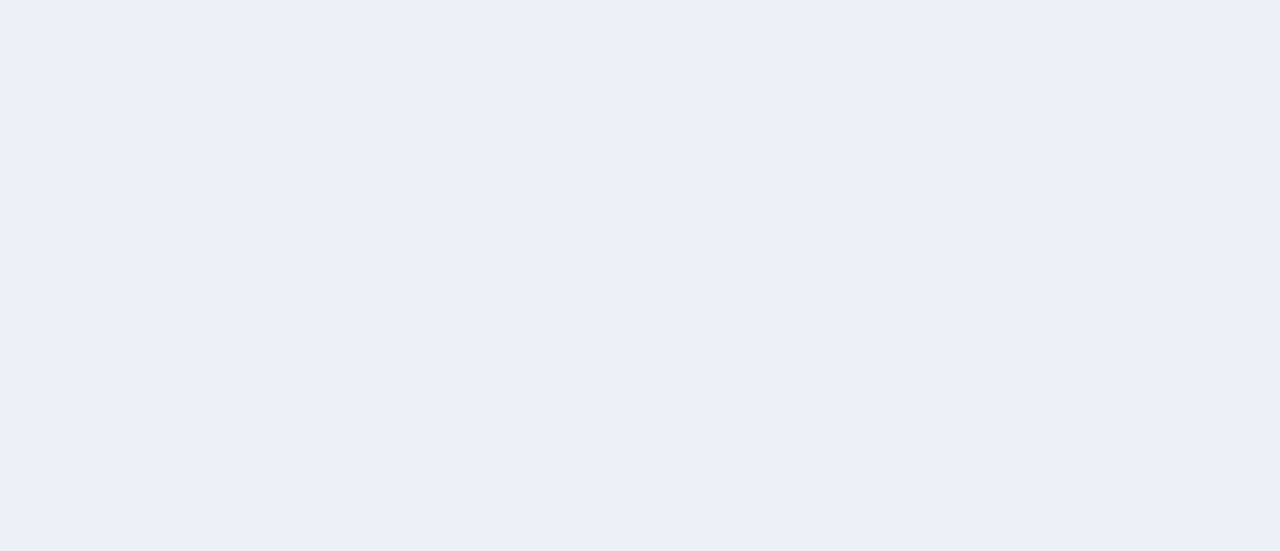 scroll, scrollTop: 0, scrollLeft: 0, axis: both 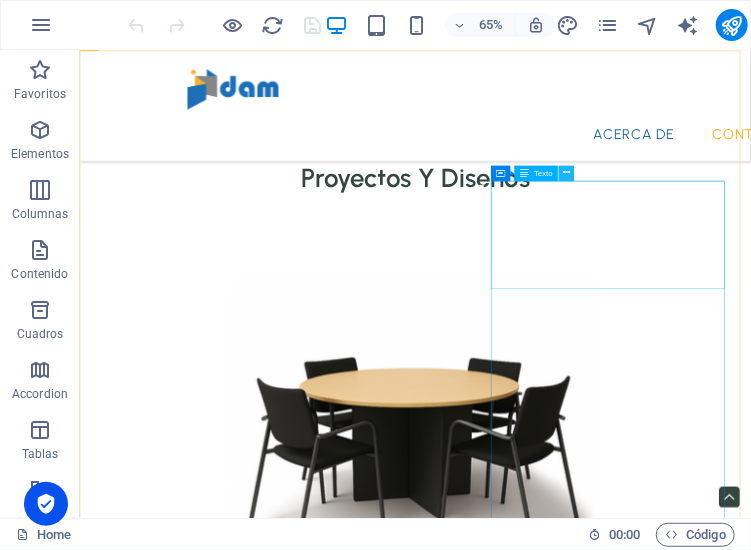 click at bounding box center (566, 174) 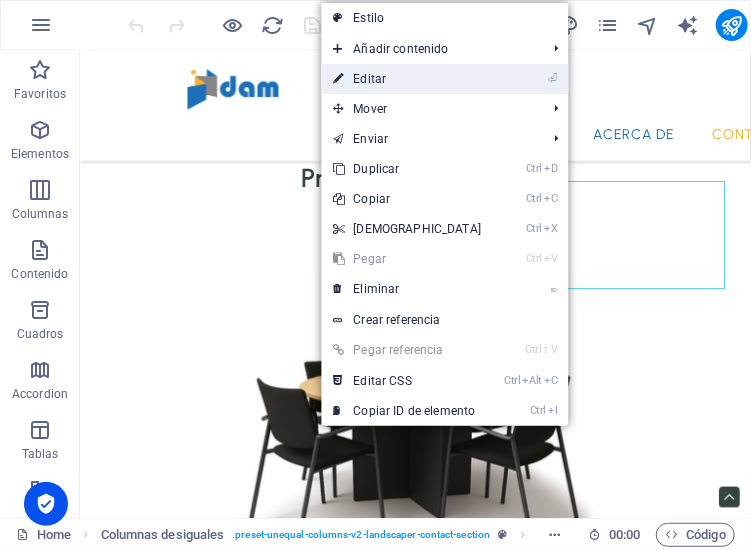 click on "⏎  Editar" at bounding box center [407, 79] 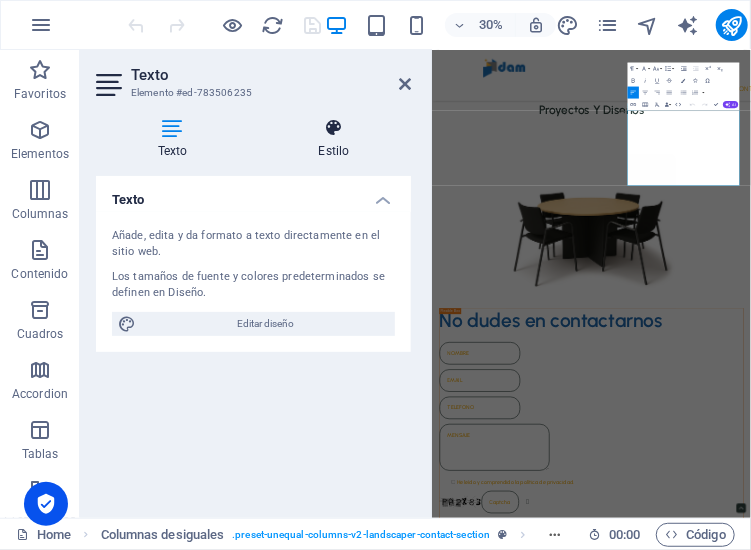 click on "Estilo" at bounding box center [334, 139] 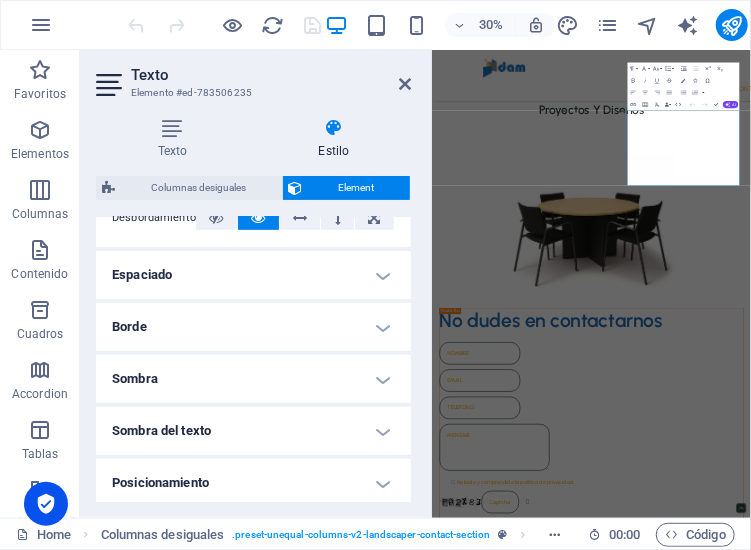 scroll, scrollTop: 367, scrollLeft: 0, axis: vertical 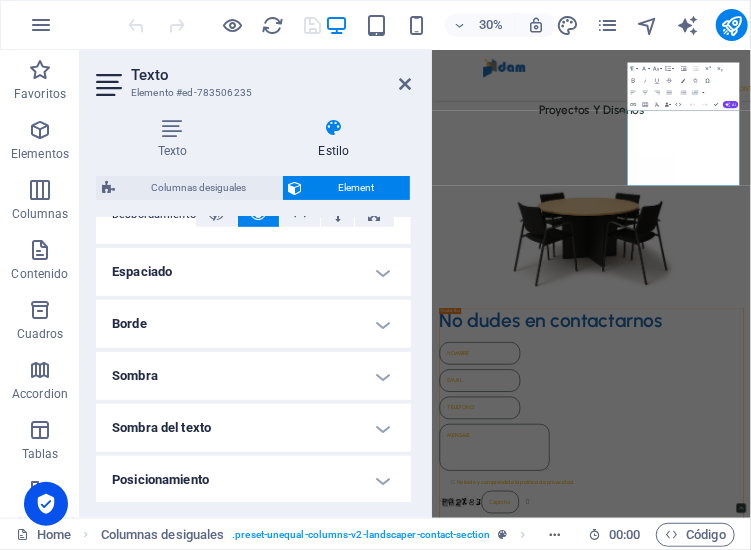 click on "Espaciado" at bounding box center [253, 272] 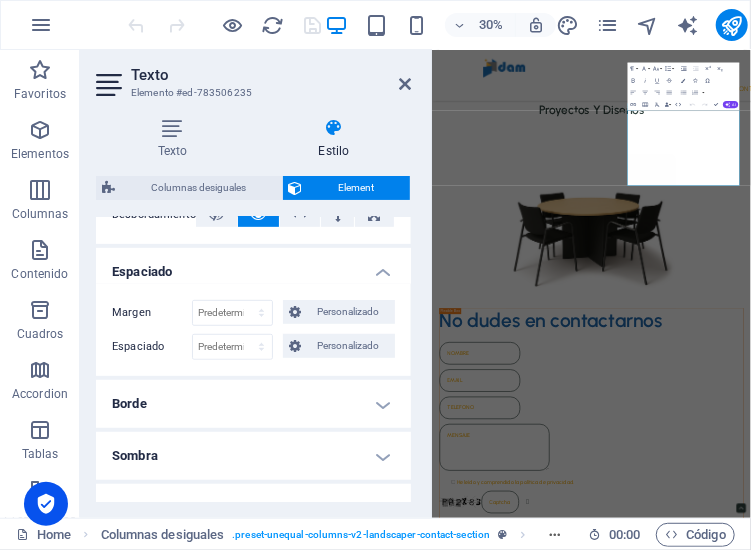 click on "Espaciado" at bounding box center (253, 266) 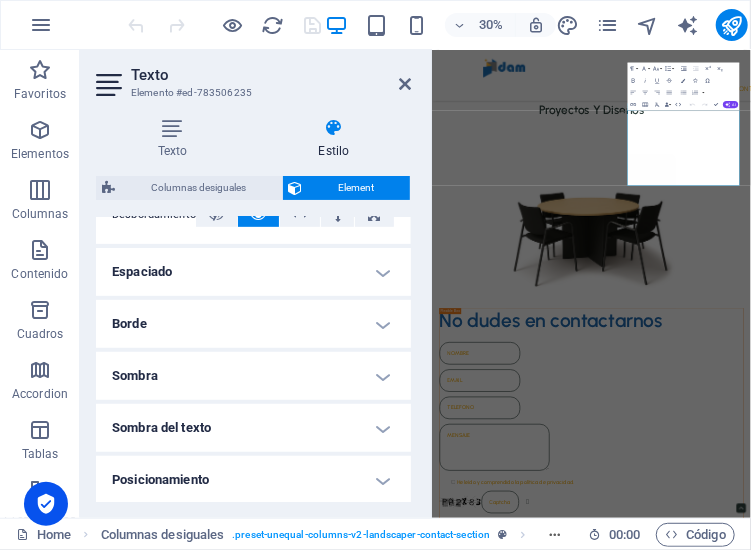 click on "Borde" at bounding box center [253, 324] 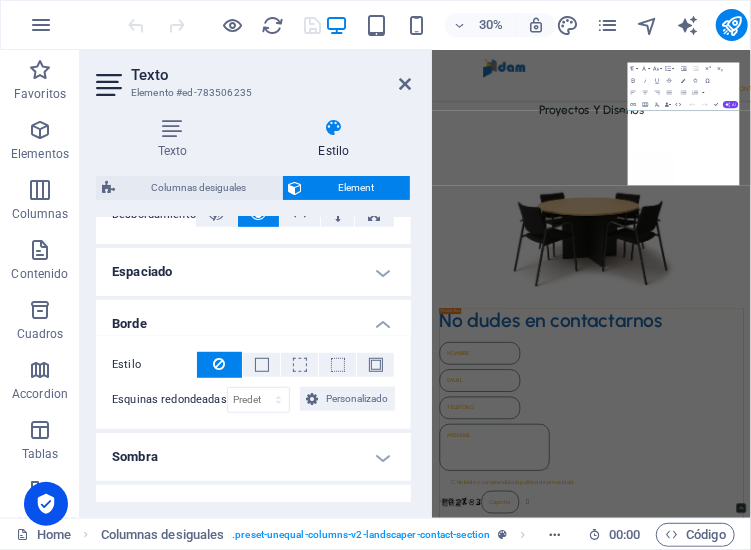 click on "Estilo              - Ancho 1 automático px rem % vh vw Personalizado Personalizado 1 automático px rem % vh vw 1 automático px rem % vh vw 1 automático px rem % vh vw 1 automático px rem % vh vw  - Color Esquinas redondeadas Predeterminado px rem % vh vw Personalizado Personalizado px rem % vh vw px rem % vh vw px rem % vh vw px rem % vh vw" at bounding box center (253, 382) 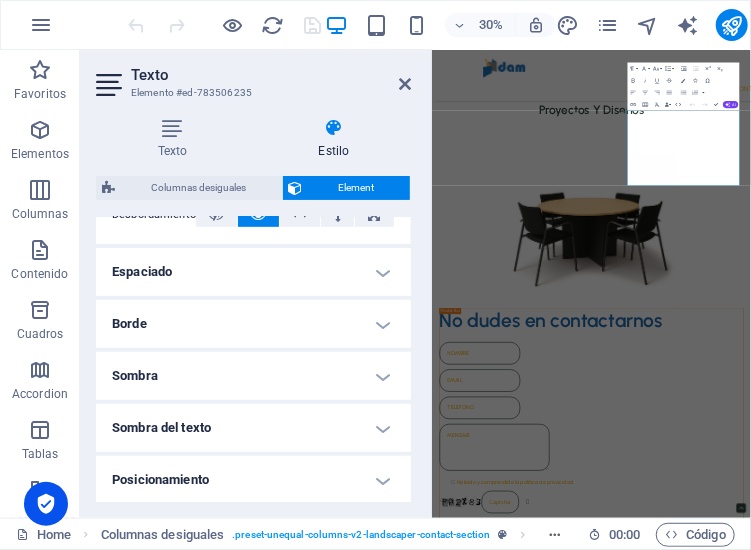 click on "Sombra" at bounding box center [253, 376] 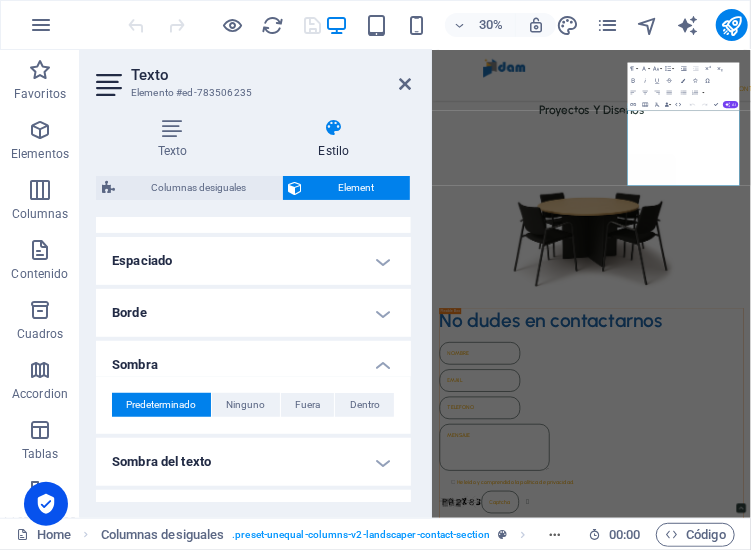 scroll, scrollTop: 382, scrollLeft: 0, axis: vertical 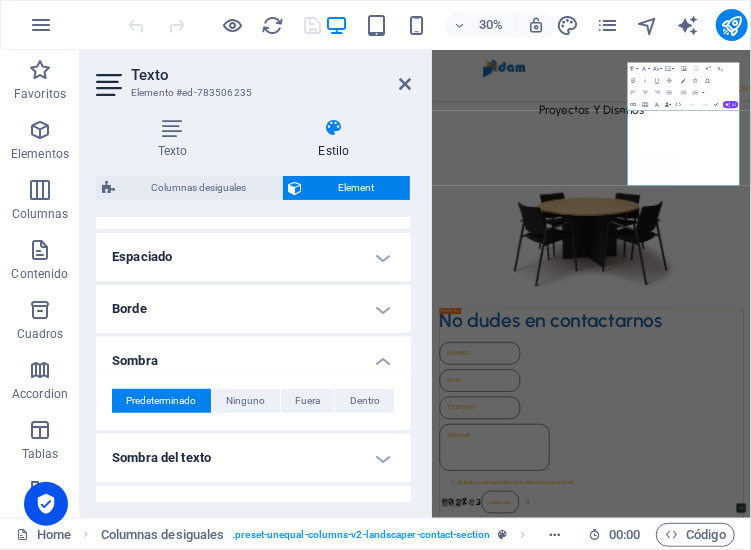 click on "Sombra" at bounding box center [253, 355] 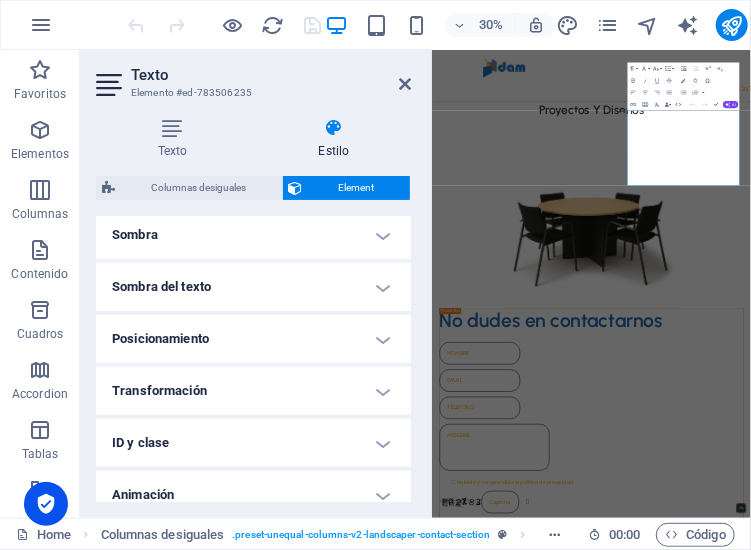 scroll, scrollTop: 508, scrollLeft: 0, axis: vertical 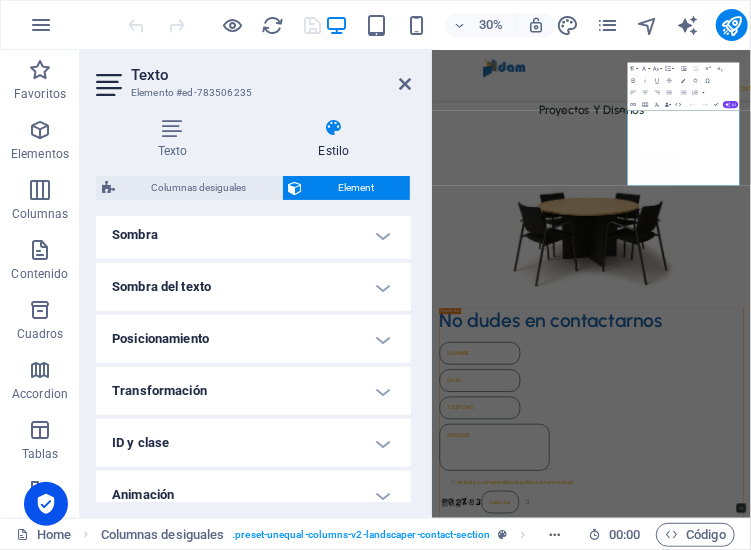 click on "Sombra del texto" at bounding box center (253, 287) 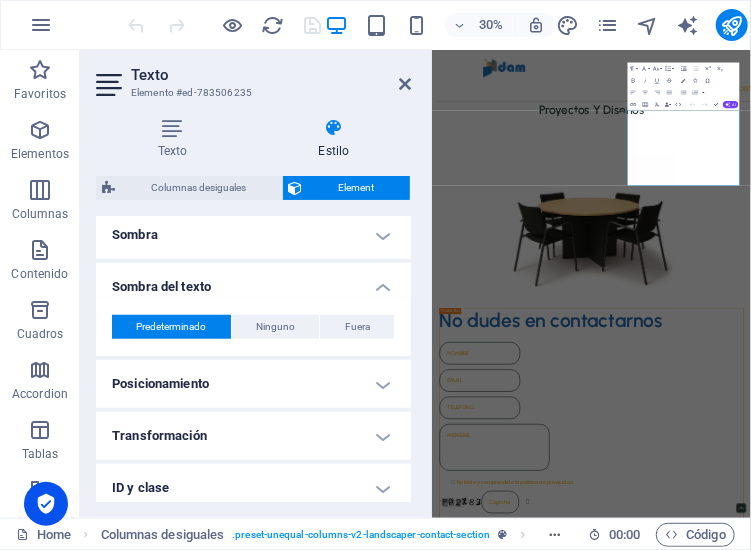 click on "Sombra del texto" at bounding box center [253, 281] 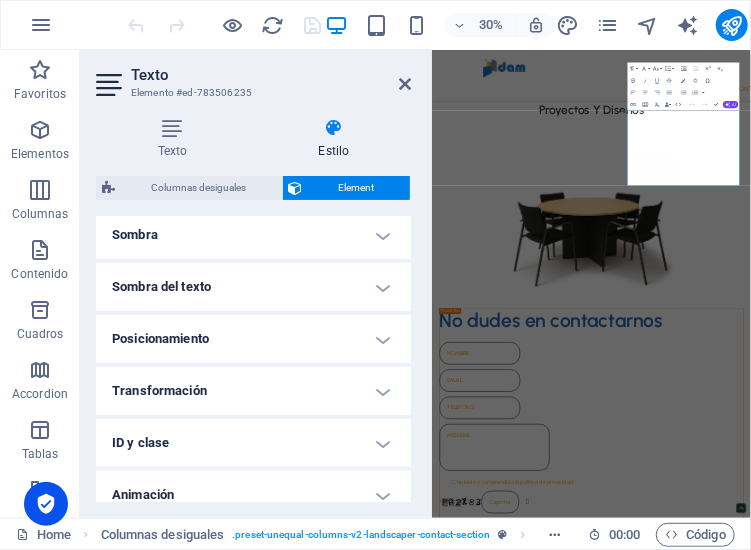 click on "Posicionamiento" at bounding box center (253, 339) 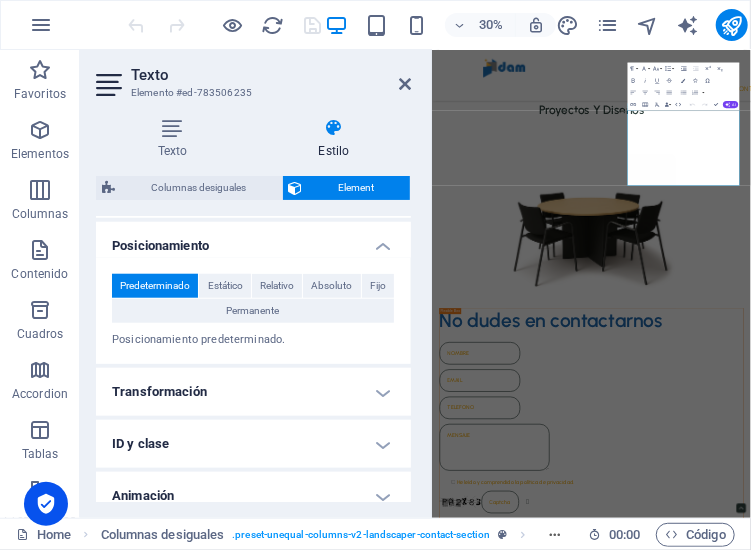 scroll, scrollTop: 602, scrollLeft: 0, axis: vertical 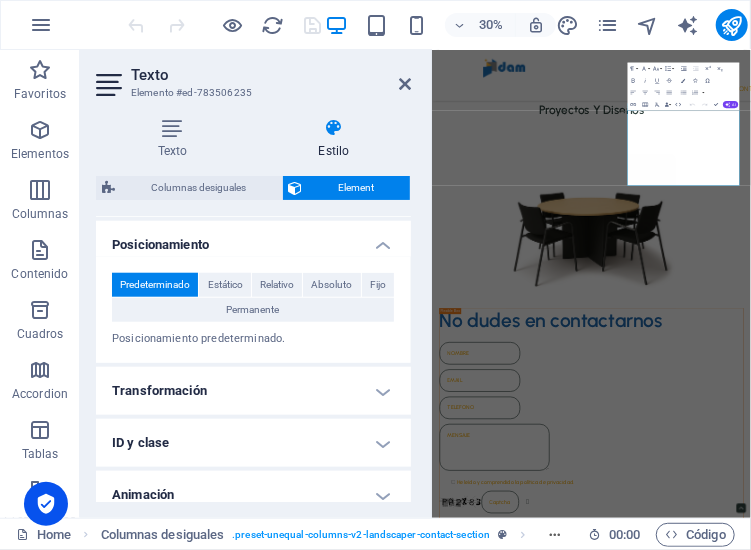 click on "Transformación" at bounding box center (253, 391) 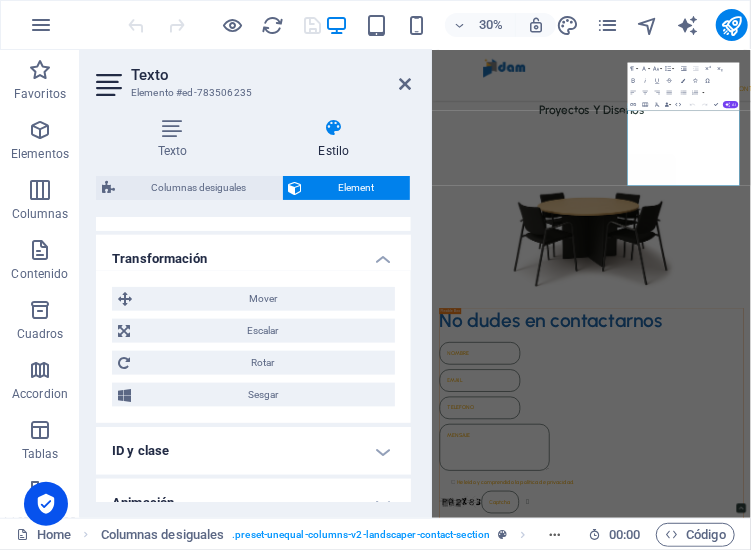scroll, scrollTop: 735, scrollLeft: 0, axis: vertical 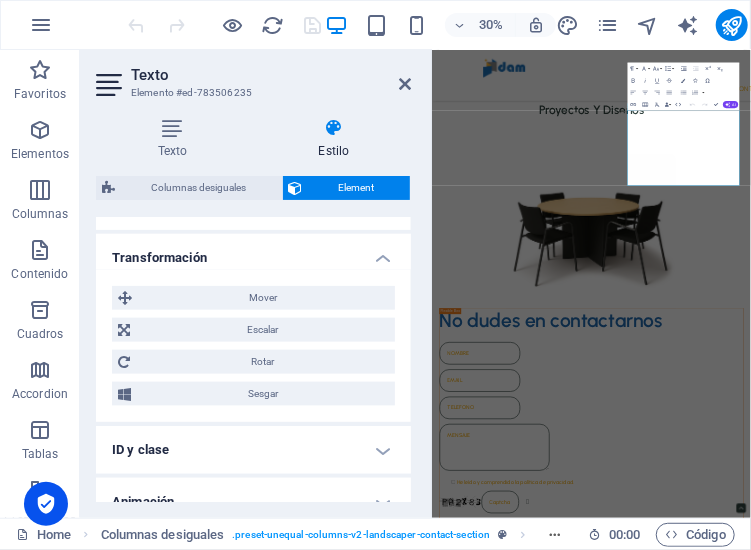 click on "ID y clase" at bounding box center [253, 450] 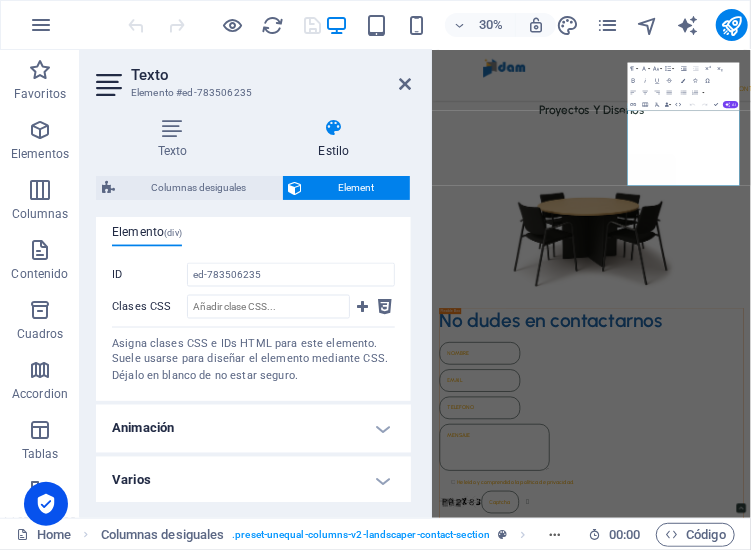 scroll, scrollTop: 990, scrollLeft: 0, axis: vertical 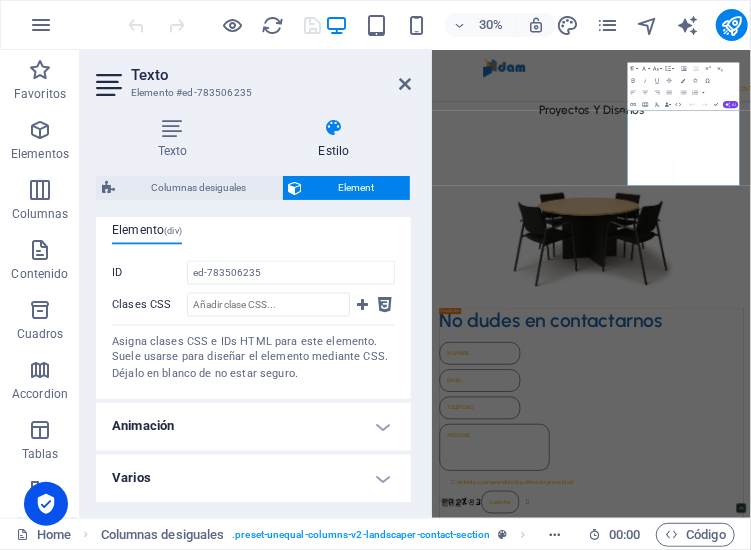 click on "Animación" at bounding box center (253, 427) 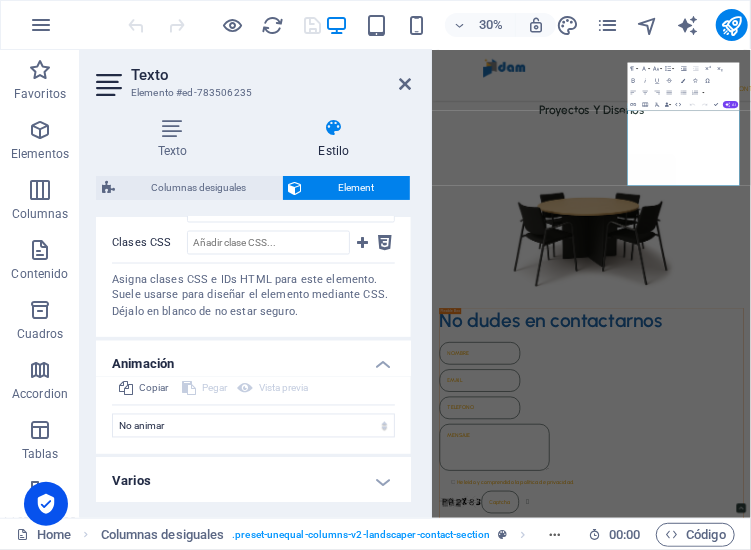 scroll, scrollTop: 1054, scrollLeft: 0, axis: vertical 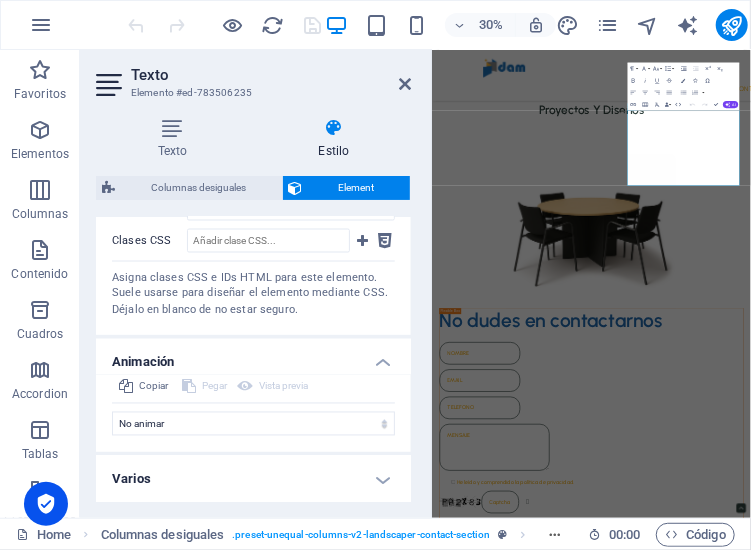 click on "Varios" at bounding box center [253, 480] 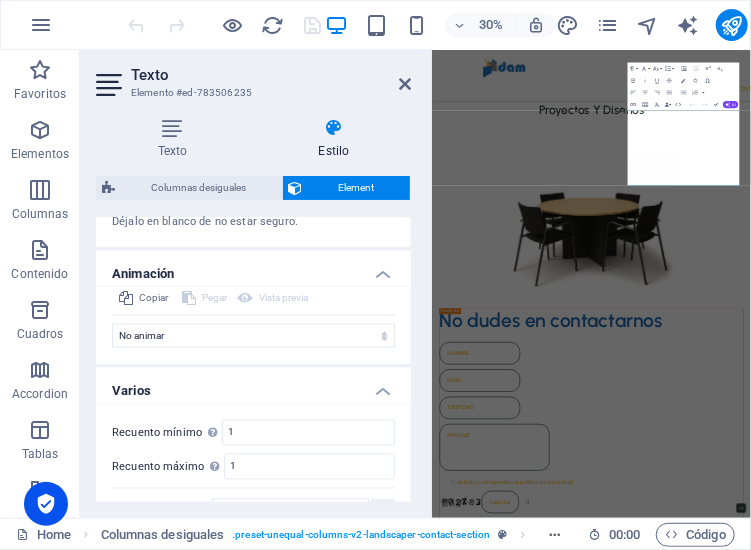 scroll, scrollTop: 1177, scrollLeft: 0, axis: vertical 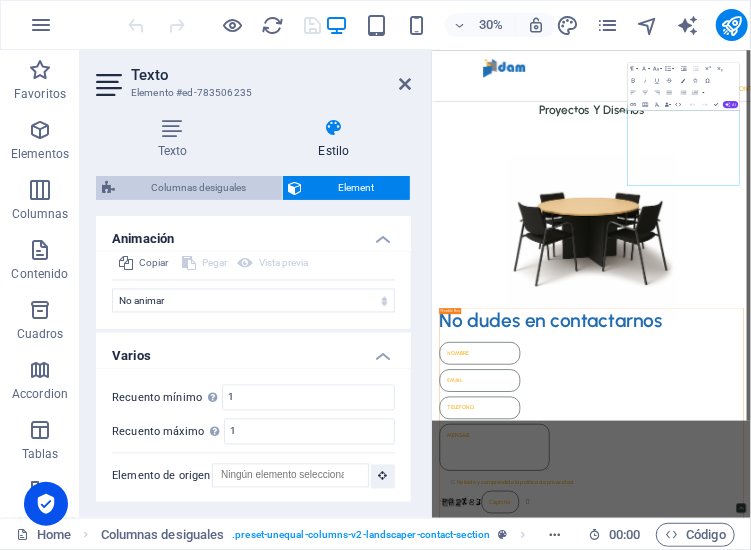 click on "Columnas desiguales" at bounding box center (198, 188) 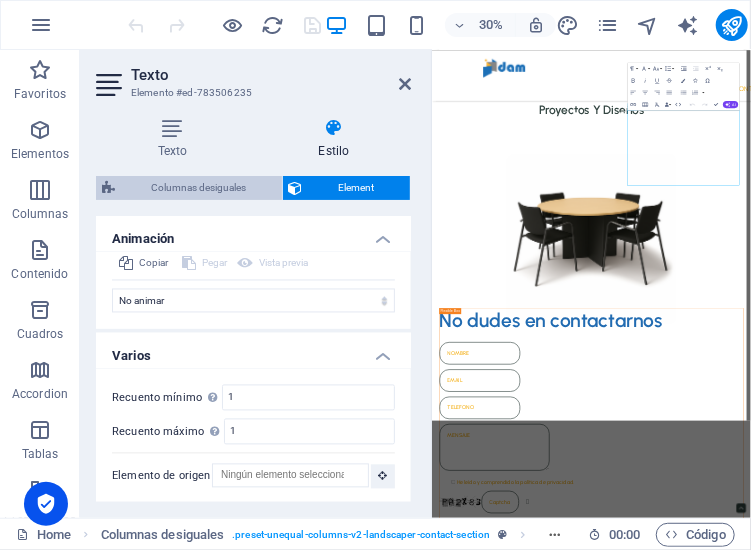 select on "preset-unequal-columns-v2-landscaper-contact-section" 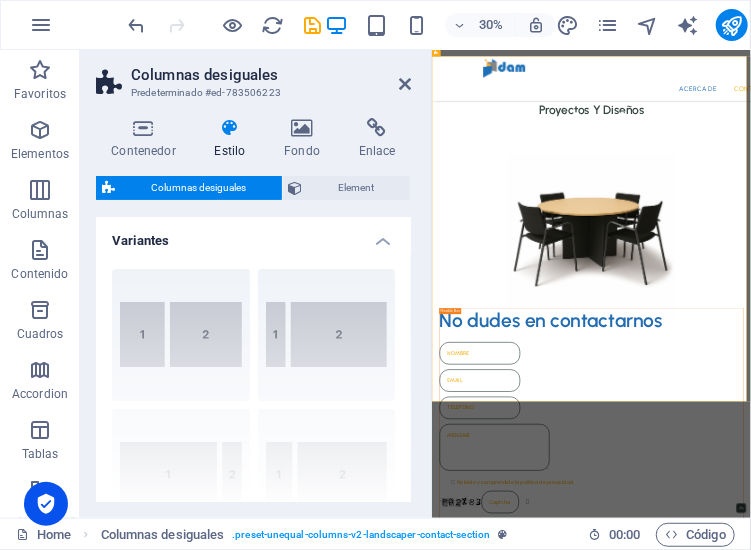scroll, scrollTop: 1138, scrollLeft: 0, axis: vertical 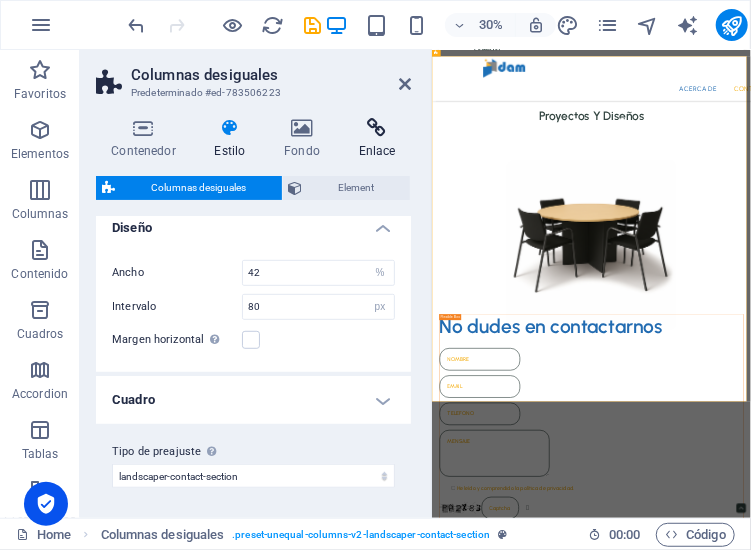 click on "Enlace" at bounding box center [377, 139] 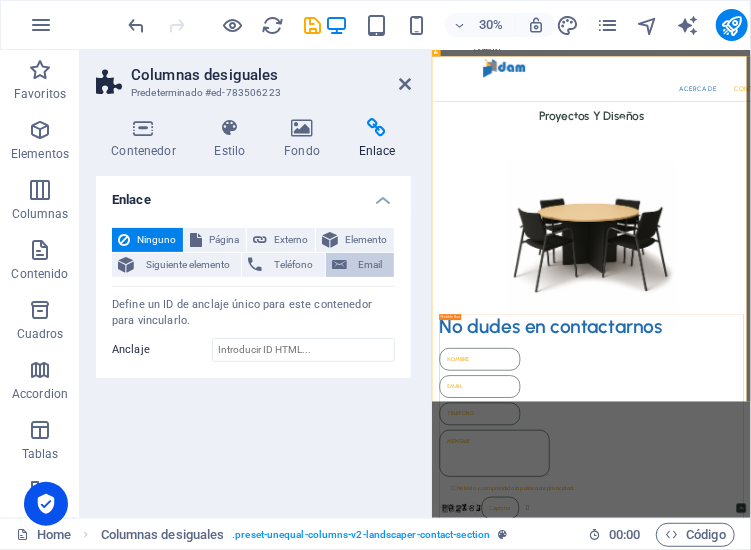 click on "Email" at bounding box center [370, 265] 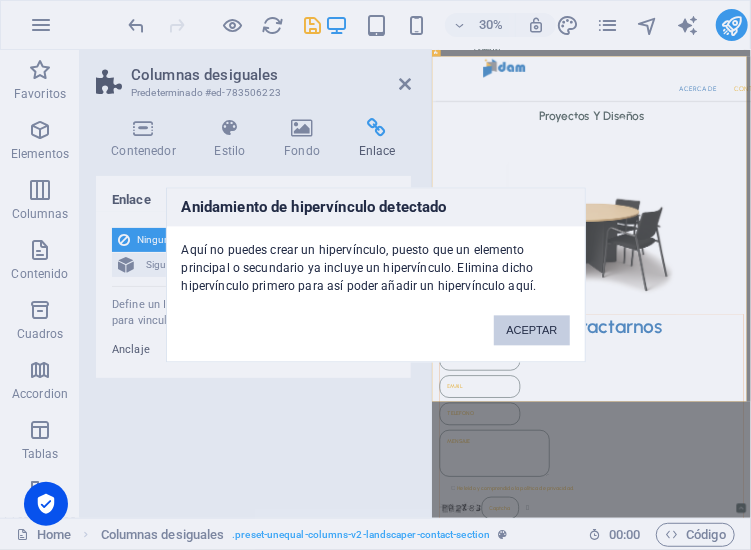 click on "ACEPTAR" at bounding box center (531, 331) 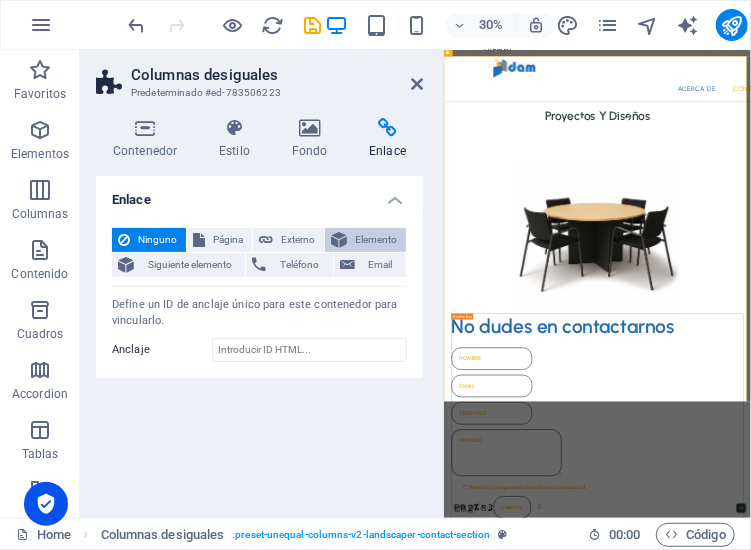 drag, startPoint x: 430, startPoint y: 234, endPoint x: 394, endPoint y: 233, distance: 36.013885 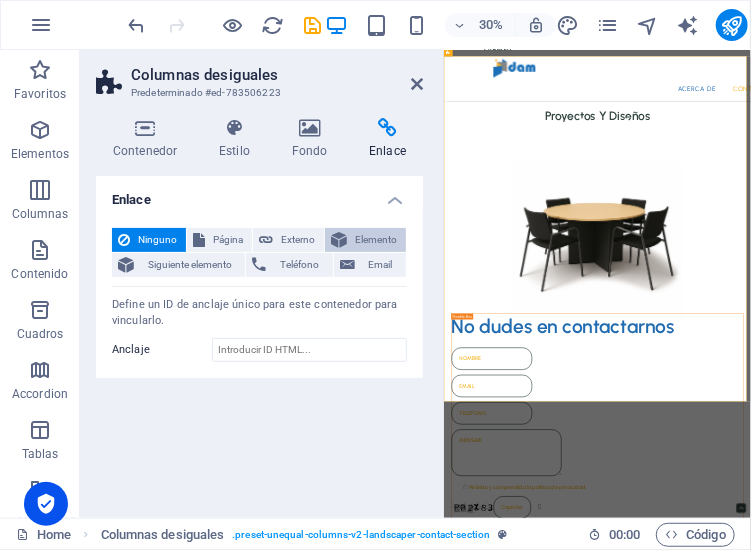 click on "Columnas desiguales Predeterminado #ed-783506223
Contenedor Estilo Fondo Enlace Tamaño Altura Predeterminado px rem % vh vw Alto mín Ninguno px rem % vh vw Ancho Predeterminado px rem % em vh vw Ancho mín Ninguno px rem % vh vw Ancho del contenido Predeterminado Ancho personalizado Ancho Predeterminado px rem % em vh vw Ancho mín Ninguno px rem % vh vw Espaciado predeterminado Espaciado personalizado El espaciado y ancho del contenido predeterminado puede cambiarse en Diseño. Editar diseño Diseño (Flexbox) Alineación Determina flex-direction. Predeterminado Eje principal Determina la forma en la que los elementos deberían comportarse por el eje principal en este contenedor (contenido justificado). Predeterminado Eje lateral Controla la dirección vertical del elemento en el contenedor (alinear elementos). Predeterminado Ajuste Predeterminado Habilitado Deshabilitado Relleno Controla las distancias y la dirección de los elementos en el eje Y en varias líneas (alinear contenido). 100" at bounding box center (262, 284) 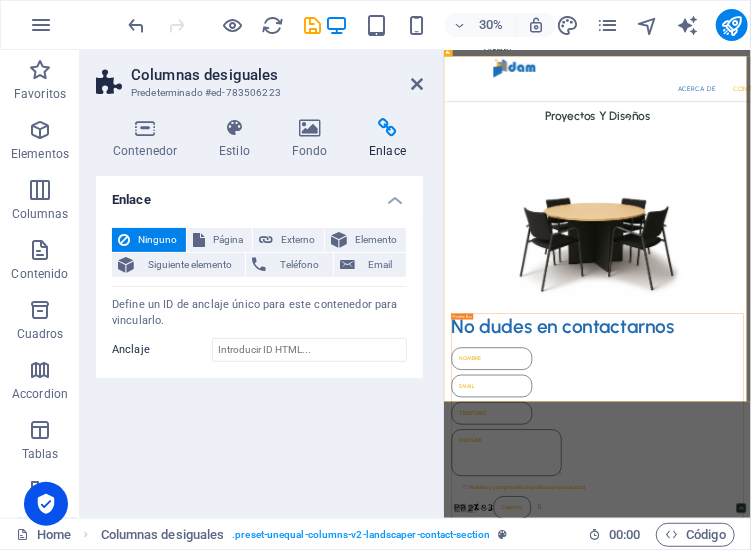 drag, startPoint x: 441, startPoint y: 245, endPoint x: 443, endPoint y: 267, distance: 22.090721 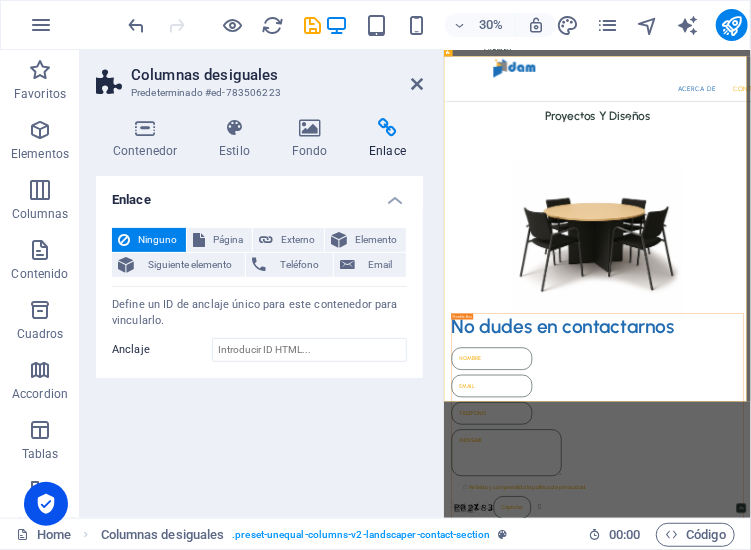 drag, startPoint x: 440, startPoint y: 270, endPoint x: 416, endPoint y: 270, distance: 24 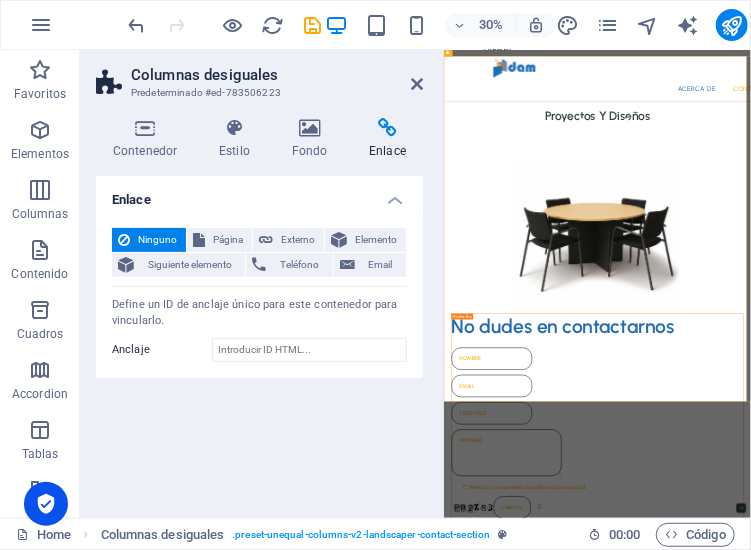 click on "Columnas desiguales Predeterminado #ed-783506223
Contenedor Estilo Fondo Enlace Tamaño Altura Predeterminado px rem % vh vw Alto mín Ninguno px rem % vh vw Ancho Predeterminado px rem % em vh vw Ancho mín Ninguno px rem % vh vw Ancho del contenido Predeterminado Ancho personalizado Ancho Predeterminado px rem % em vh vw Ancho mín Ninguno px rem % vh vw Espaciado predeterminado Espaciado personalizado El espaciado y ancho del contenido predeterminado puede cambiarse en Diseño. Editar diseño Diseño (Flexbox) Alineación Determina flex-direction. Predeterminado Eje principal Determina la forma en la que los elementos deberían comportarse por el eje principal en este contenedor (contenido justificado). Predeterminado Eje lateral Controla la dirección vertical del elemento en el contenedor (alinear elementos). Predeterminado Ajuste Predeterminado Habilitado Deshabilitado Relleno Controla las distancias y la dirección de los elementos en el eje Y en varias líneas (alinear contenido). 100" at bounding box center [262, 284] 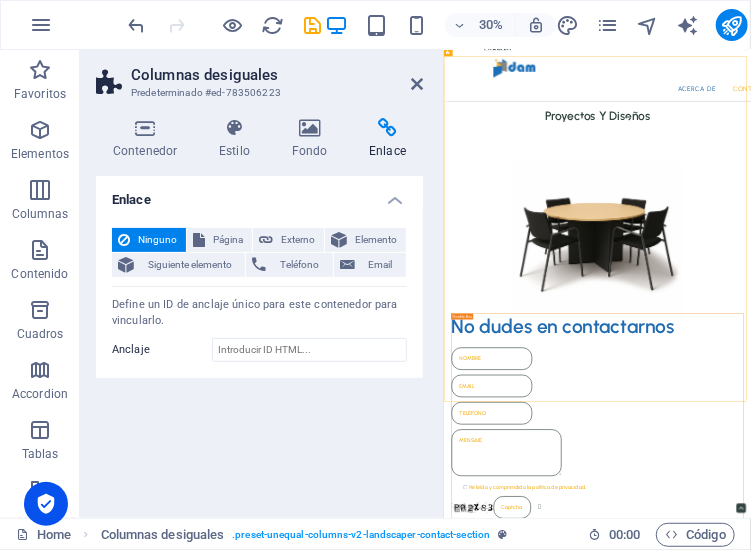 click on "Skip to main content
Acerca de Contacto Página en Construcción Estamos trabajando para poder ofrecer la mejor experiencia Contacto Redes Sociales Instagram WhatsApp LinkedIn Proyectos Y Diseños No dudes en contactarnos     He leído y comprendido la política de privacidad. Unreadable? Regenerate enviar WhatsApp (5 69) 9 5176 6831
TELEFONO Teléfono: 9 5176 6831 MAIL ventas@damchile.cl © 2024. Dam. All Rights Reserved." at bounding box center (954, 806) 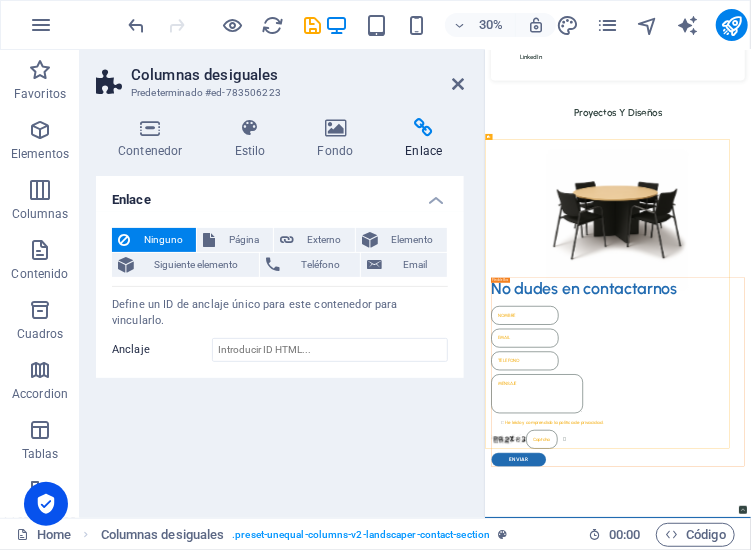 scroll, scrollTop: 0, scrollLeft: 0, axis: both 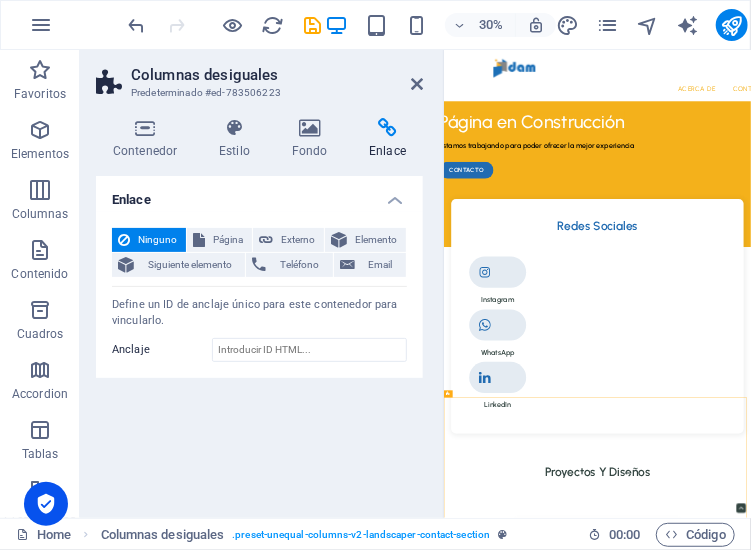 drag, startPoint x: 442, startPoint y: 275, endPoint x: 329, endPoint y: 284, distance: 113.35784 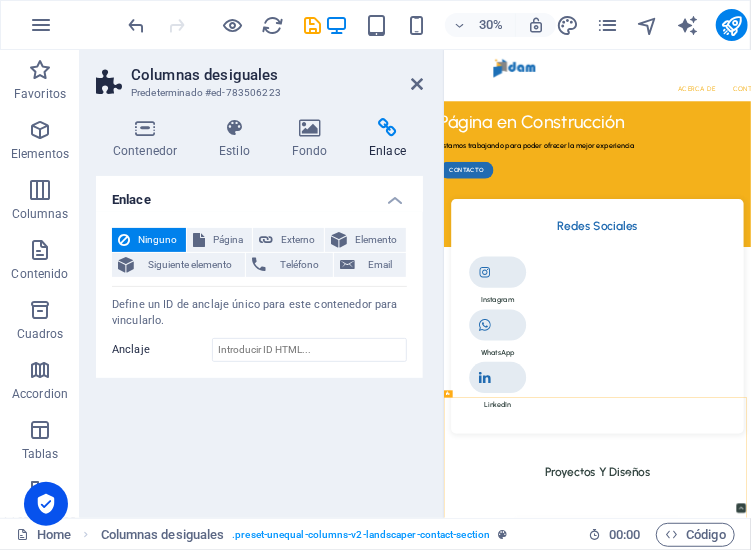 click on "Columnas desiguales Predeterminado #ed-783506223
Contenedor Estilo Fondo Enlace Tamaño Altura Predeterminado px rem % vh vw Alto mín Ninguno px rem % vh vw Ancho Predeterminado px rem % em vh vw Ancho mín Ninguno px rem % vh vw Ancho del contenido Predeterminado Ancho personalizado Ancho Predeterminado px rem % em vh vw Ancho mín Ninguno px rem % vh vw Espaciado predeterminado Espaciado personalizado El espaciado y ancho del contenido predeterminado puede cambiarse en Diseño. Editar diseño Diseño (Flexbox) Alineación Determina flex-direction. Predeterminado Eje principal Determina la forma en la que los elementos deberían comportarse por el eje principal en este contenedor (contenido justificado). Predeterminado Eje lateral Controla la dirección vertical del elemento en el contenedor (alinear elementos). Predeterminado Ajuste Predeterminado Habilitado Deshabilitado Relleno Controla las distancias y la dirección de los elementos en el eje Y en varias líneas (alinear contenido). 100" at bounding box center [262, 284] 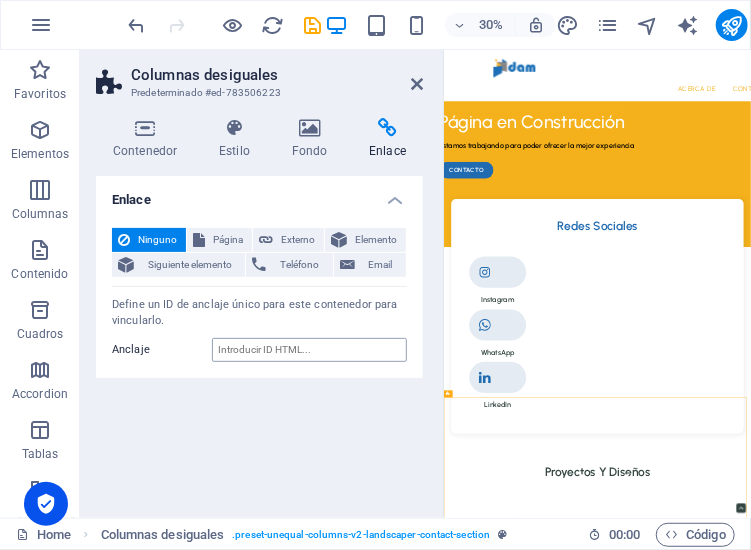 drag, startPoint x: 442, startPoint y: 334, endPoint x: 406, endPoint y: 354, distance: 41.18252 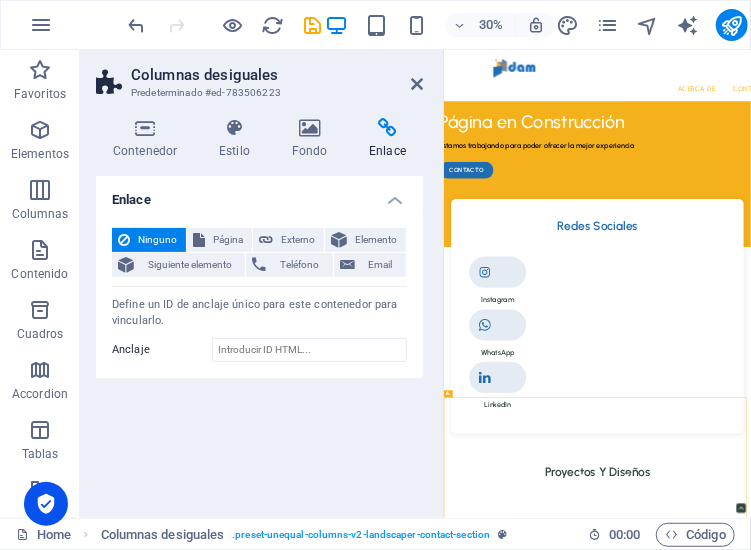 click at bounding box center [441, 284] 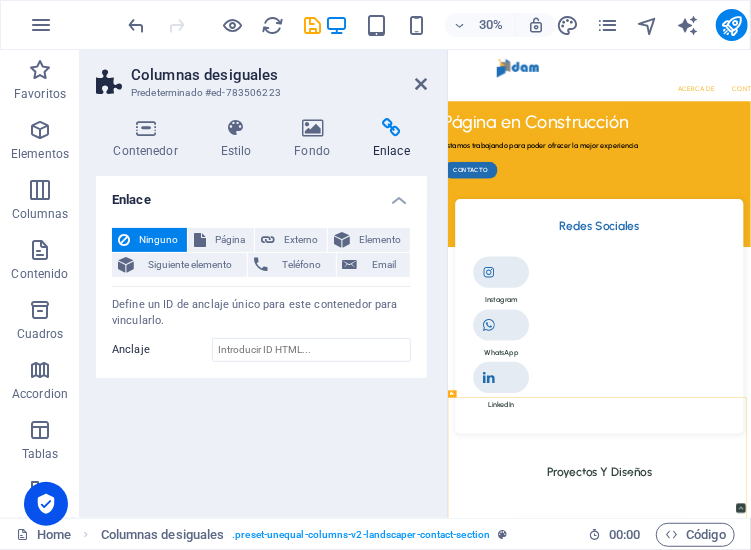 drag, startPoint x: 439, startPoint y: 271, endPoint x: 1, endPoint y: 747, distance: 646.85394 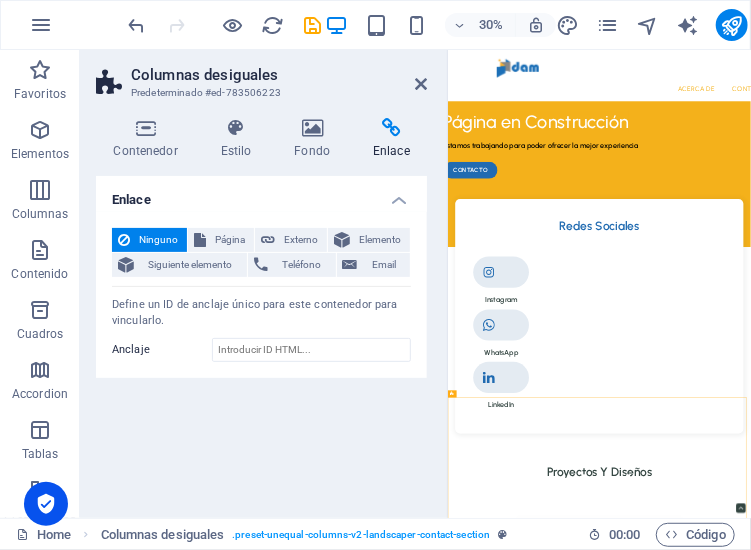 click on "Columnas desiguales Predeterminado #ed-783506223
Contenedor Estilo Fondo Enlace Tamaño Altura Predeterminado px rem % vh vw Alto mín Ninguno px rem % vh vw Ancho Predeterminado px rem % em vh vw Ancho mín Ninguno px rem % vh vw Ancho del contenido Predeterminado Ancho personalizado Ancho Predeterminado px rem % em vh vw Ancho mín Ninguno px rem % vh vw Espaciado predeterminado Espaciado personalizado El espaciado y ancho del contenido predeterminado puede cambiarse en Diseño. Editar diseño Diseño (Flexbox) Alineación Determina flex-direction. Predeterminado Eje principal Determina la forma en la que los elementos deberían comportarse por el eje principal en este contenedor (contenido justificado). Predeterminado Eje lateral Controla la dirección vertical del elemento en el contenedor (alinear elementos). Predeterminado Ajuste Predeterminado Habilitado Deshabilitado Relleno Controla las distancias y la dirección de los elementos en el eje Y en varias líneas (alinear contenido). 100" at bounding box center (415, 284) 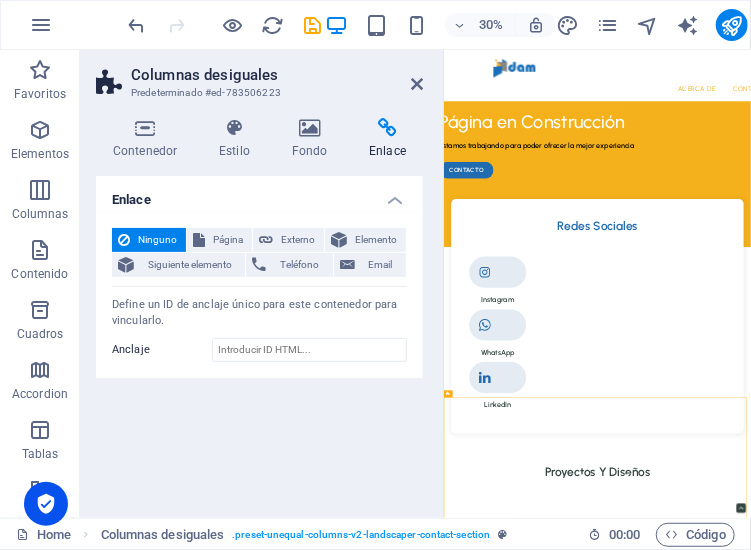 drag, startPoint x: 444, startPoint y: 277, endPoint x: 268, endPoint y: 295, distance: 176.91806 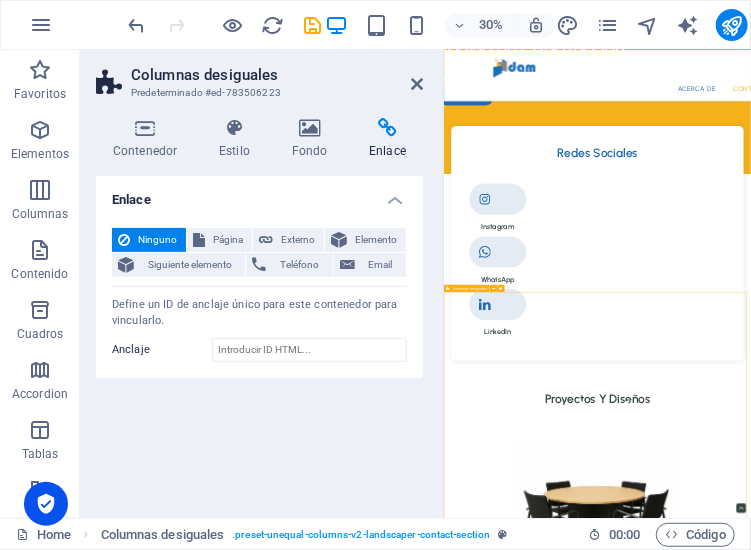 scroll, scrollTop: 0, scrollLeft: 0, axis: both 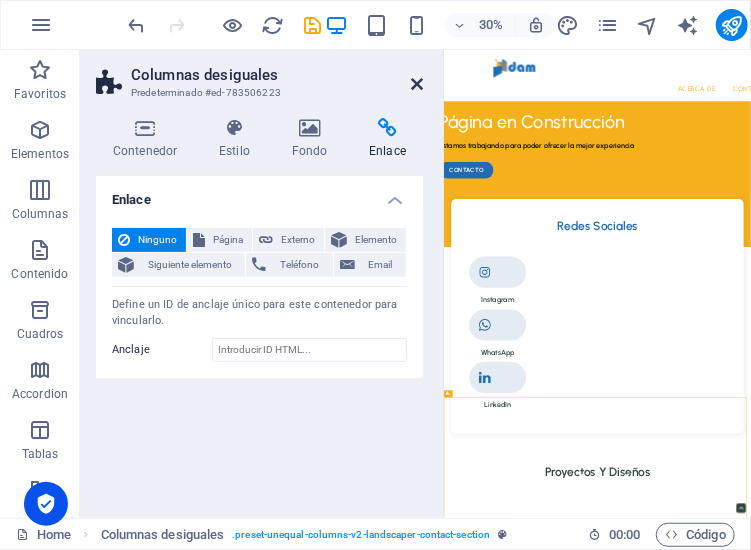 click at bounding box center [417, 84] 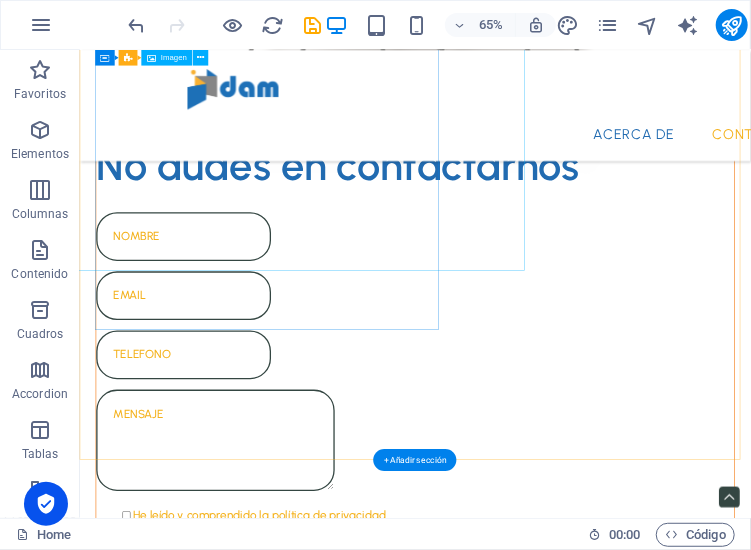 scroll, scrollTop: 1472, scrollLeft: 0, axis: vertical 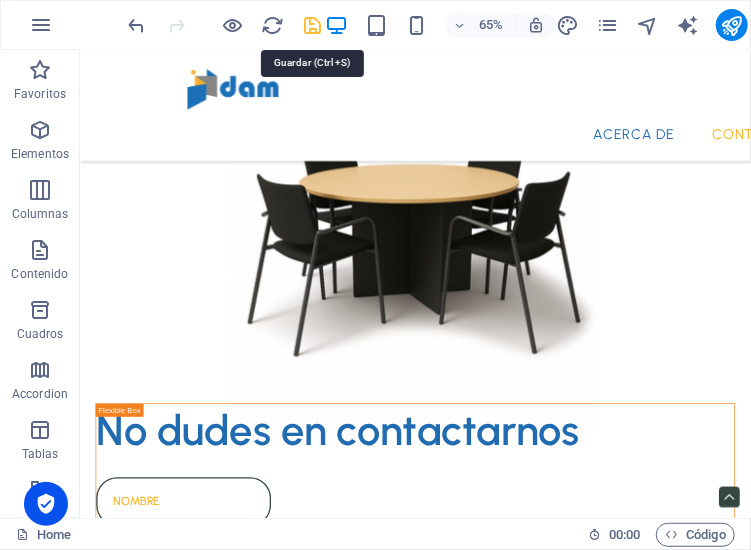 click at bounding box center (313, 25) 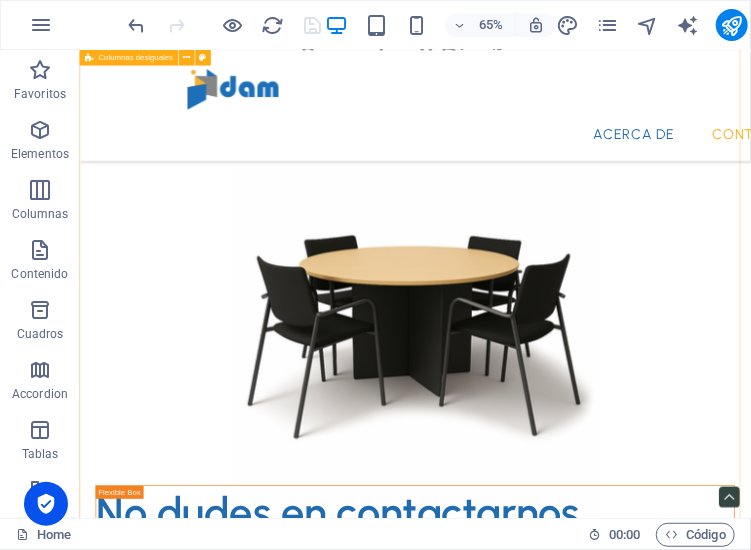 scroll, scrollTop: 1197, scrollLeft: 0, axis: vertical 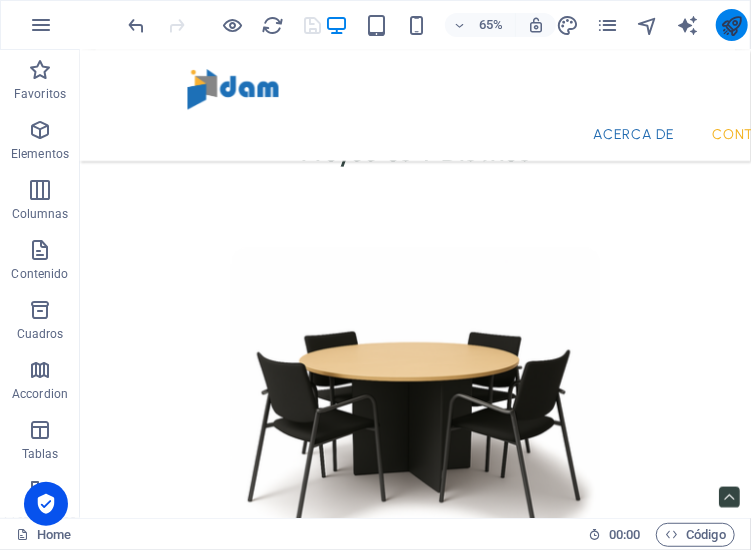 click at bounding box center (732, 25) 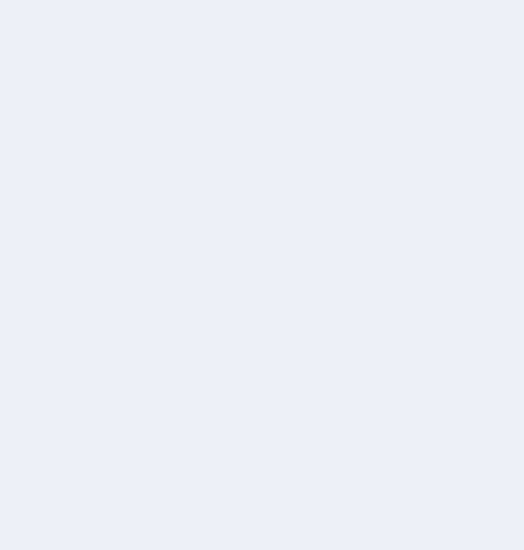 scroll, scrollTop: 0, scrollLeft: 0, axis: both 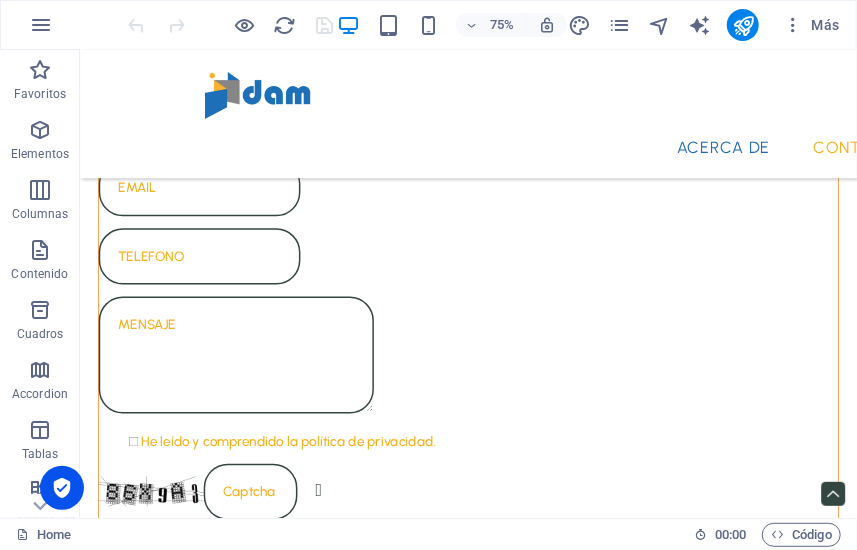 drag, startPoint x: 1110, startPoint y: 355, endPoint x: 932, endPoint y: 584, distance: 290.0431 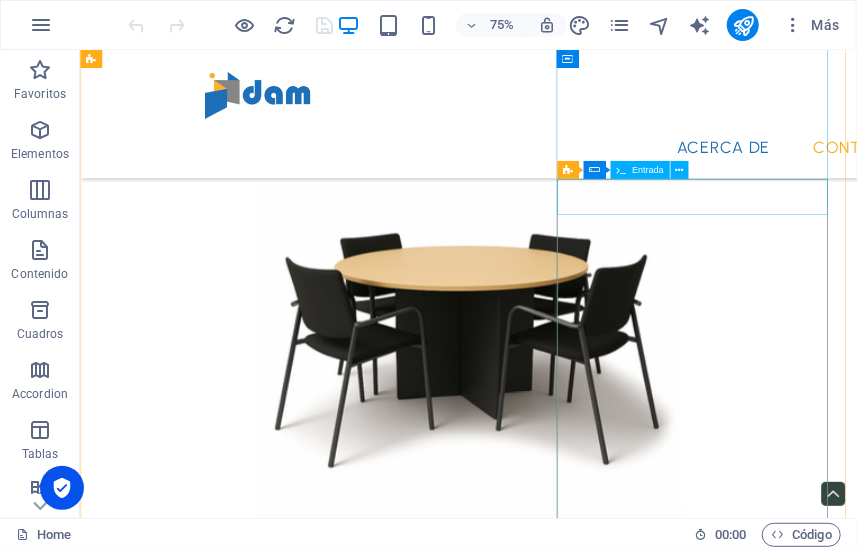 scroll, scrollTop: 1384, scrollLeft: 0, axis: vertical 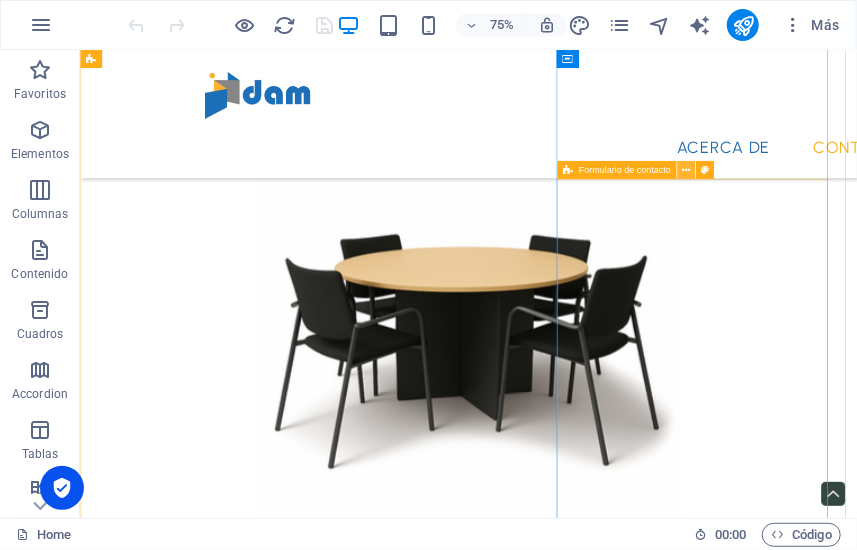 click at bounding box center [686, 170] 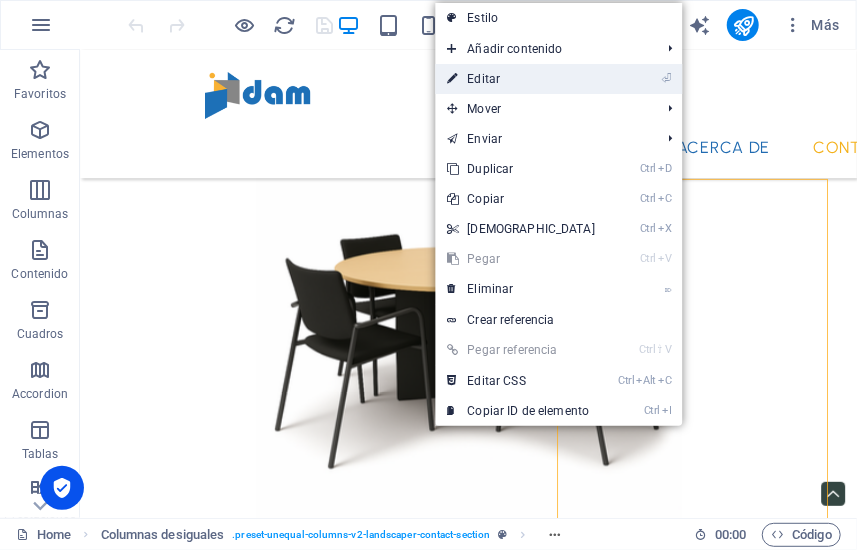 click on "⏎  Editar" at bounding box center (521, 79) 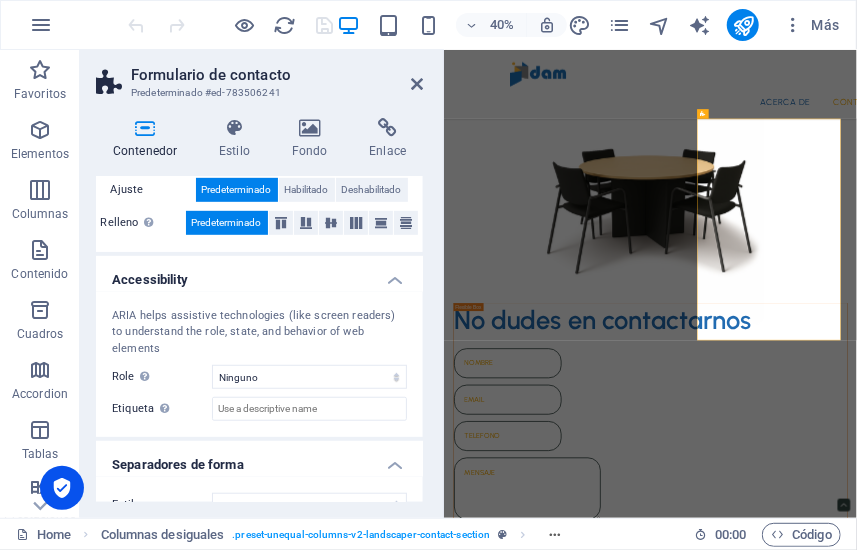scroll, scrollTop: 455, scrollLeft: 0, axis: vertical 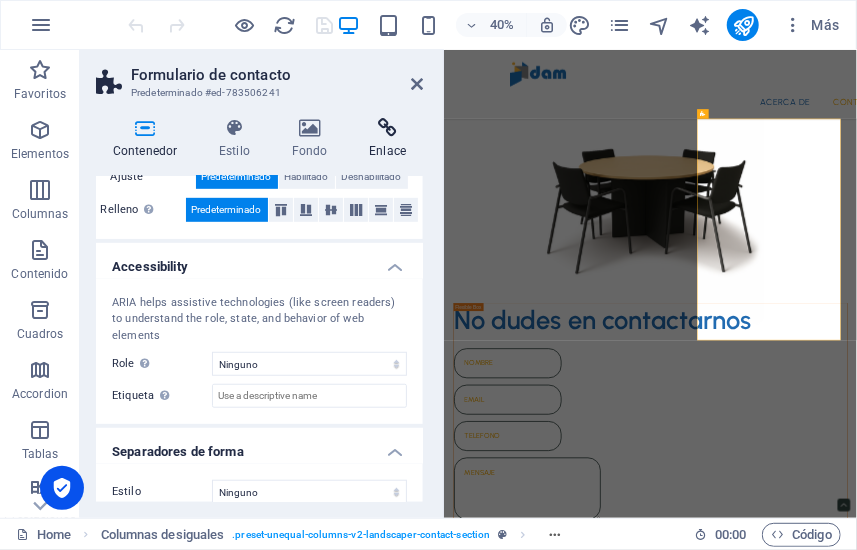 click on "Enlace" at bounding box center [387, 139] 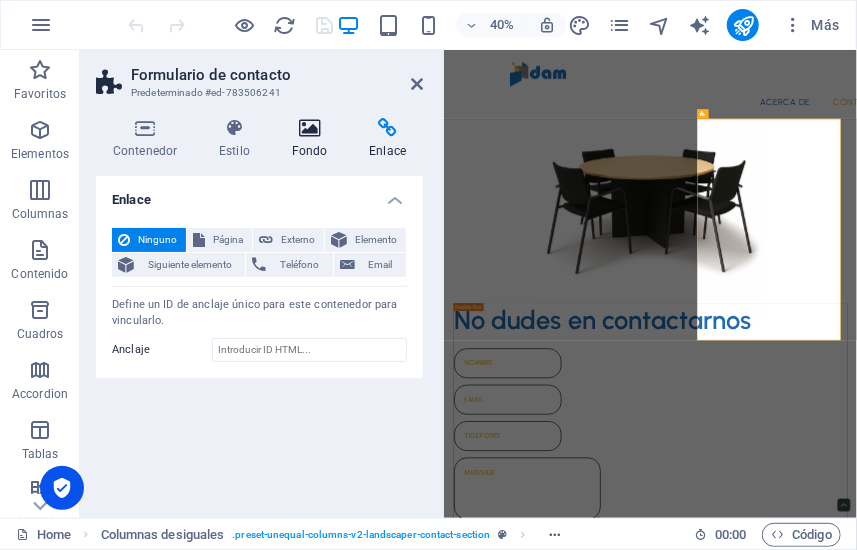 click at bounding box center [310, 128] 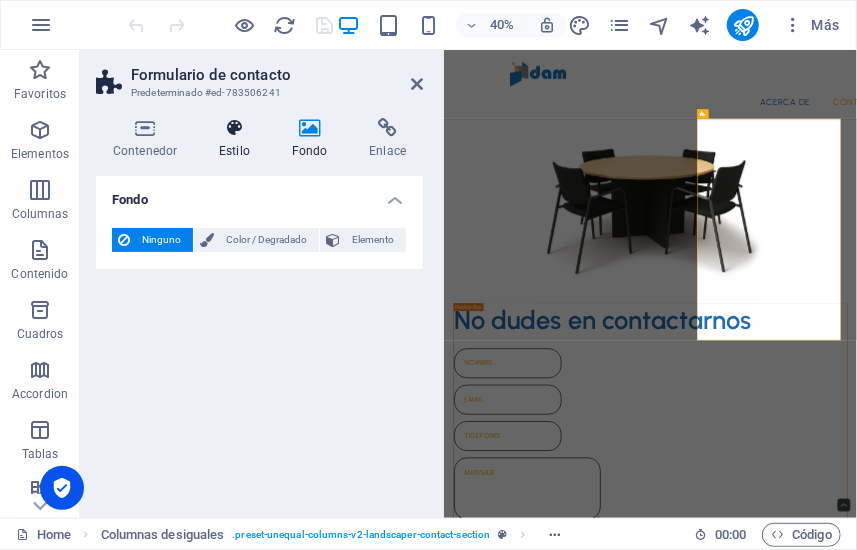 click at bounding box center (234, 128) 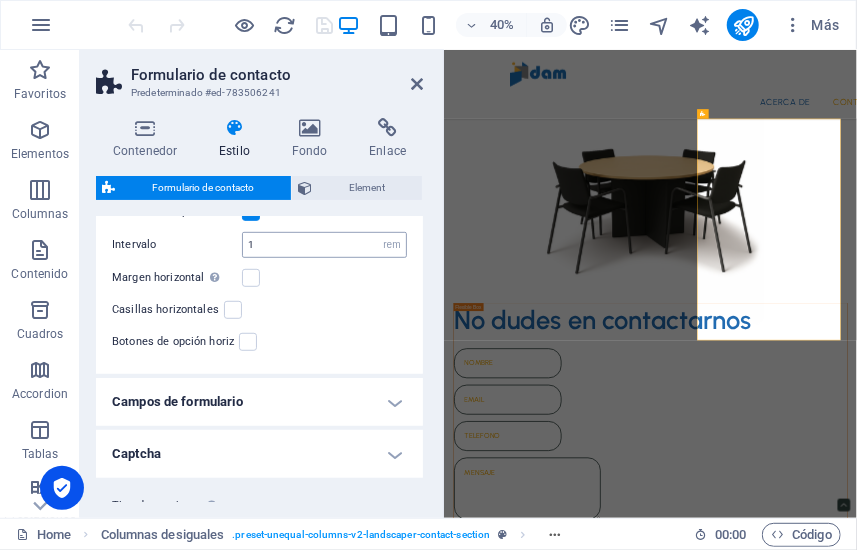 scroll, scrollTop: 504, scrollLeft: 0, axis: vertical 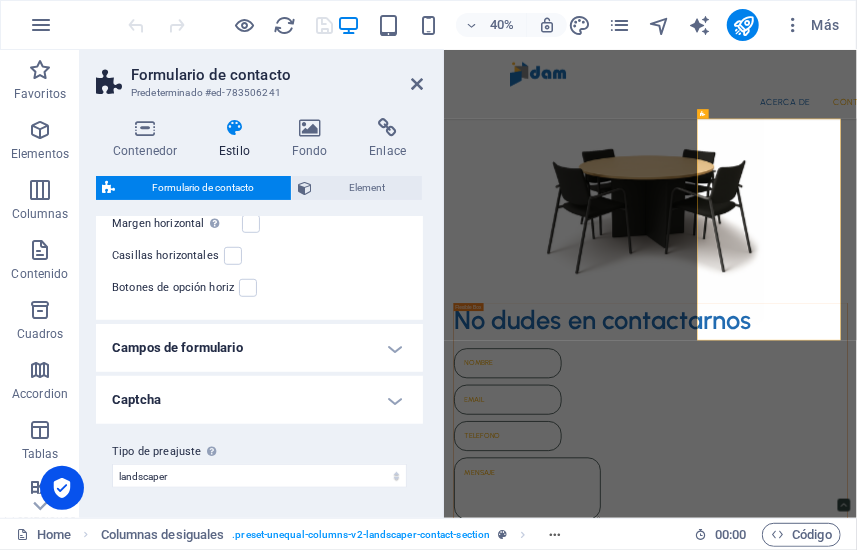 click on "Campos de formulario" at bounding box center (259, 348) 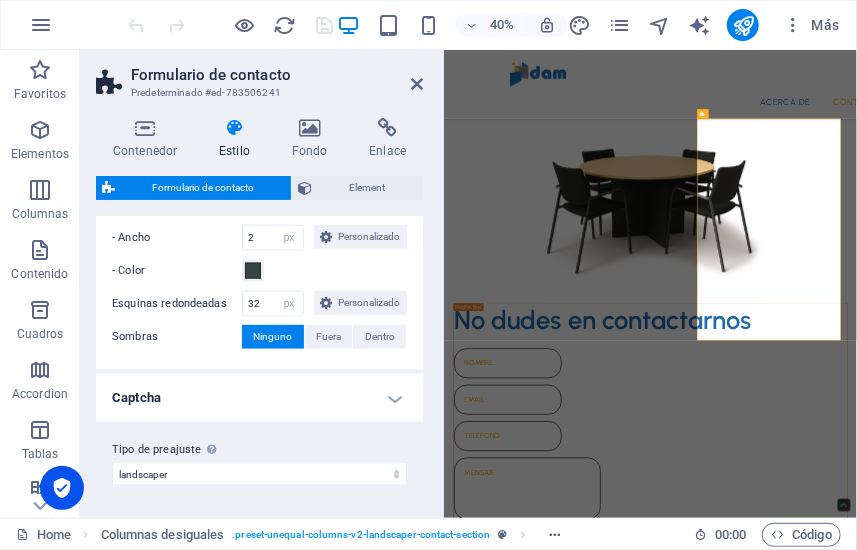 scroll, scrollTop: 1070, scrollLeft: 0, axis: vertical 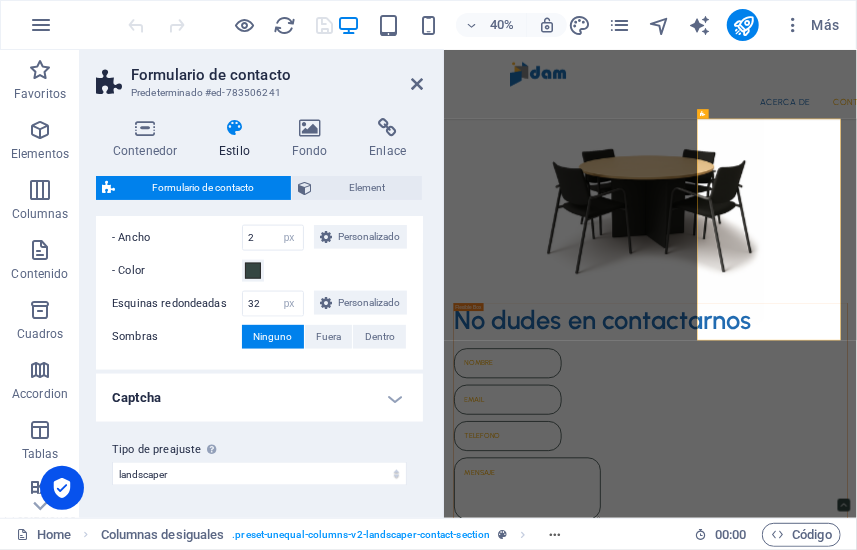 click on "Captcha" at bounding box center (259, 398) 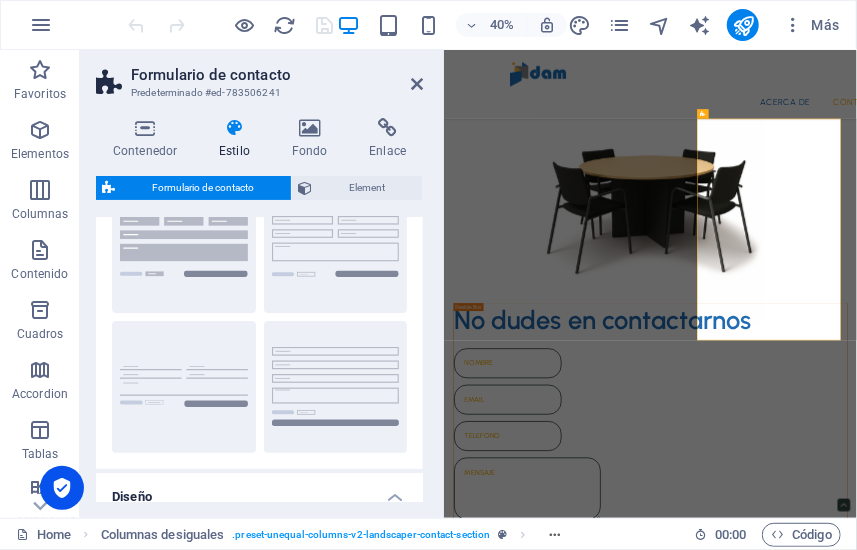 scroll, scrollTop: 0, scrollLeft: 0, axis: both 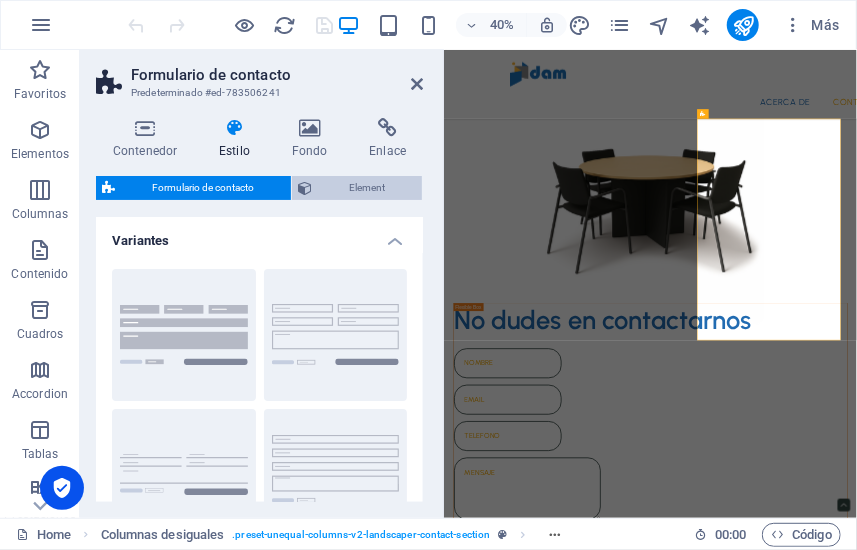 click on "Element" at bounding box center (367, 188) 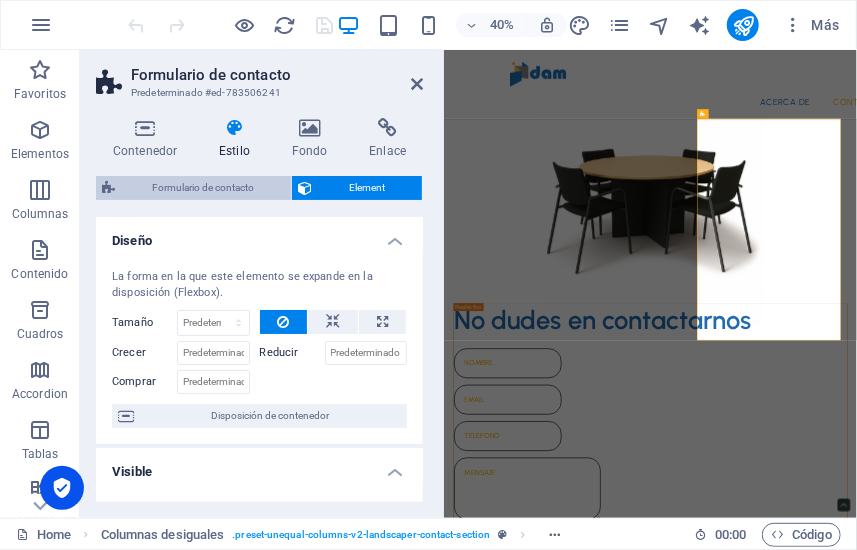 click on "Formulario de contacto" at bounding box center [203, 188] 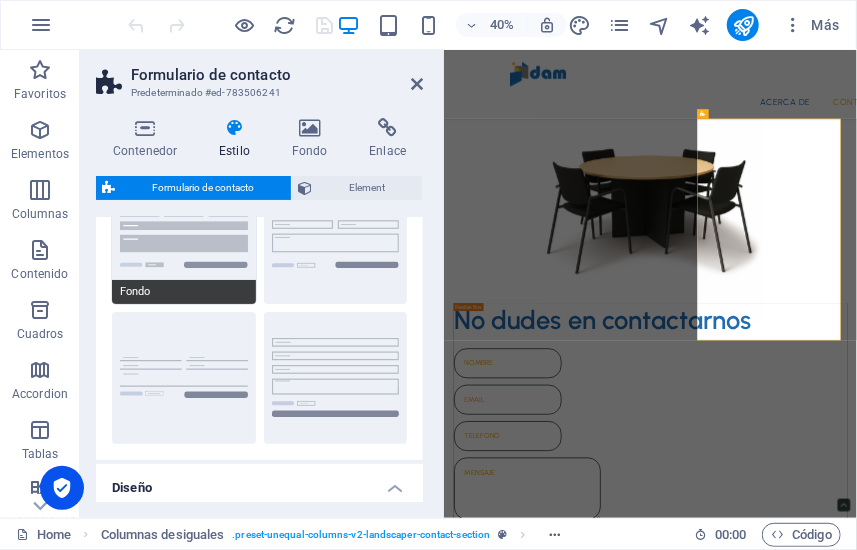scroll, scrollTop: 0, scrollLeft: 0, axis: both 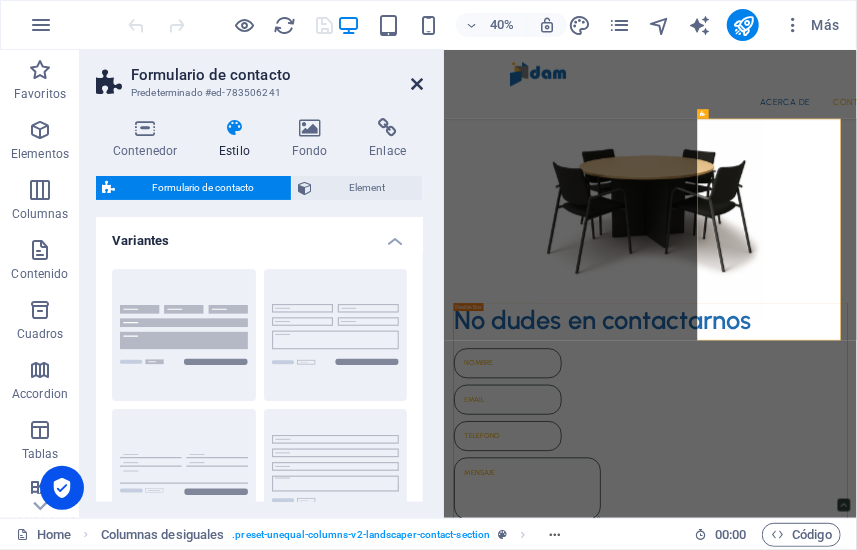 click at bounding box center [417, 84] 